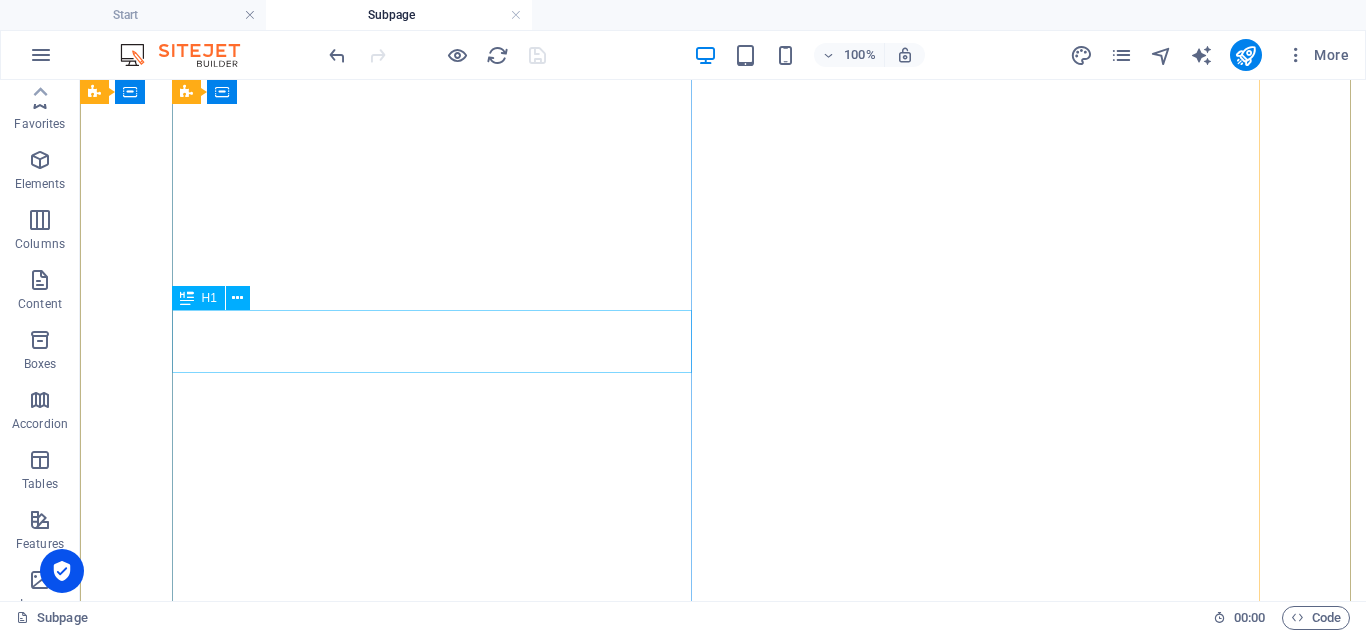 scroll, scrollTop: 0, scrollLeft: 0, axis: both 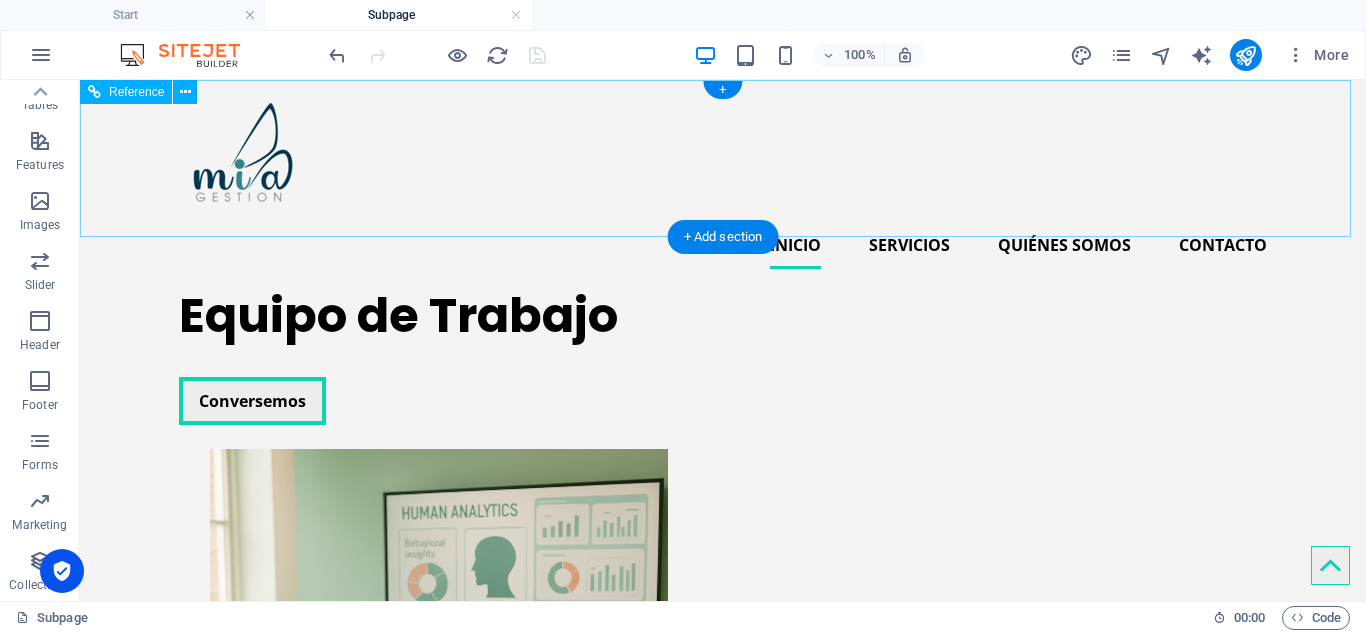 click on "Inicio Servicios Quiénes somos Contacto" at bounding box center (723, 245) 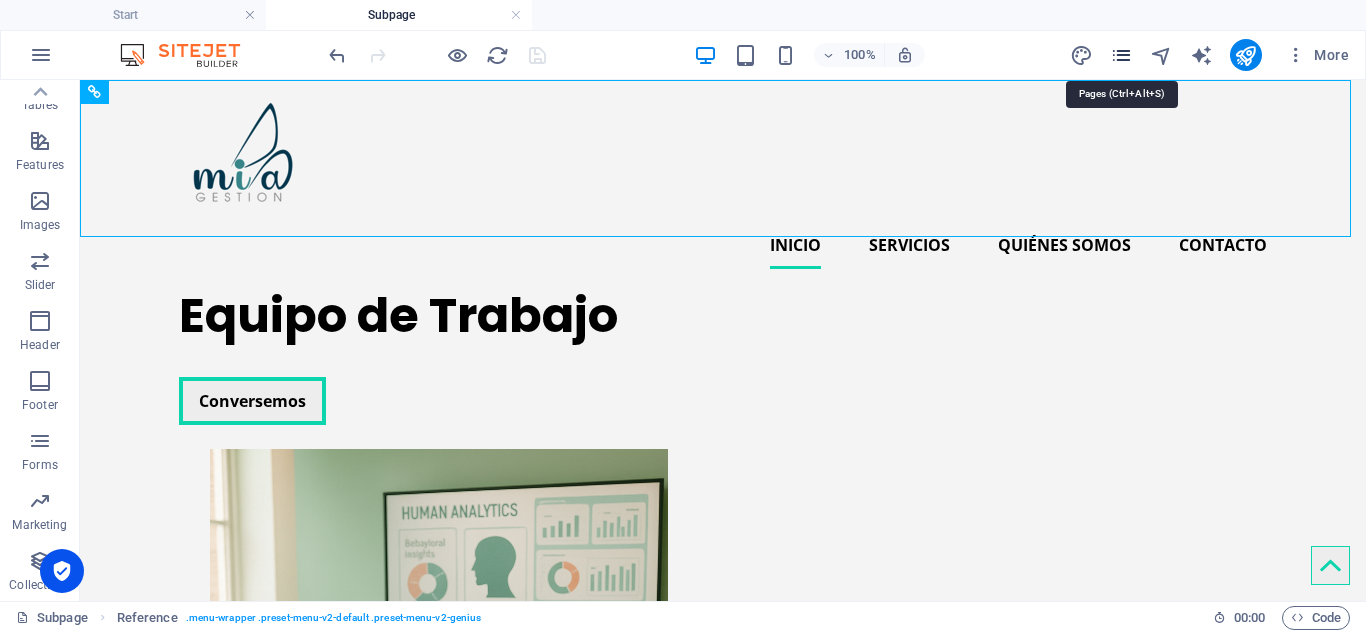 click at bounding box center (1121, 55) 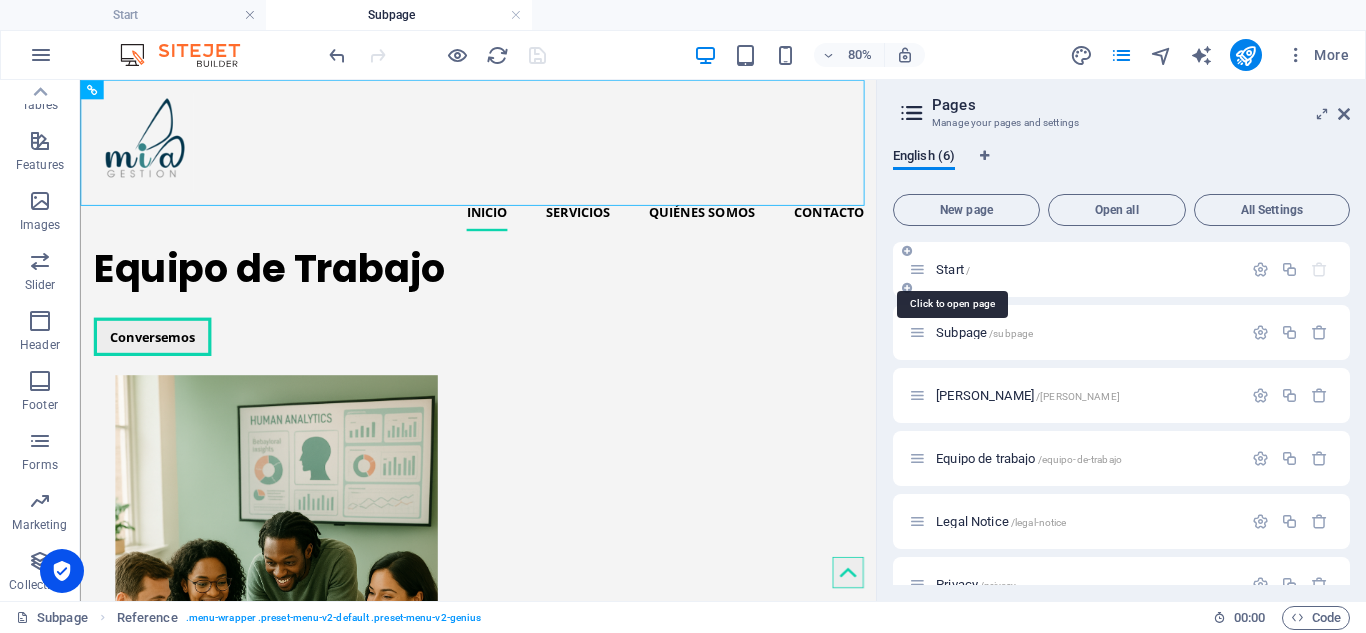 click on "Start /" at bounding box center (953, 269) 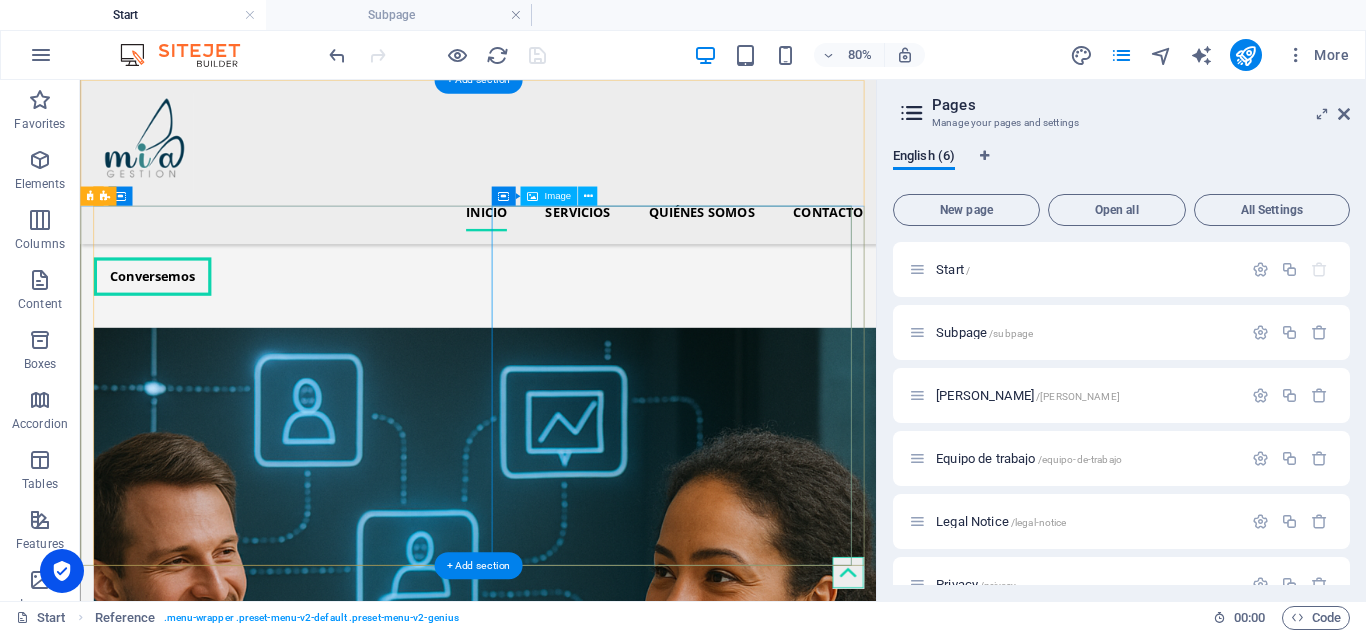 scroll, scrollTop: 0, scrollLeft: 0, axis: both 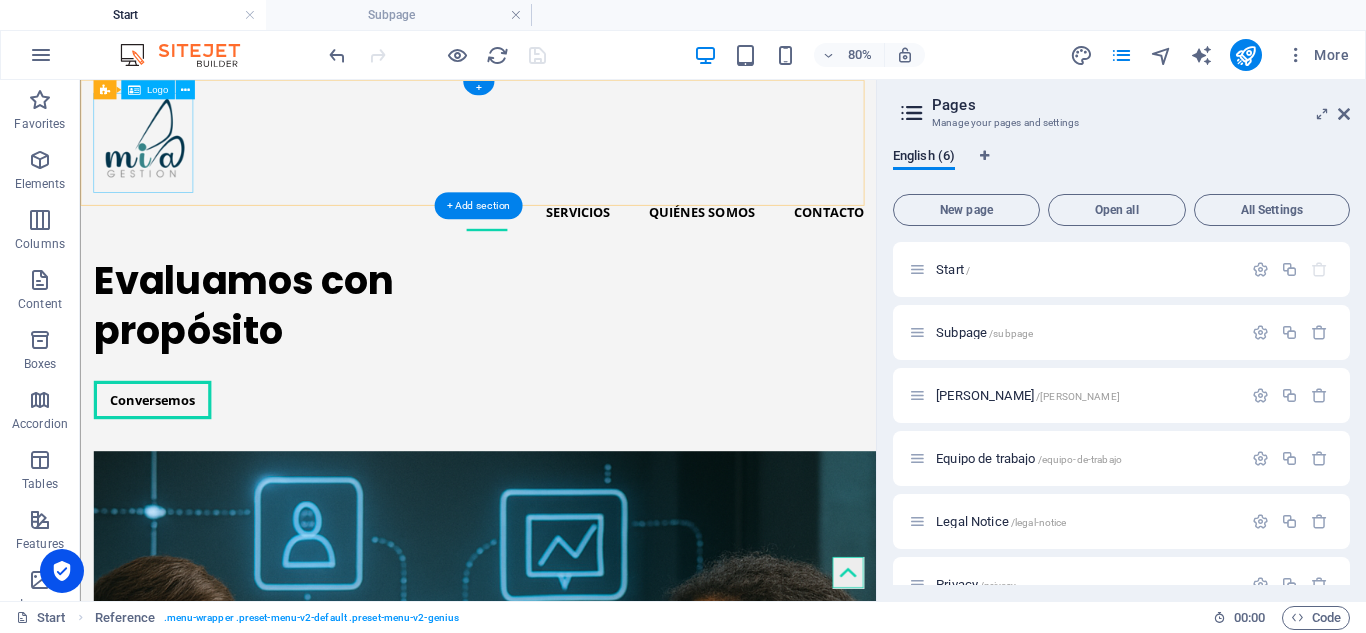 click at bounding box center (577, 158) 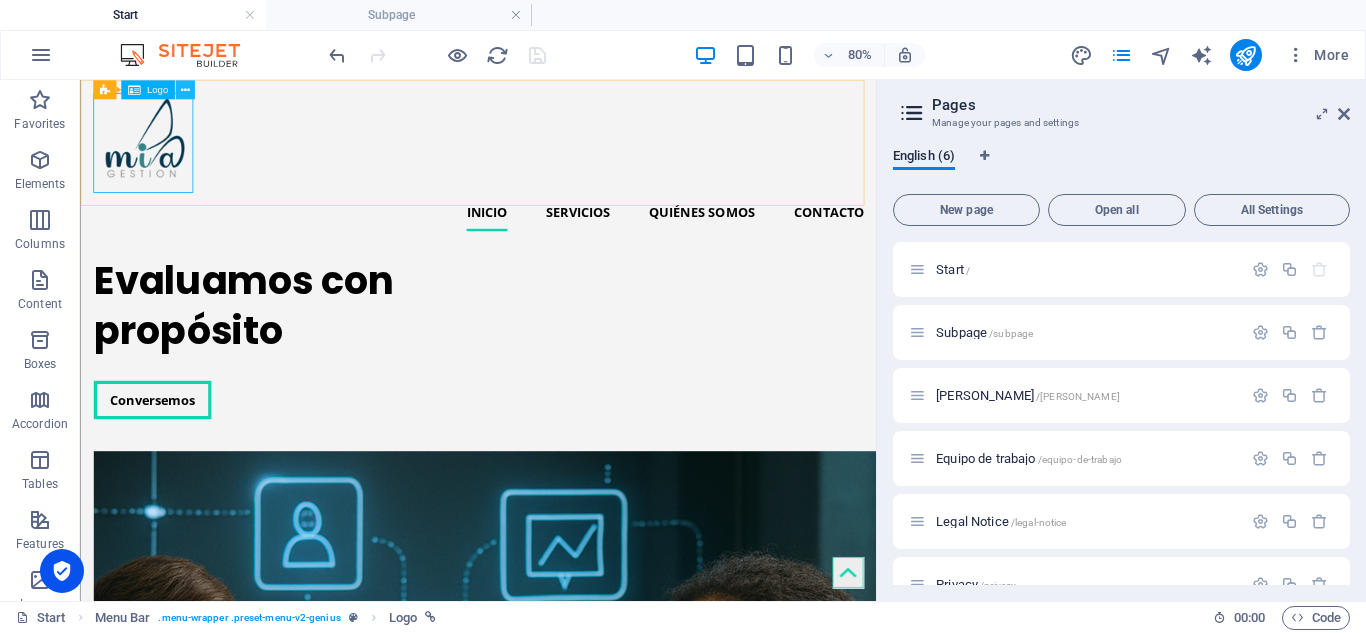 click at bounding box center (184, 89) 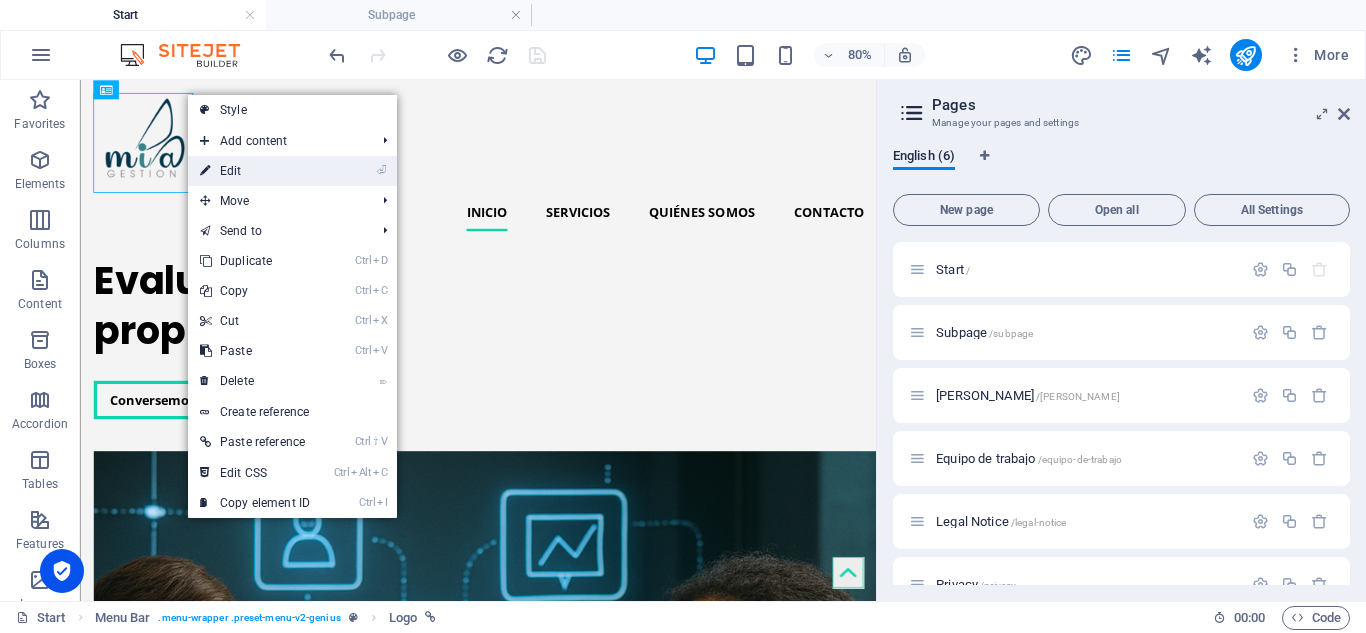 click on "⏎  Edit" at bounding box center (255, 171) 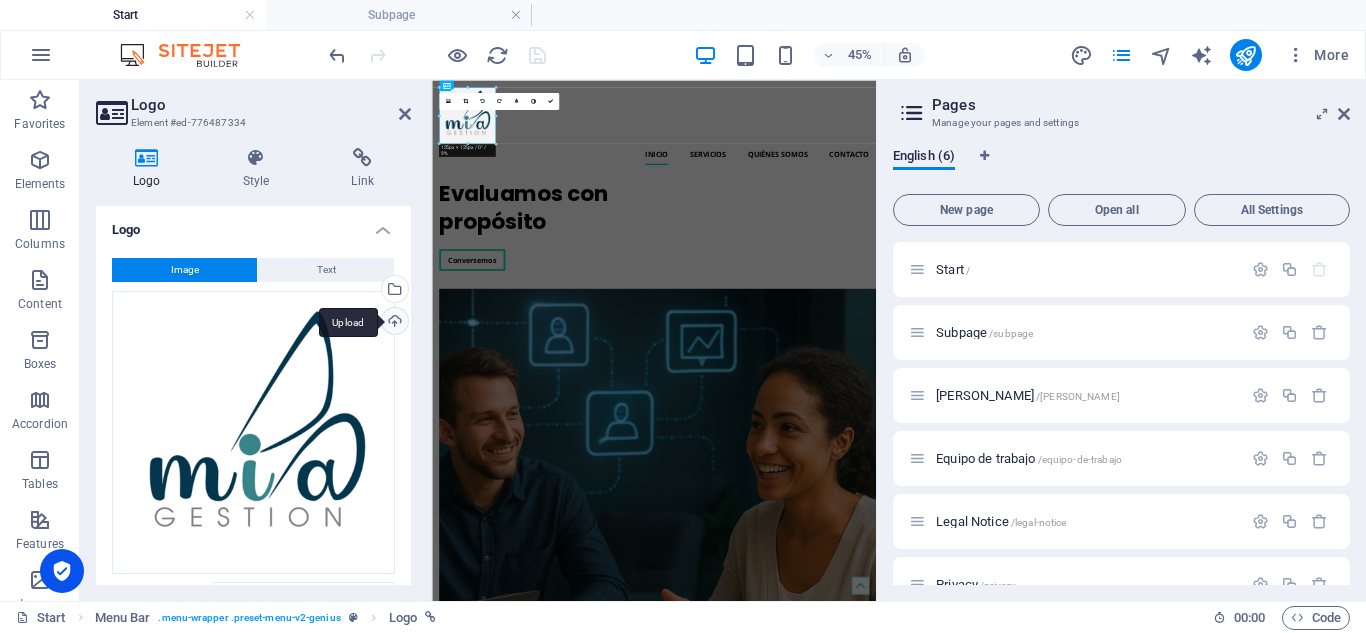 click on "Upload" at bounding box center (393, 323) 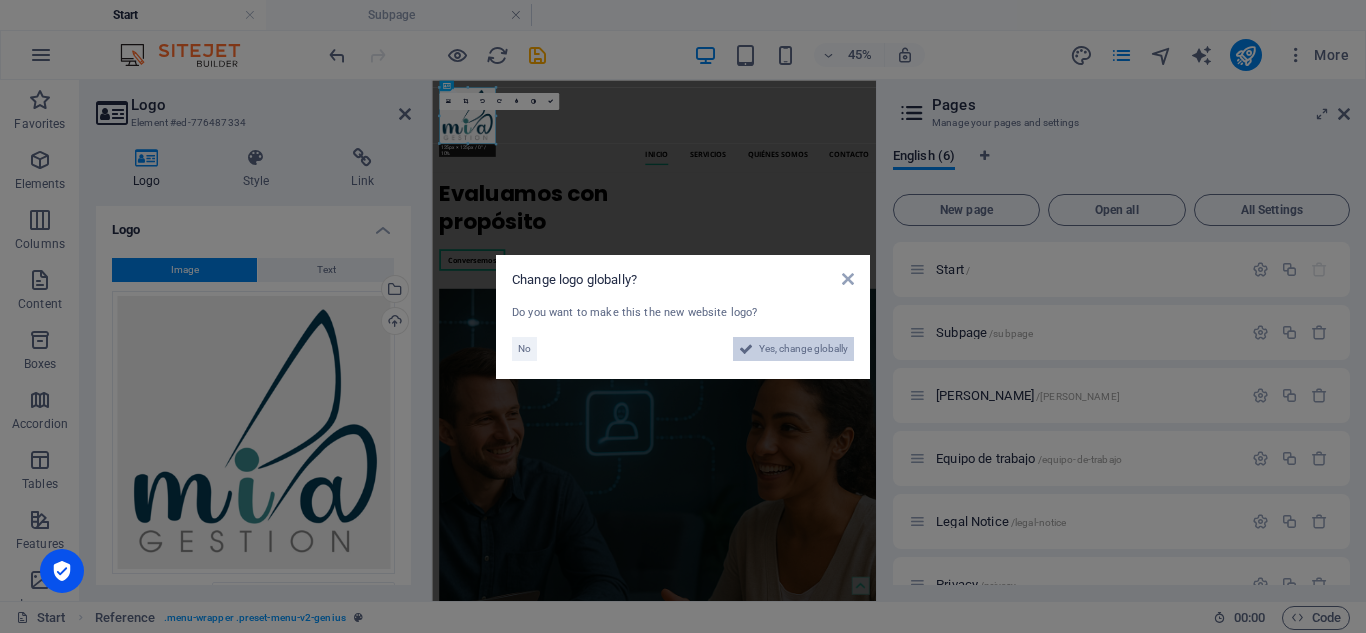 click on "Yes, change globally" at bounding box center (803, 349) 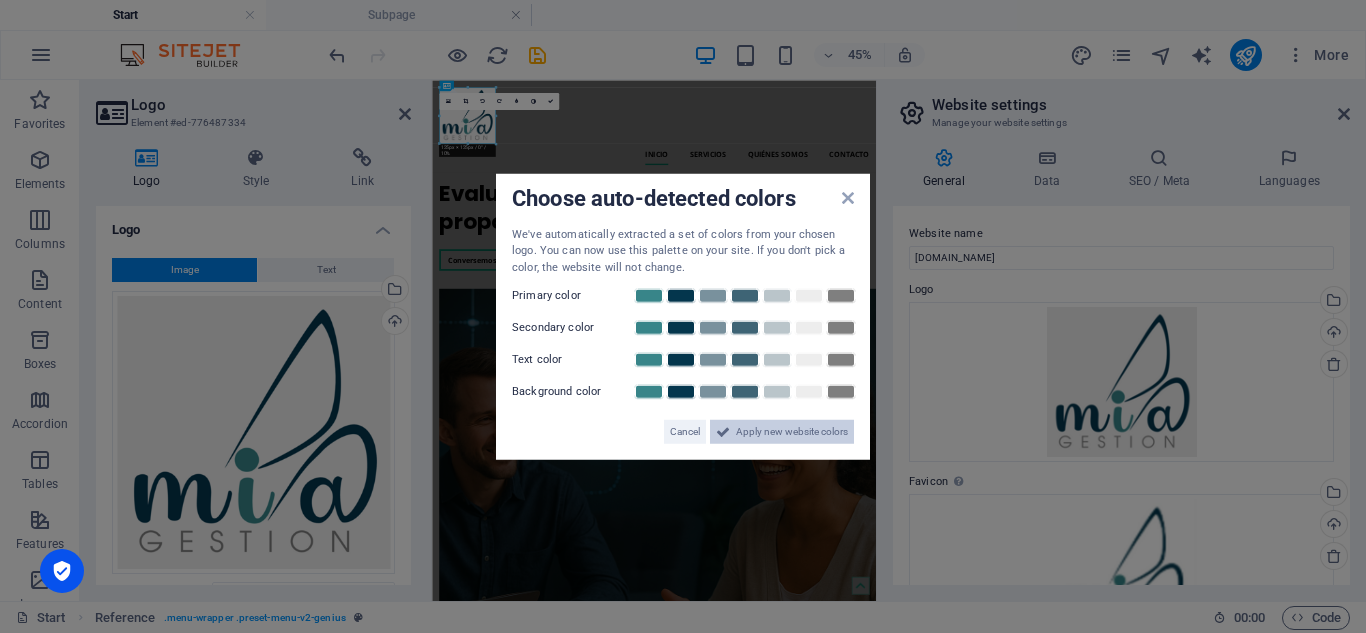 click on "Apply new website colors" at bounding box center [792, 432] 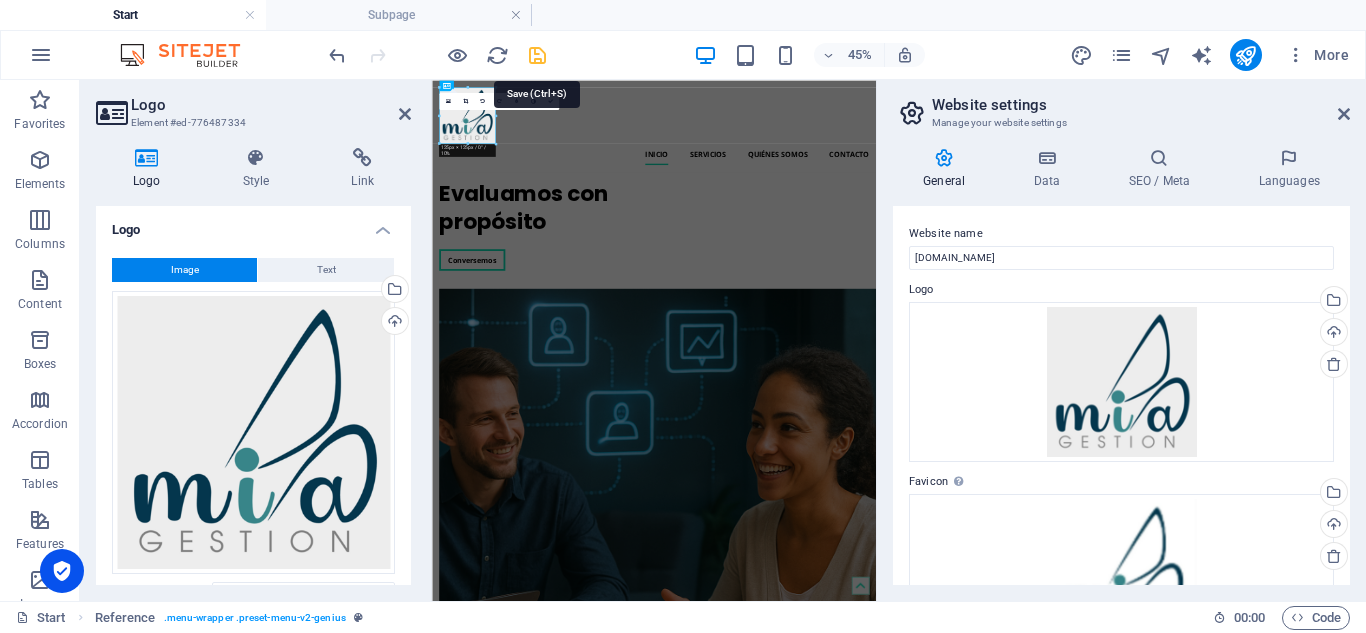 click at bounding box center (537, 55) 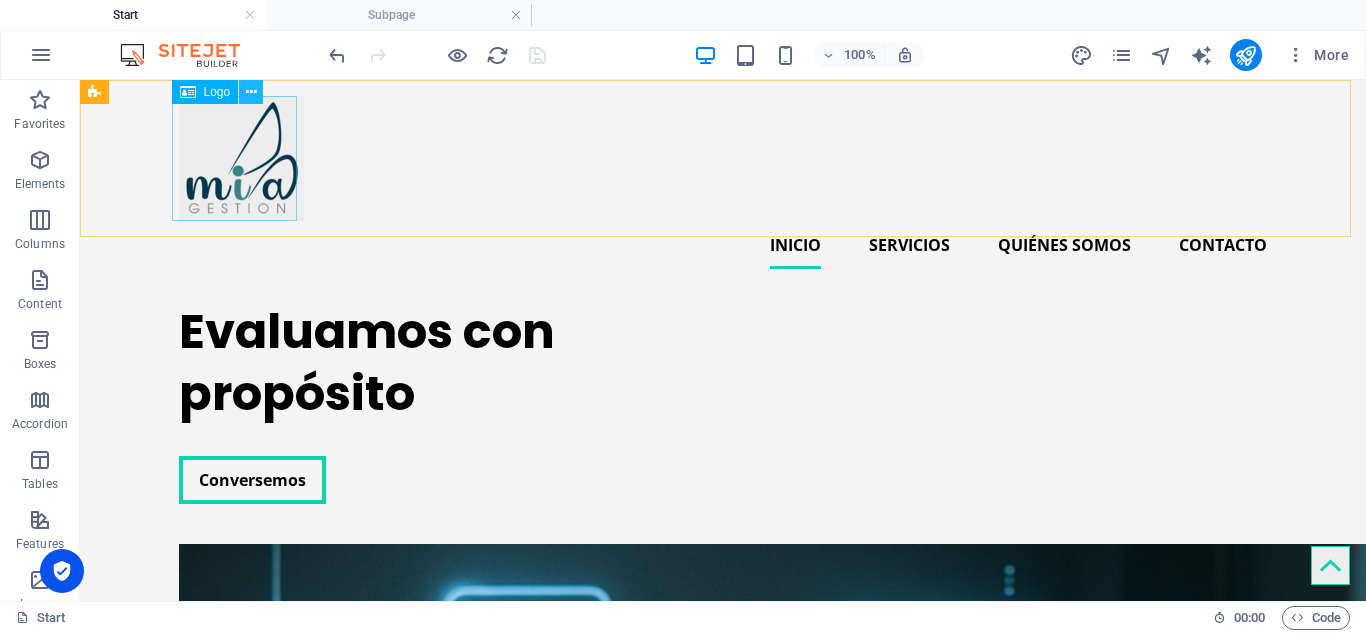 click at bounding box center (251, 92) 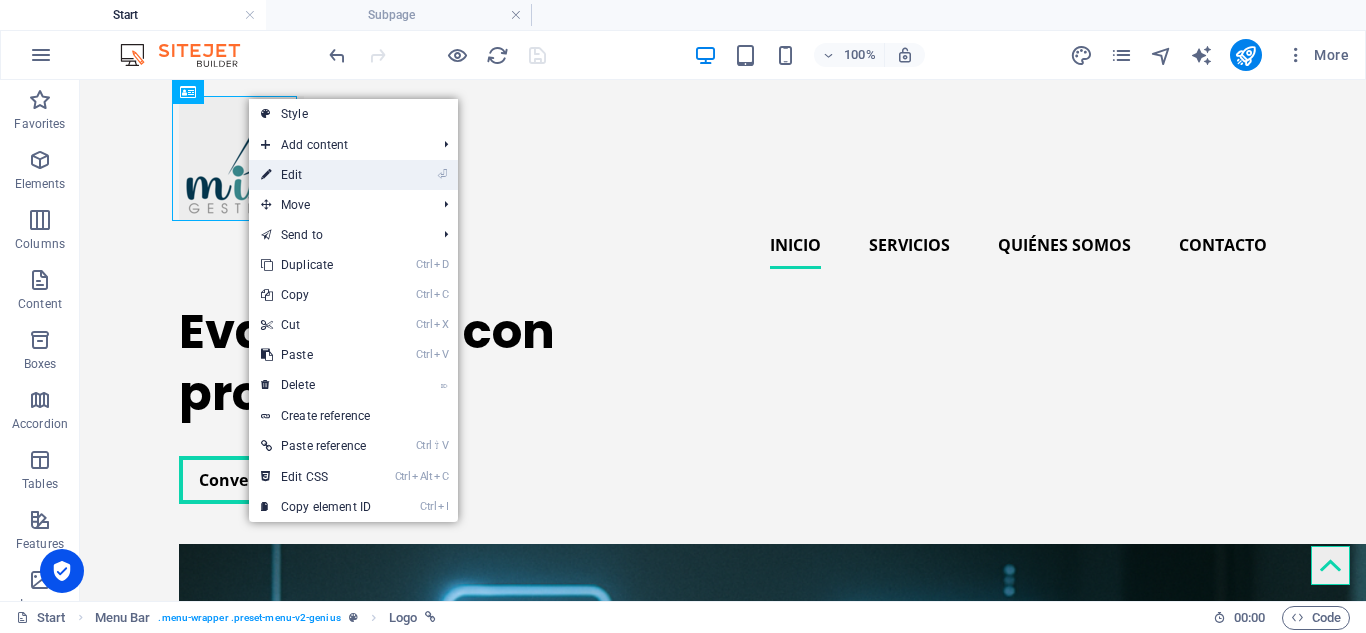 click on "⏎  Edit" at bounding box center (316, 175) 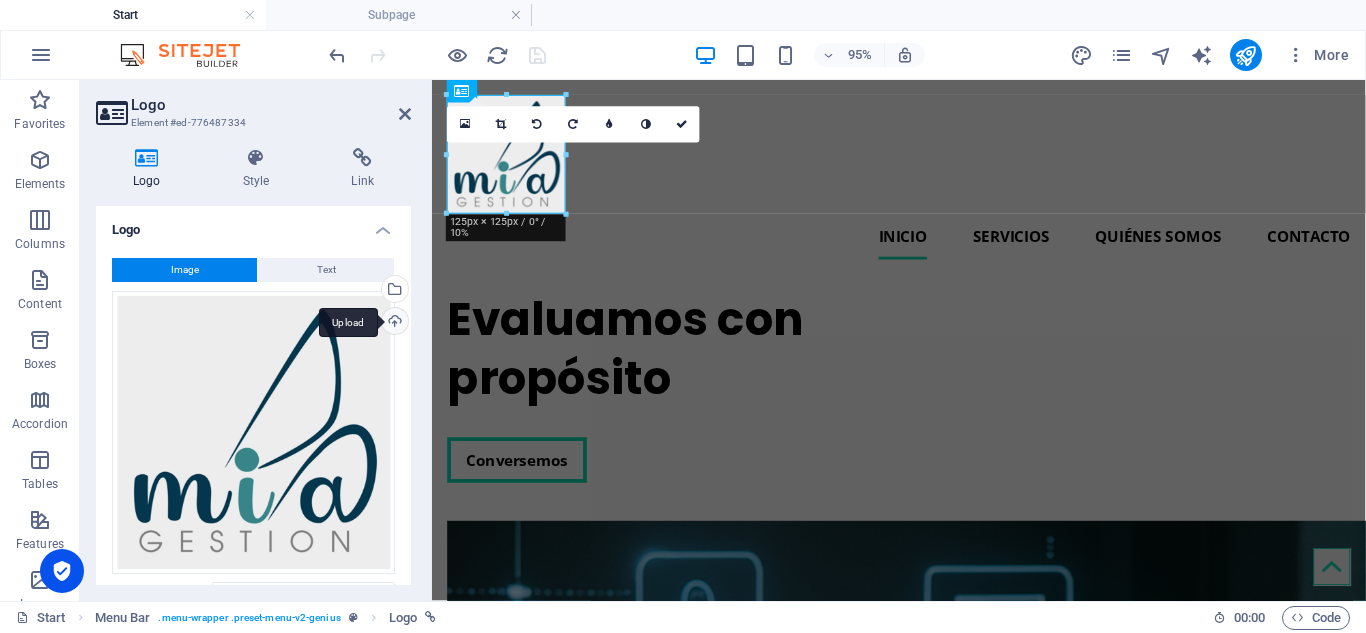 click on "Upload" at bounding box center (393, 323) 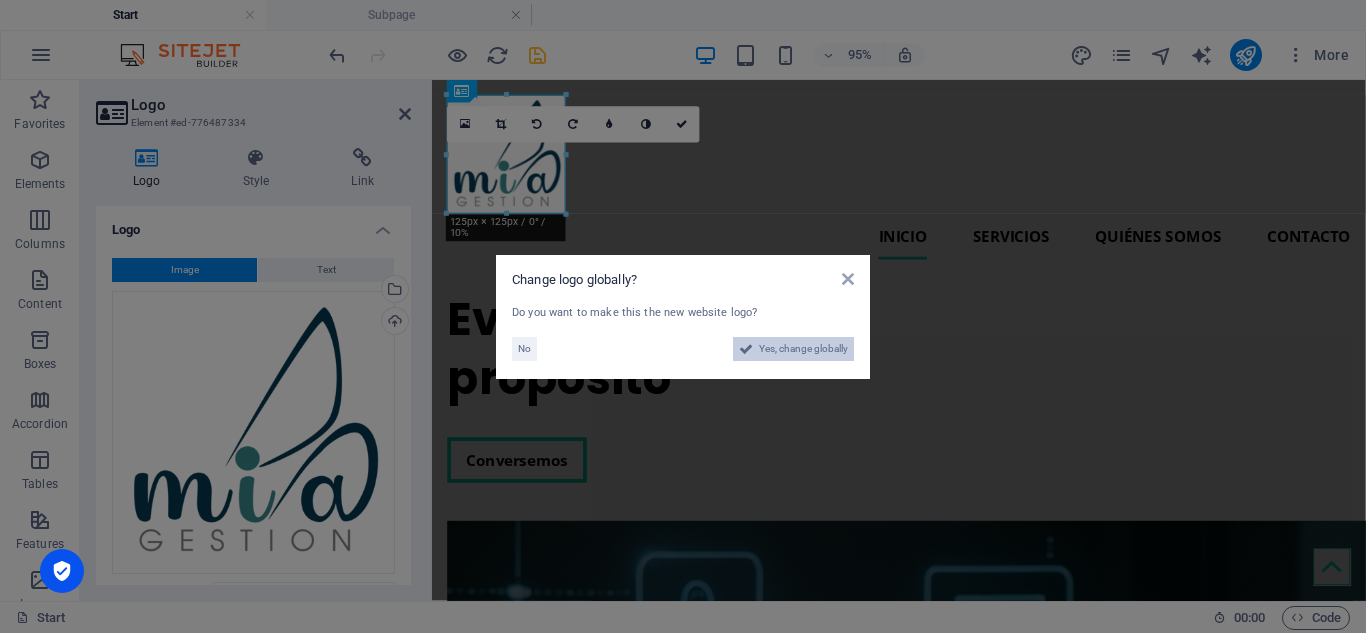 click on "Yes, change globally" at bounding box center [803, 349] 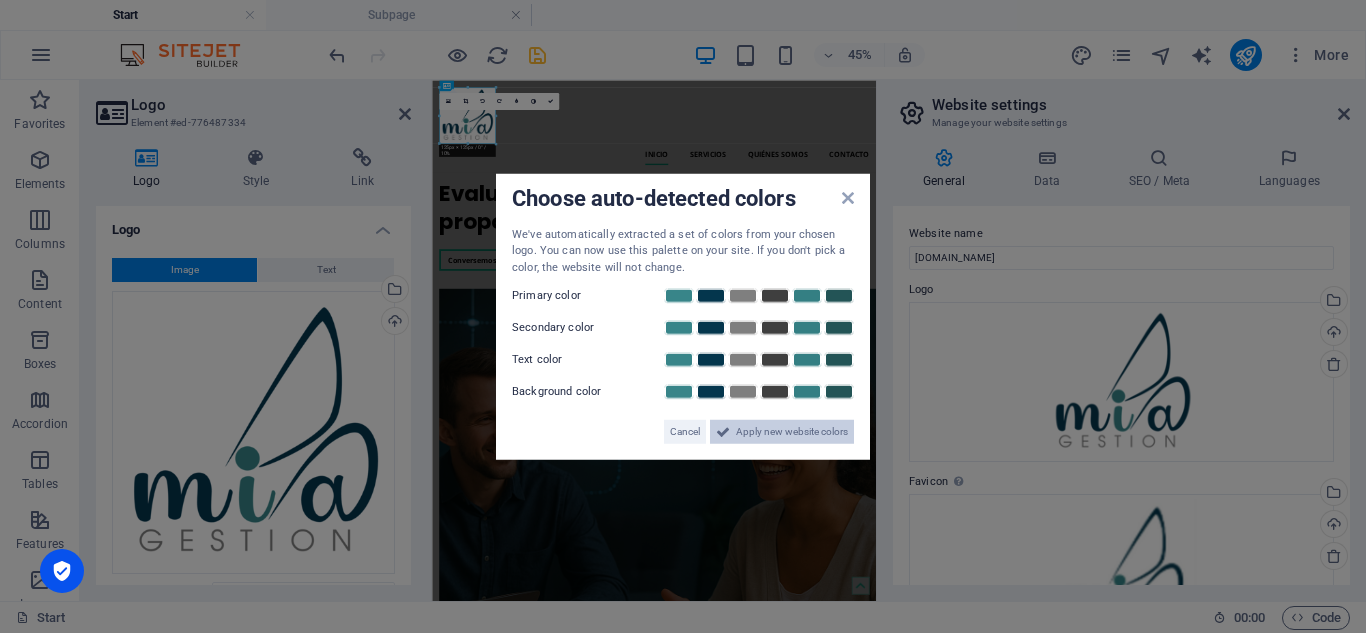 click on "Apply new website colors" at bounding box center [792, 432] 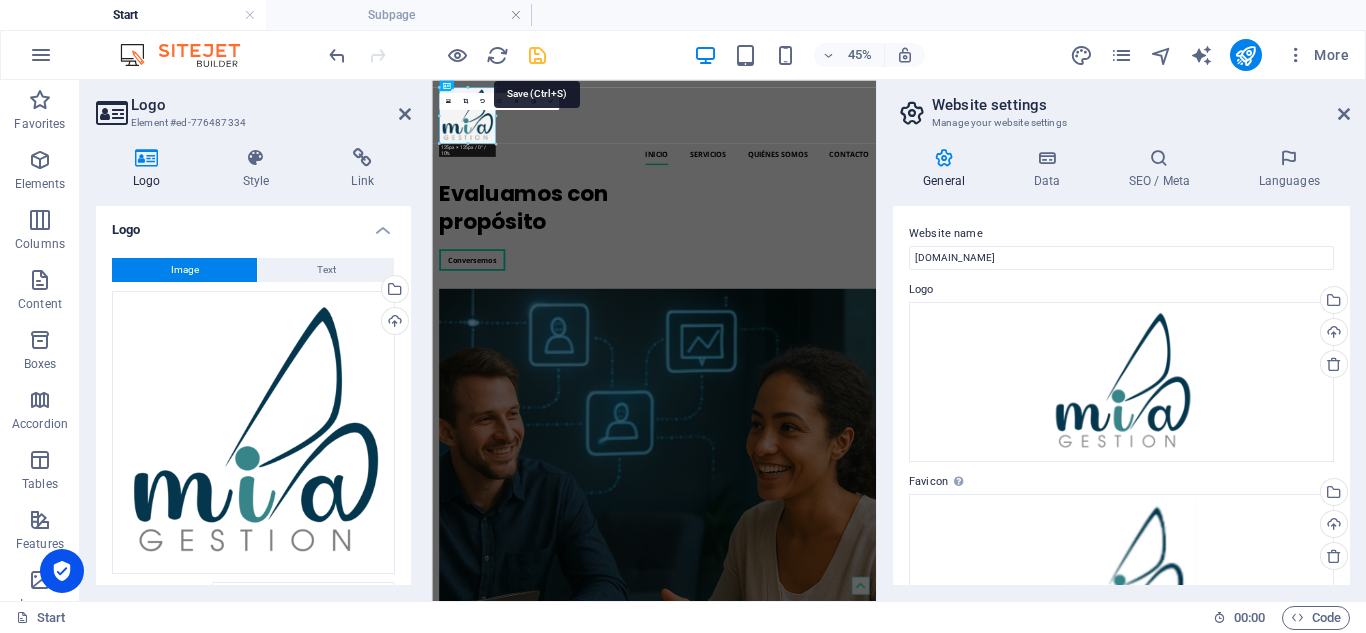 click at bounding box center [537, 55] 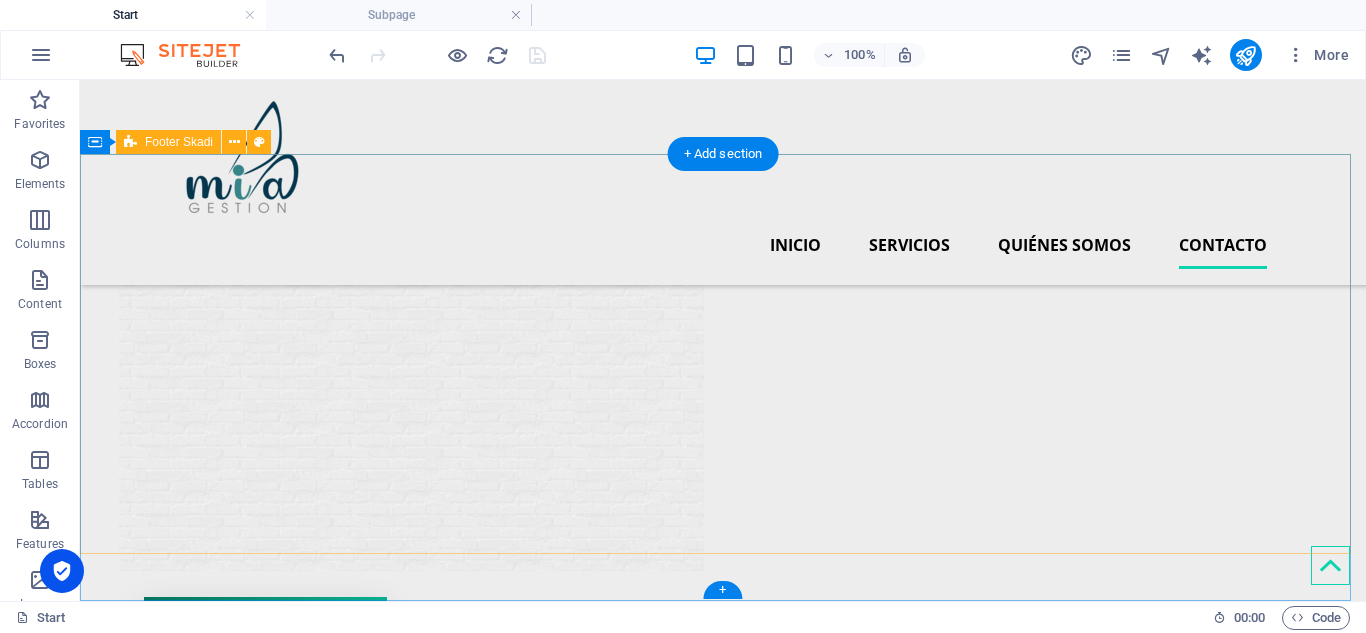 scroll, scrollTop: 4591, scrollLeft: 0, axis: vertical 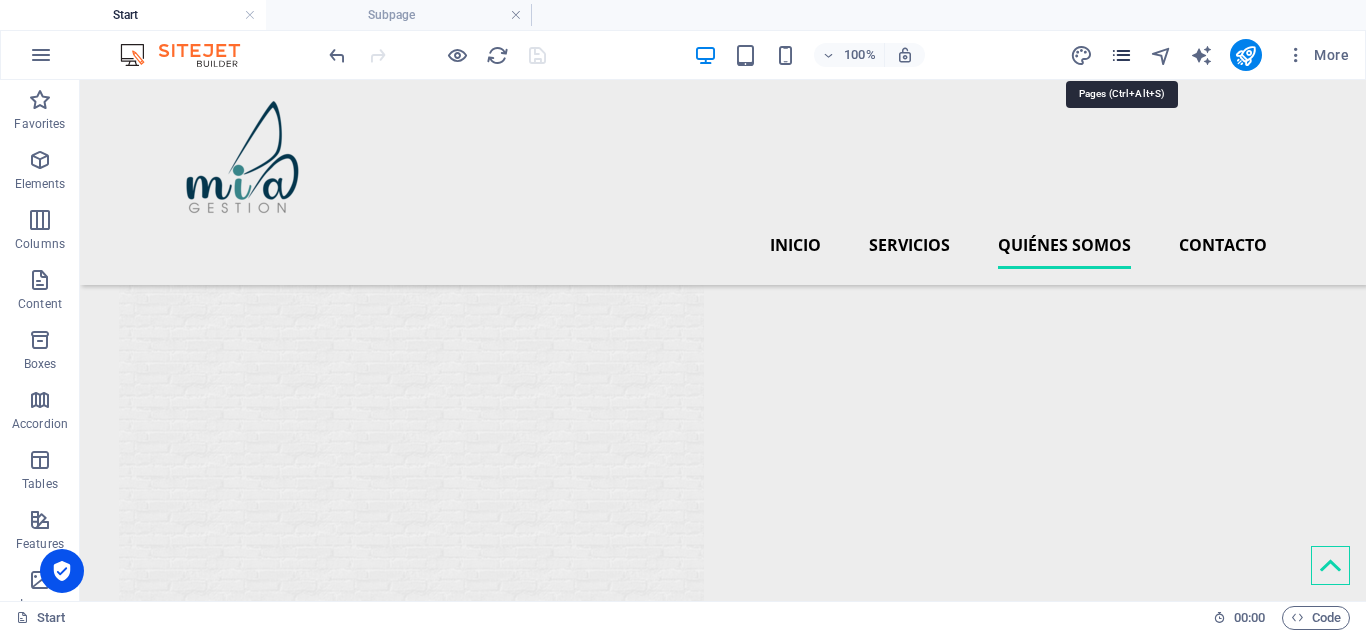 click at bounding box center [1121, 55] 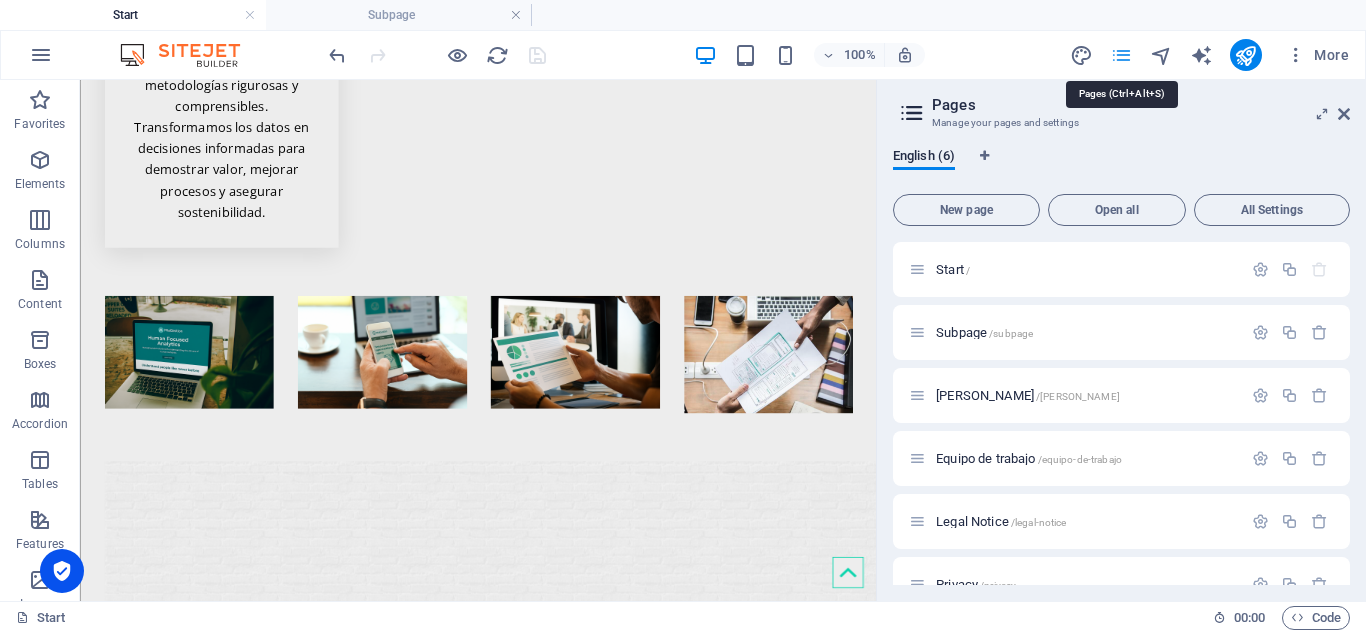 scroll, scrollTop: 4659, scrollLeft: 0, axis: vertical 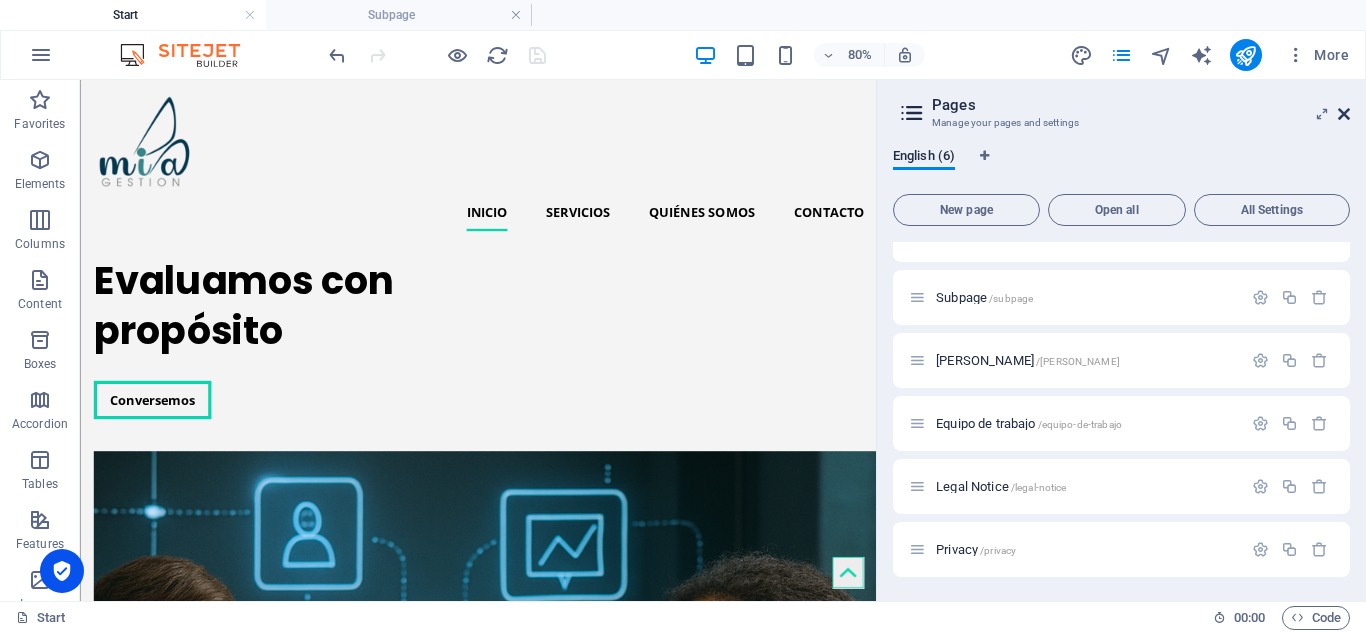 click at bounding box center [1344, 114] 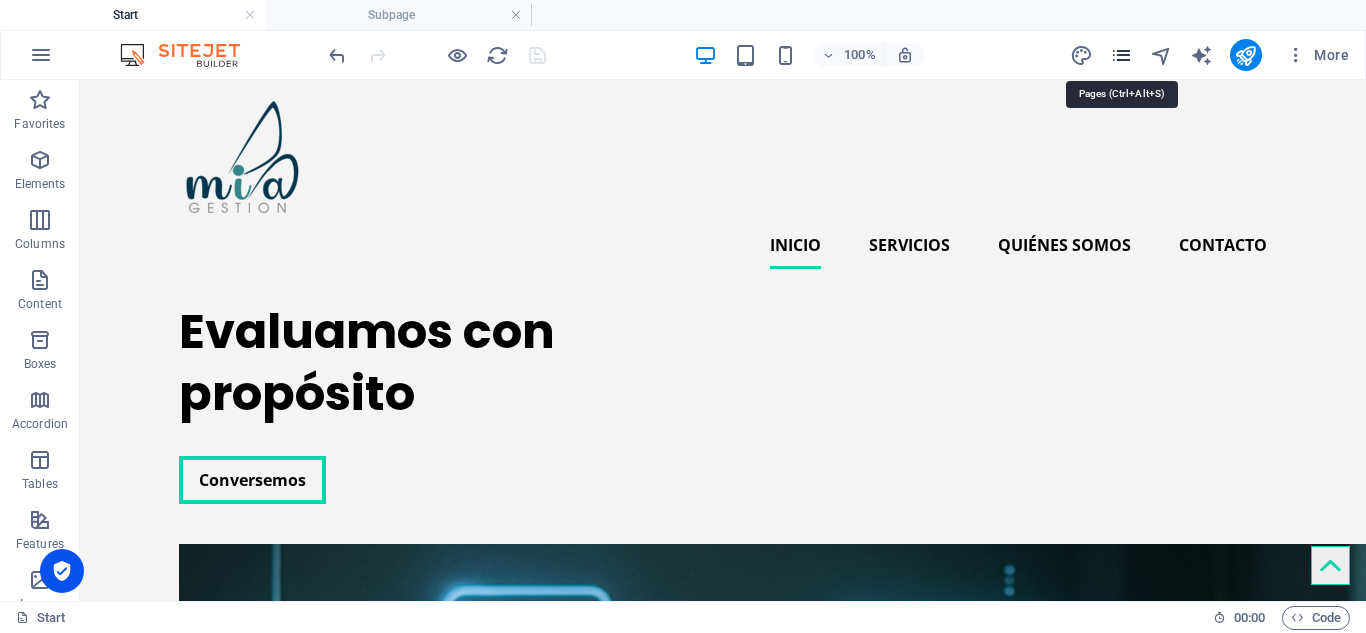 click at bounding box center (1121, 55) 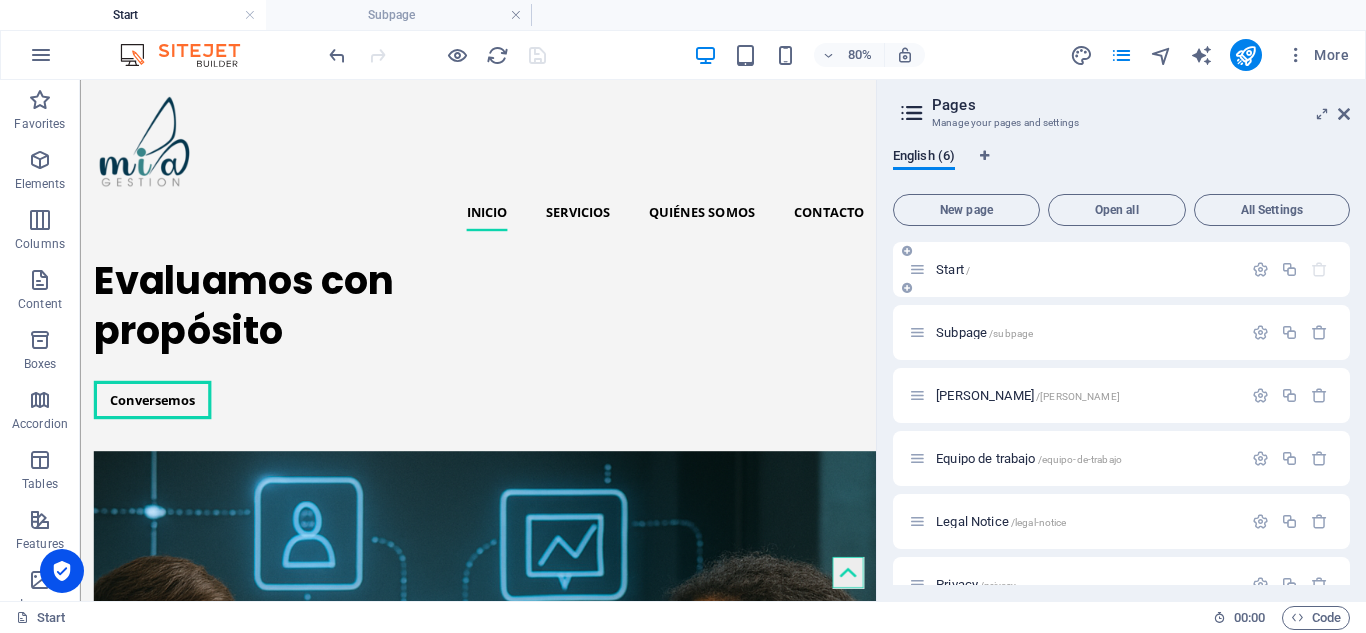 click on "Start /" at bounding box center (1121, 269) 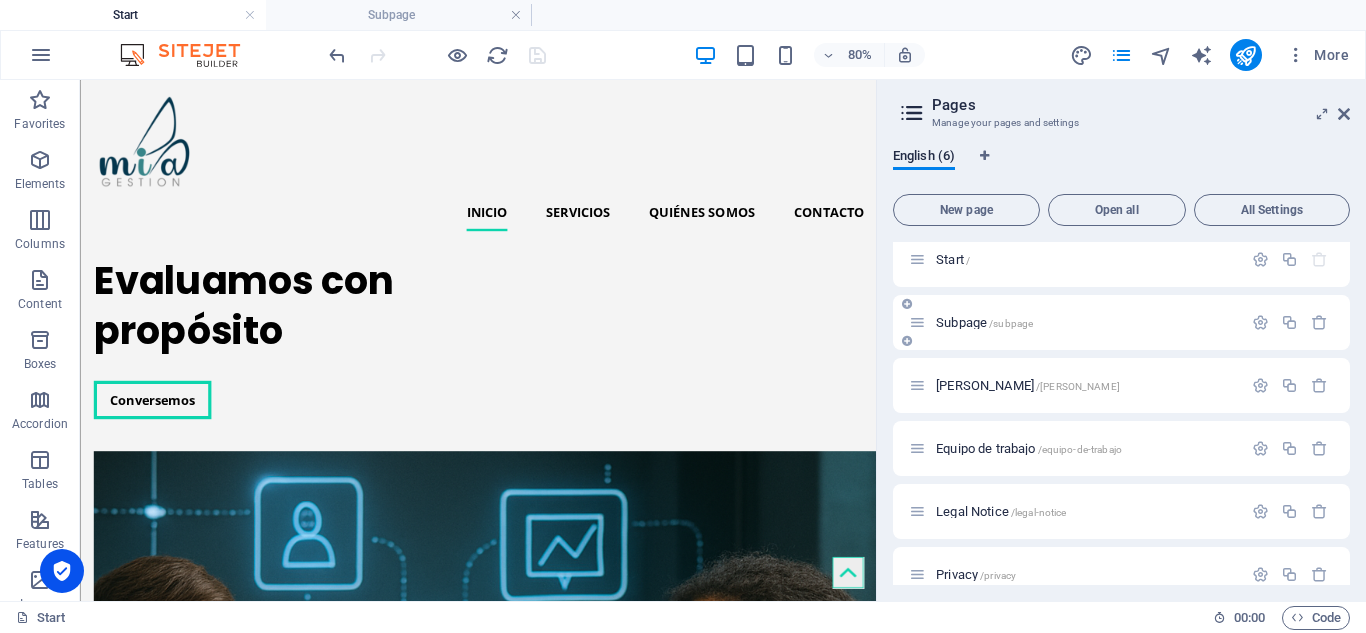 scroll, scrollTop: 0, scrollLeft: 0, axis: both 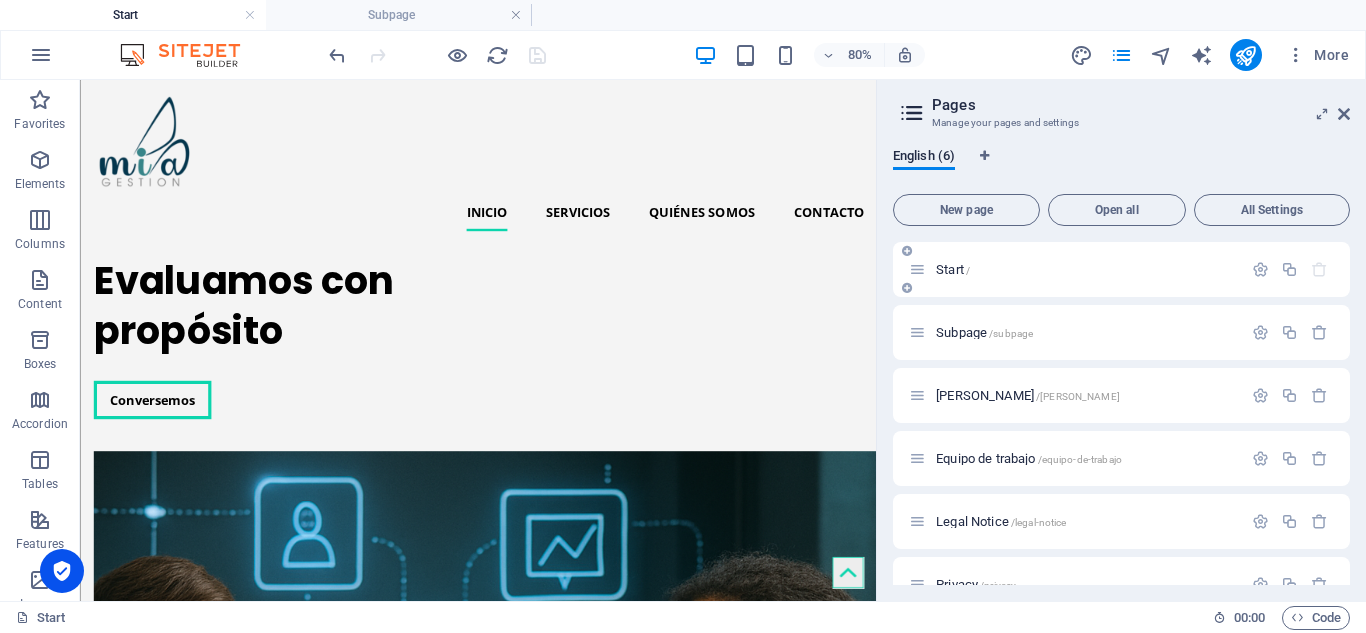 click at bounding box center (1290, 270) 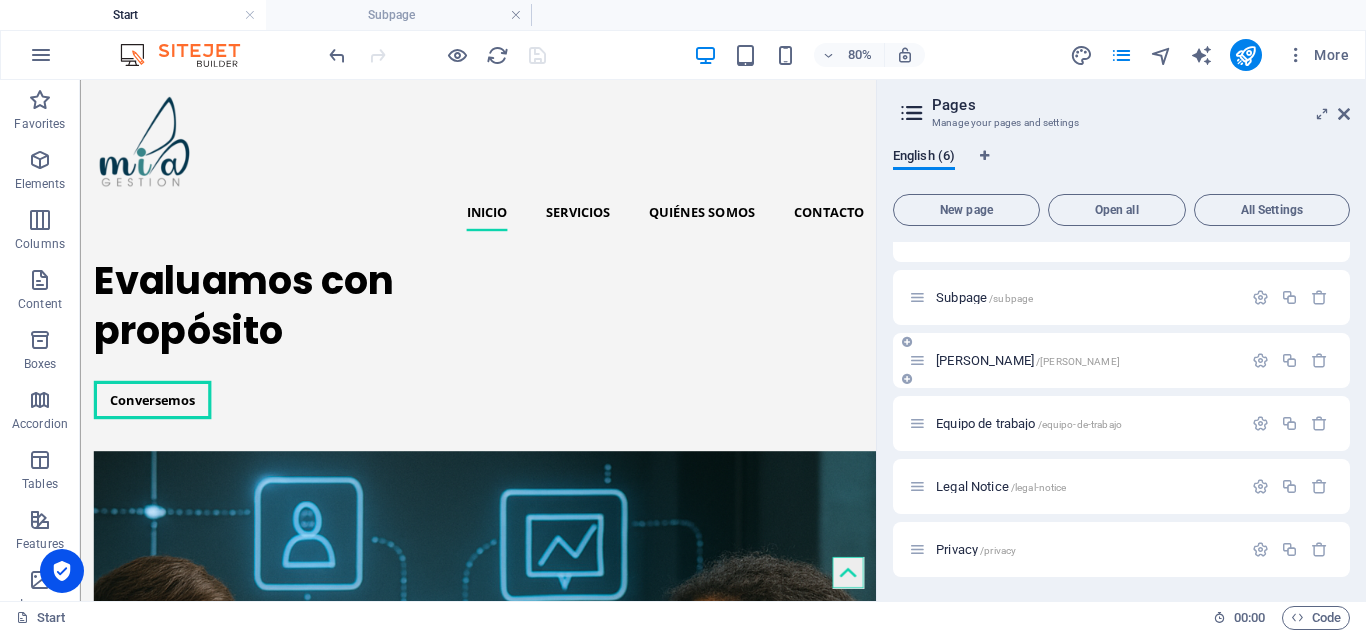 scroll, scrollTop: 0, scrollLeft: 0, axis: both 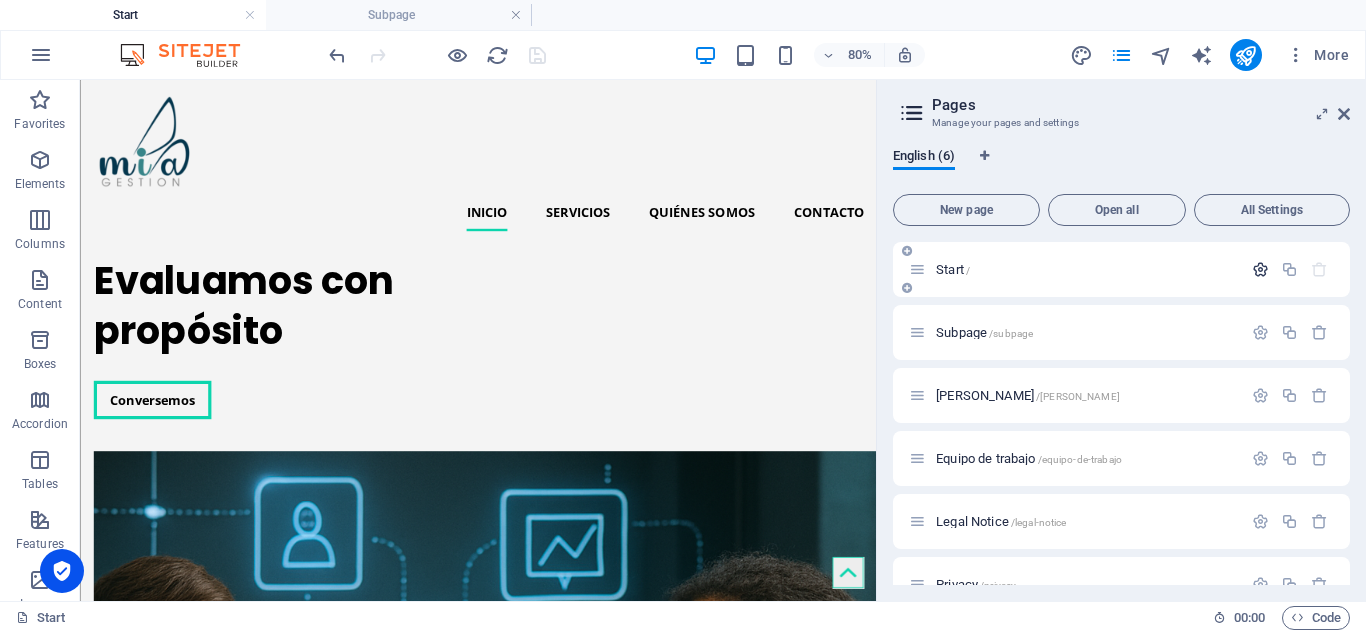 click at bounding box center [1260, 269] 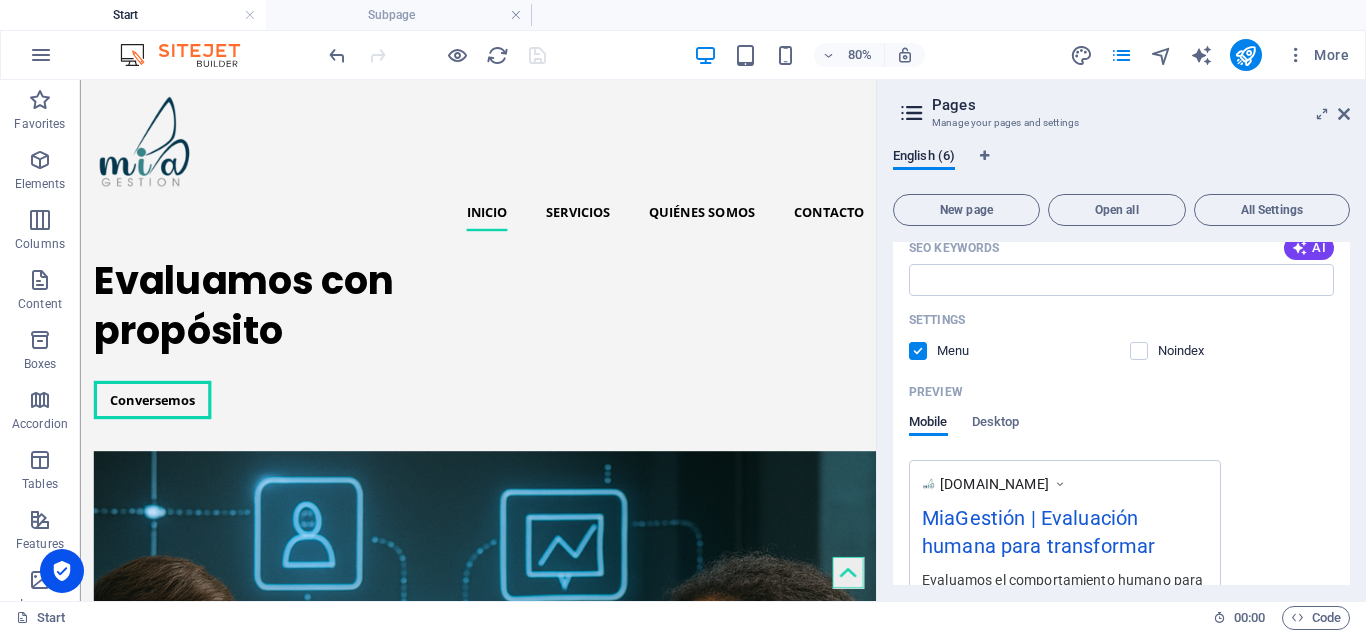 scroll, scrollTop: 300, scrollLeft: 0, axis: vertical 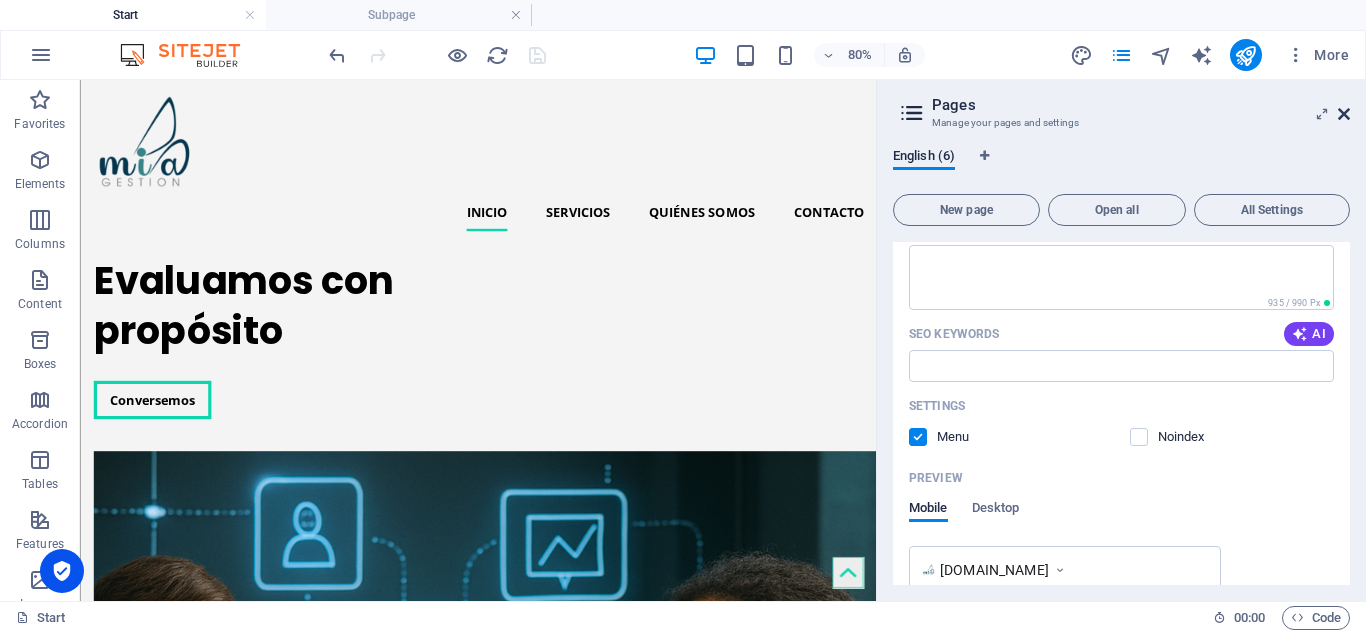 click at bounding box center [1344, 114] 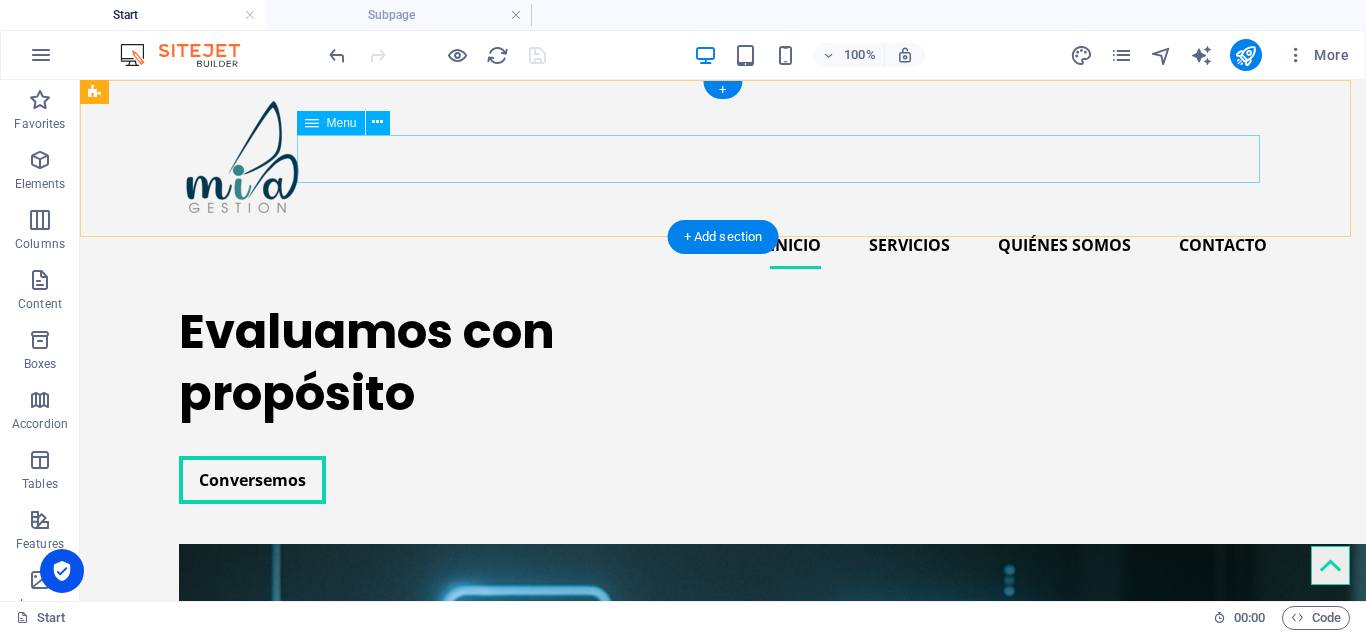 click on "Inicio Servicios Quiénes somos Contacto" at bounding box center [723, 245] 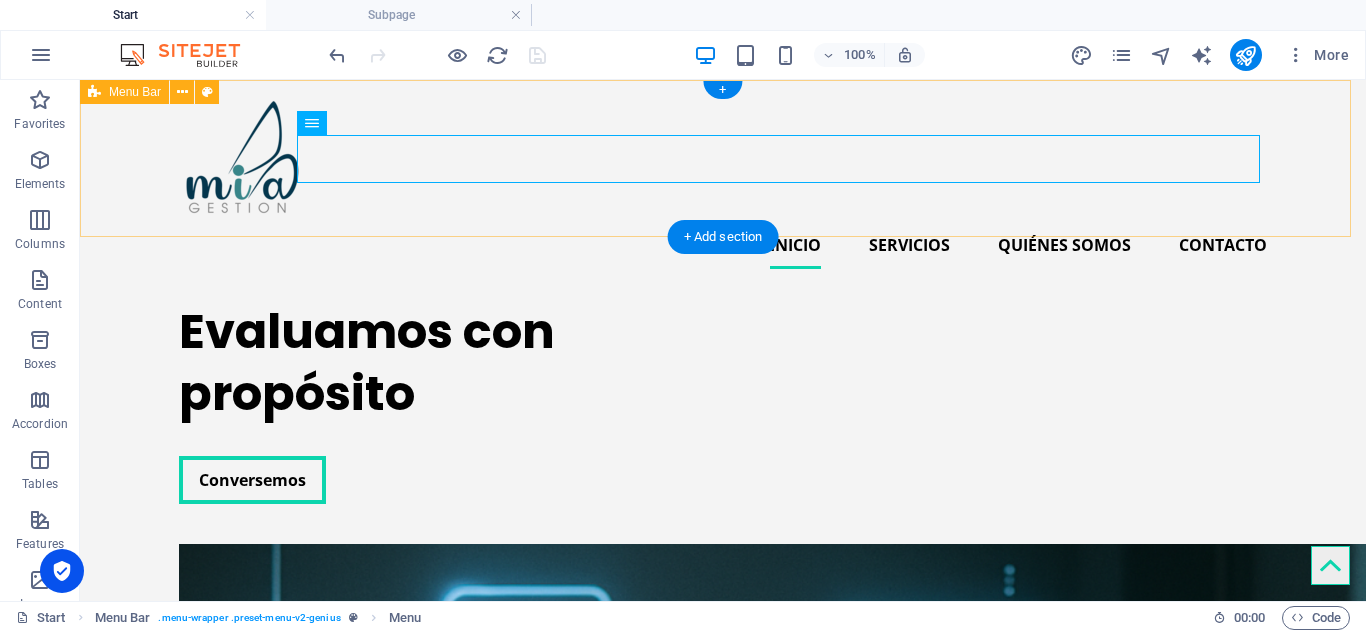 click on "Inicio Servicios Quiénes somos Contacto" at bounding box center (723, 182) 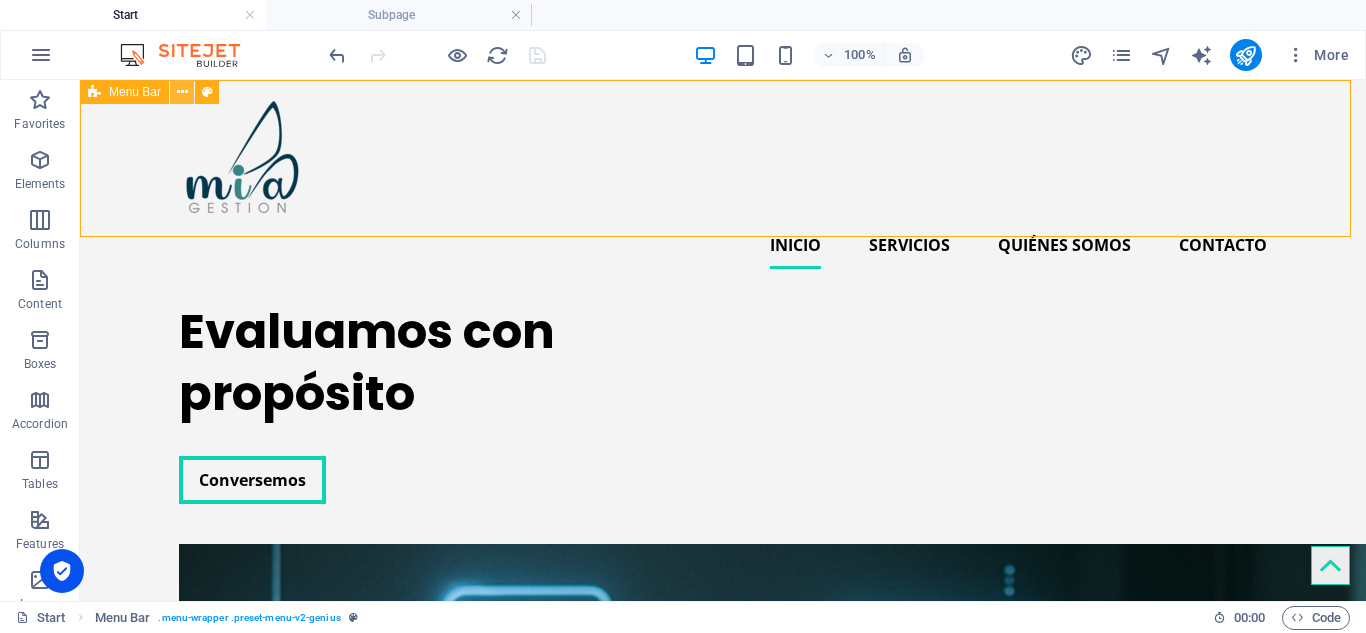 click at bounding box center [182, 92] 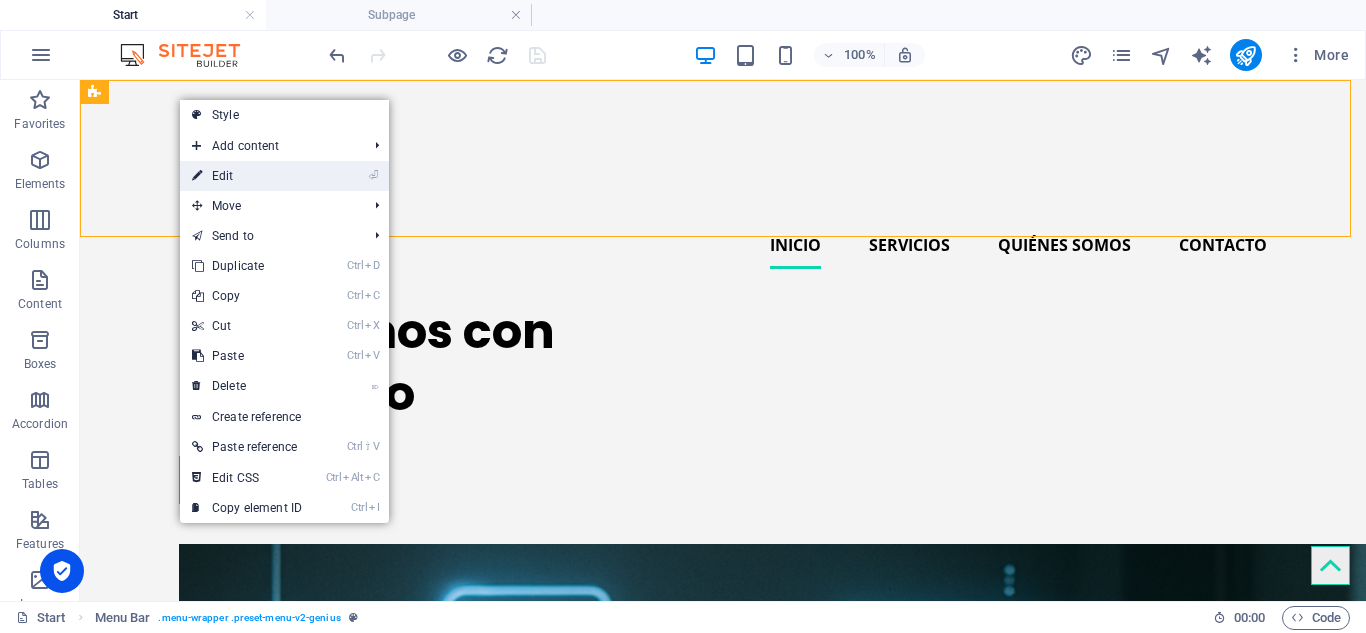 click on "⏎  Edit" at bounding box center (247, 176) 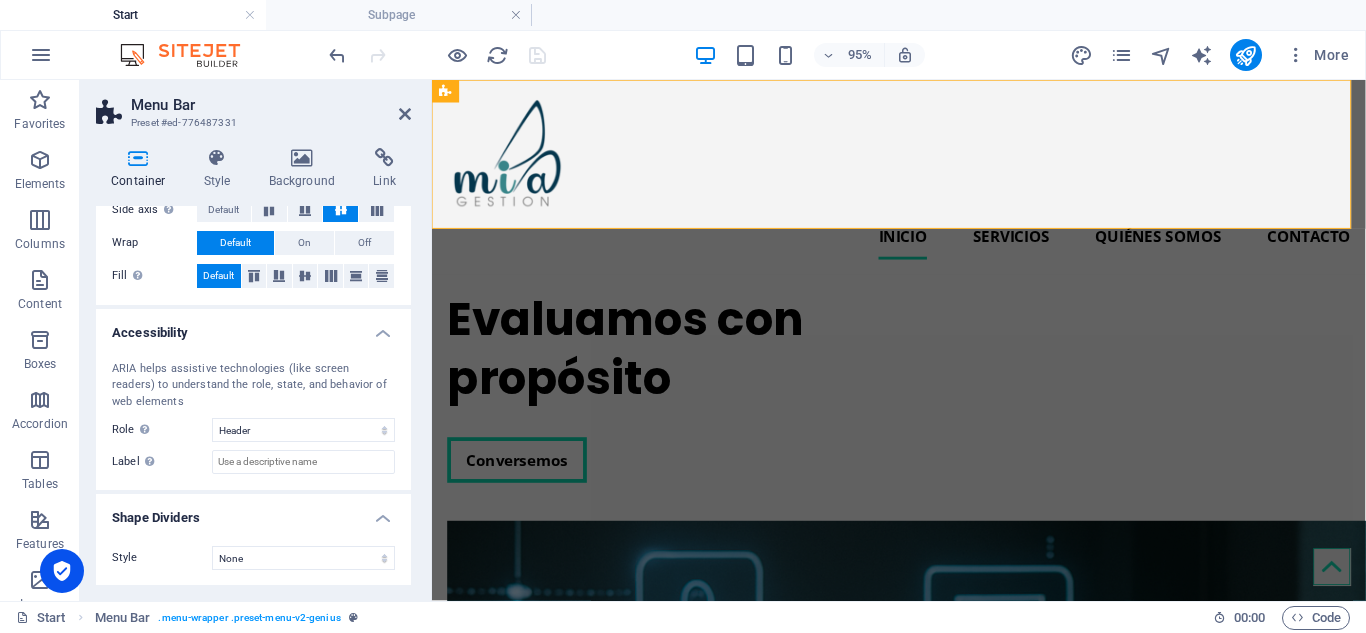 scroll, scrollTop: 396, scrollLeft: 0, axis: vertical 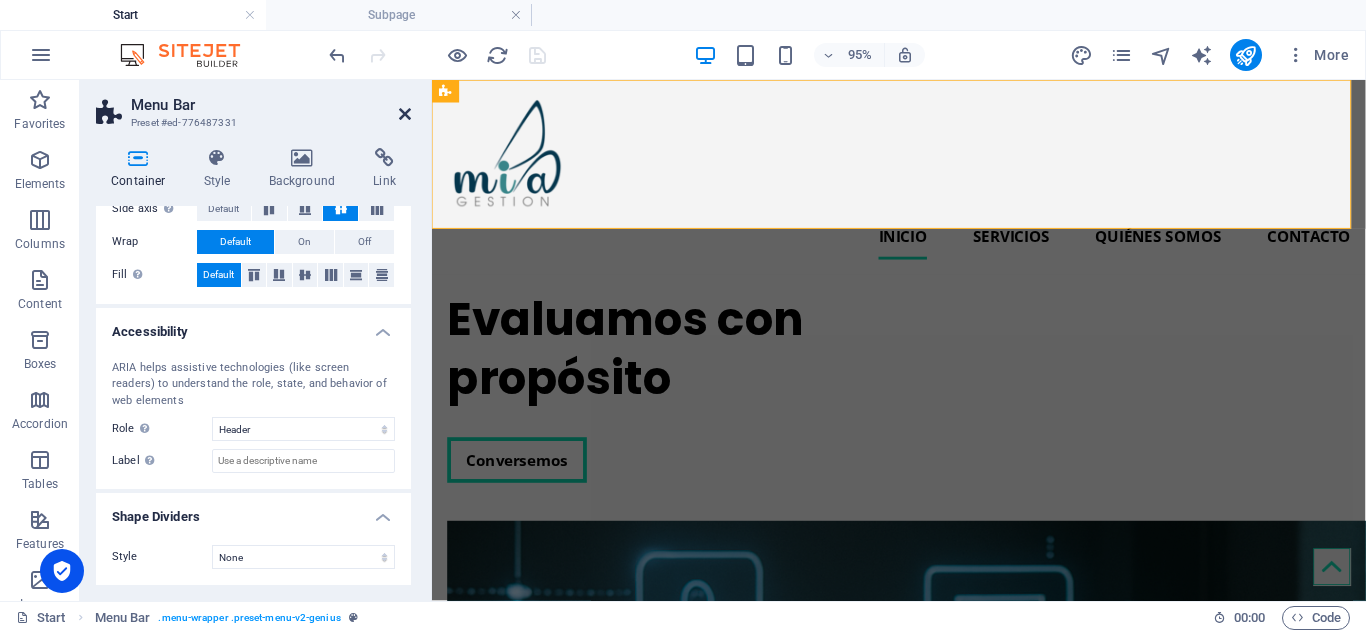 click at bounding box center (405, 114) 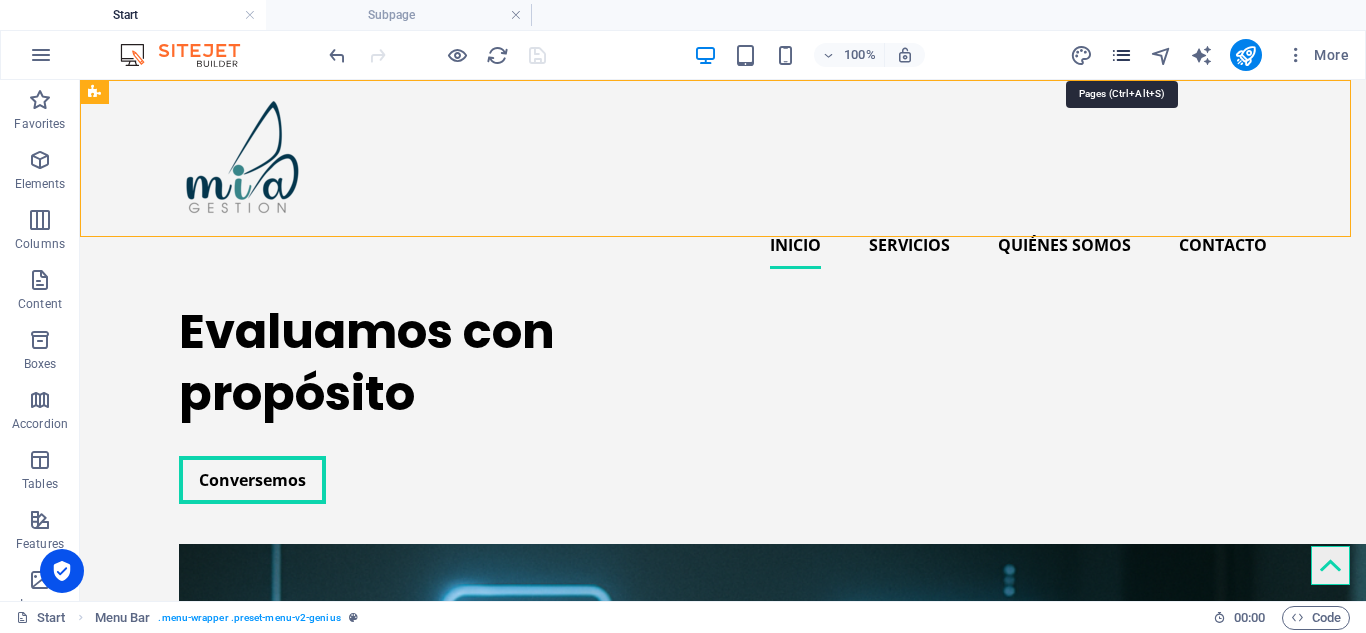 click at bounding box center (1121, 55) 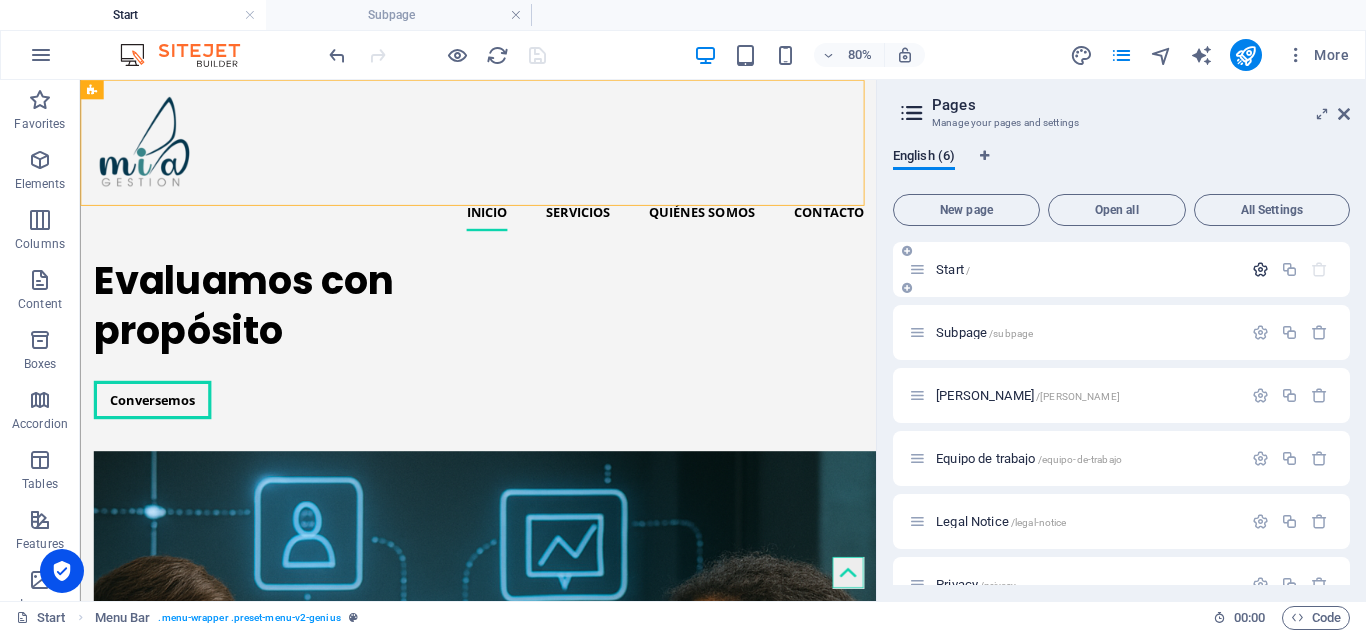 click at bounding box center (1260, 269) 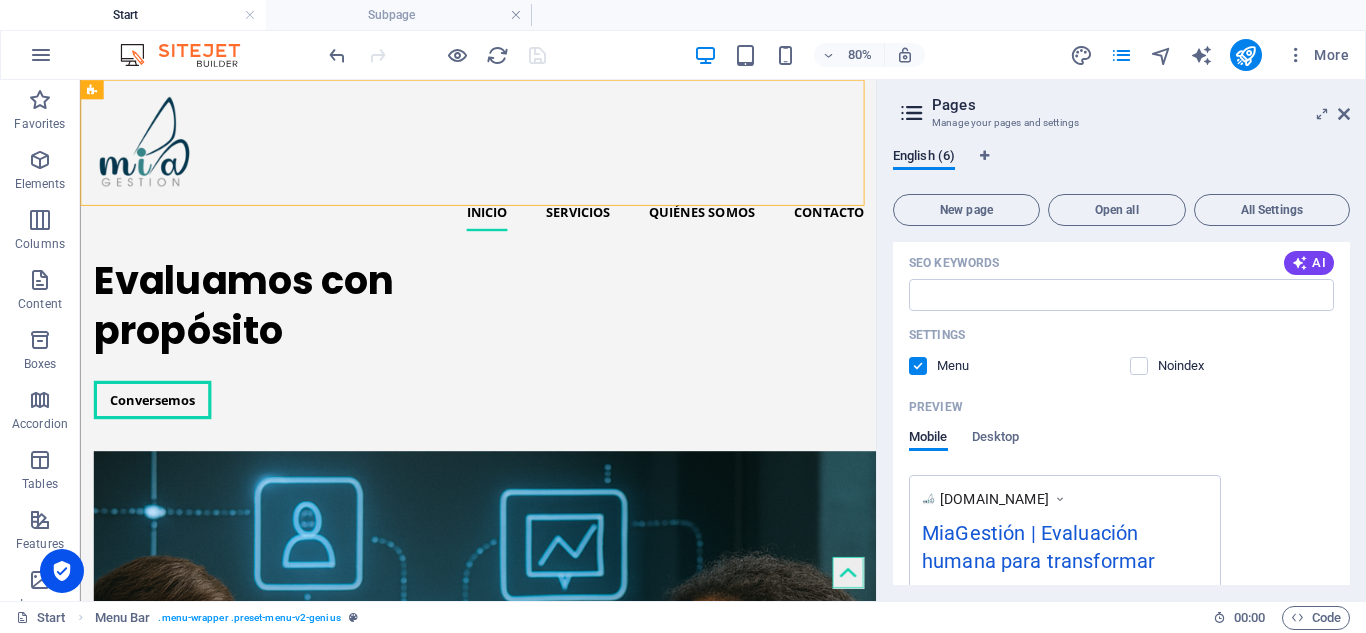 scroll, scrollTop: 200, scrollLeft: 0, axis: vertical 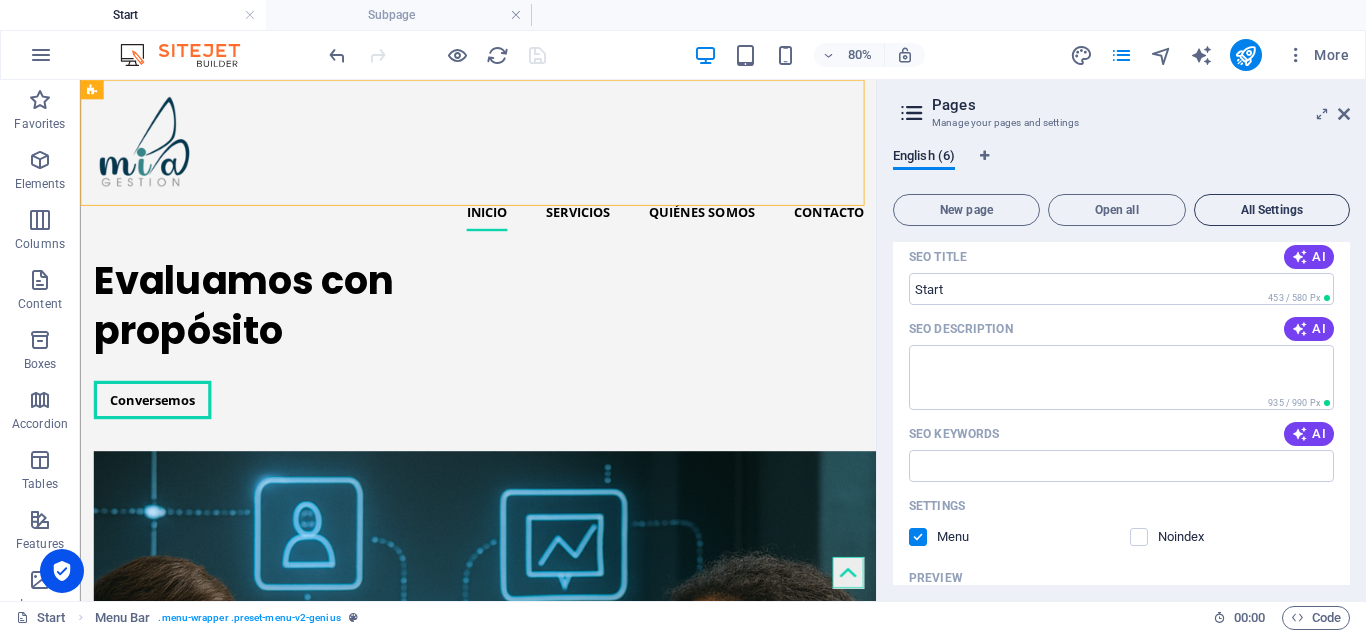 click on "All Settings" at bounding box center (1272, 210) 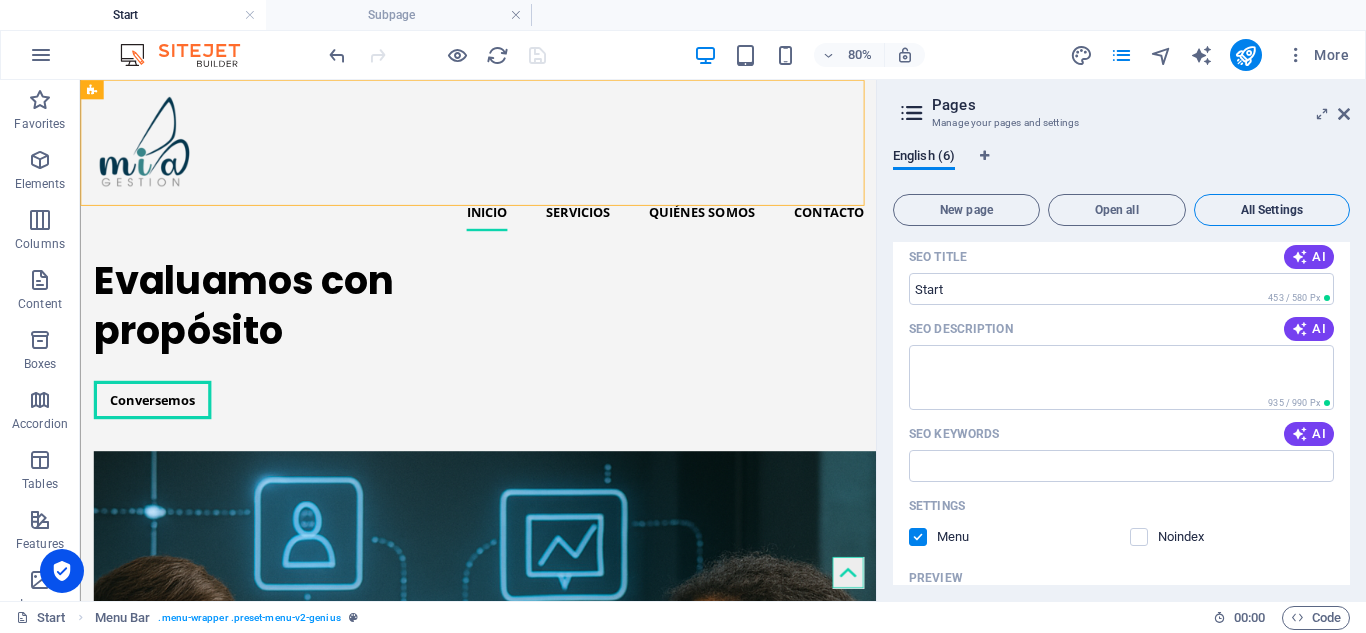 scroll, scrollTop: 4466, scrollLeft: 0, axis: vertical 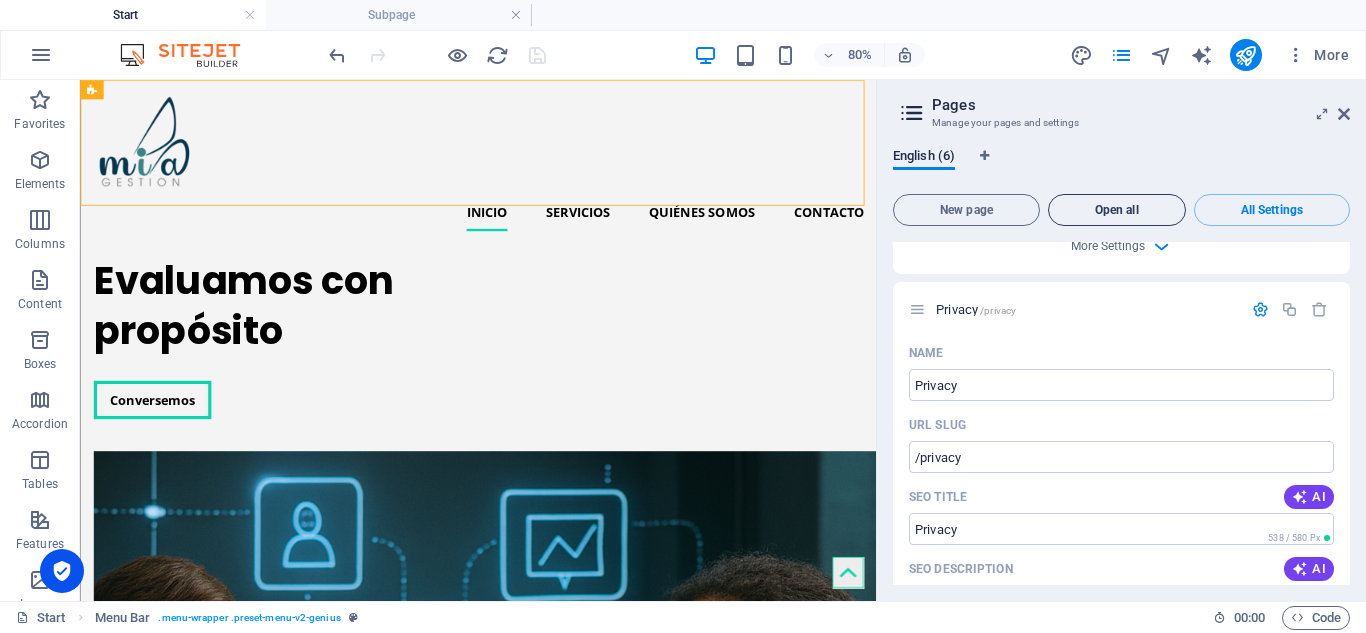 click on "Open all" at bounding box center [1117, 210] 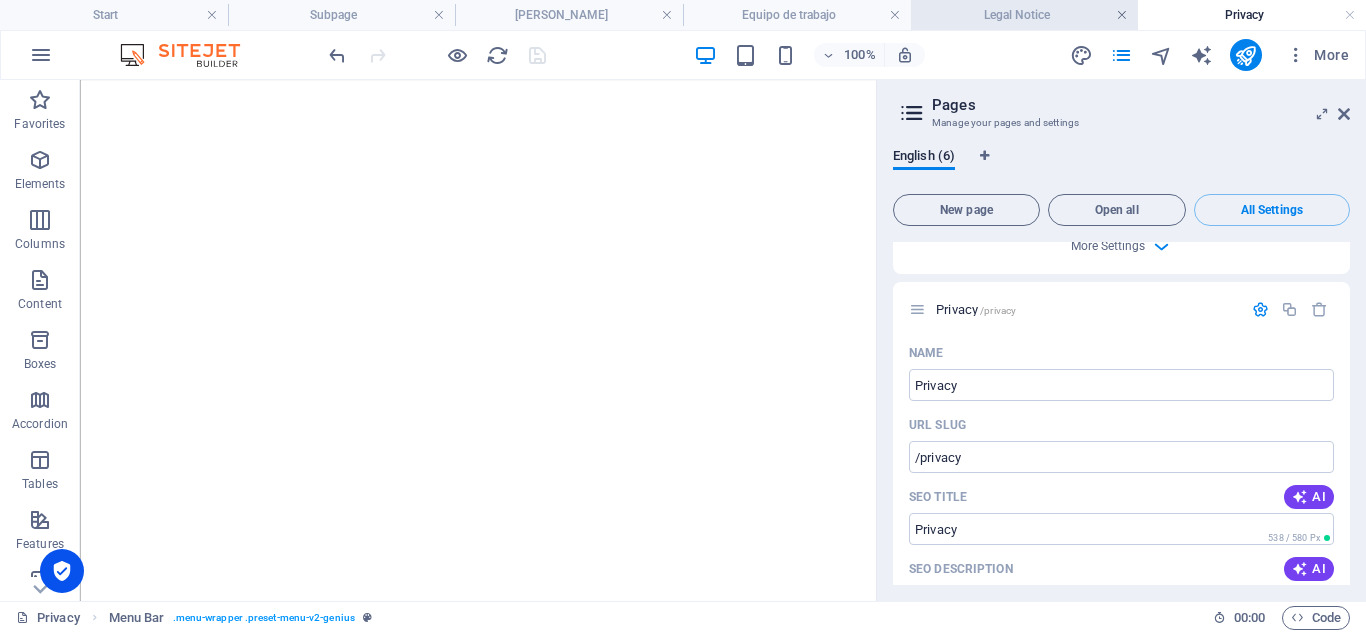click at bounding box center (1122, 15) 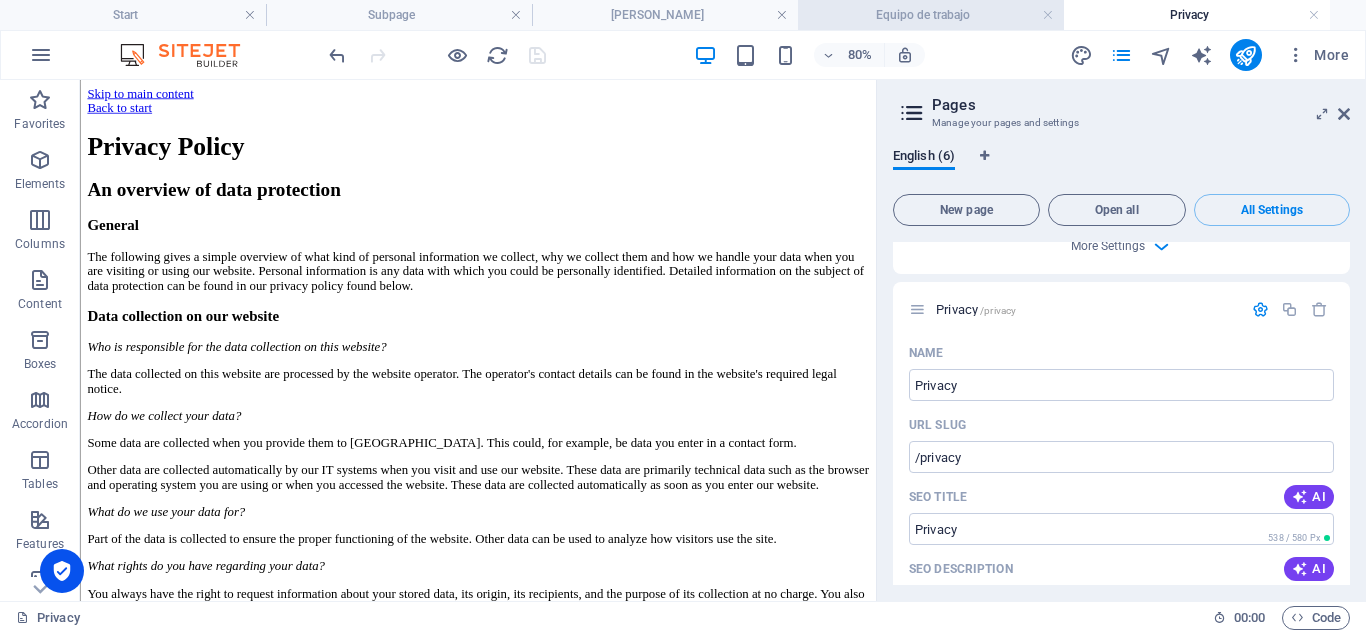 scroll, scrollTop: 0, scrollLeft: 0, axis: both 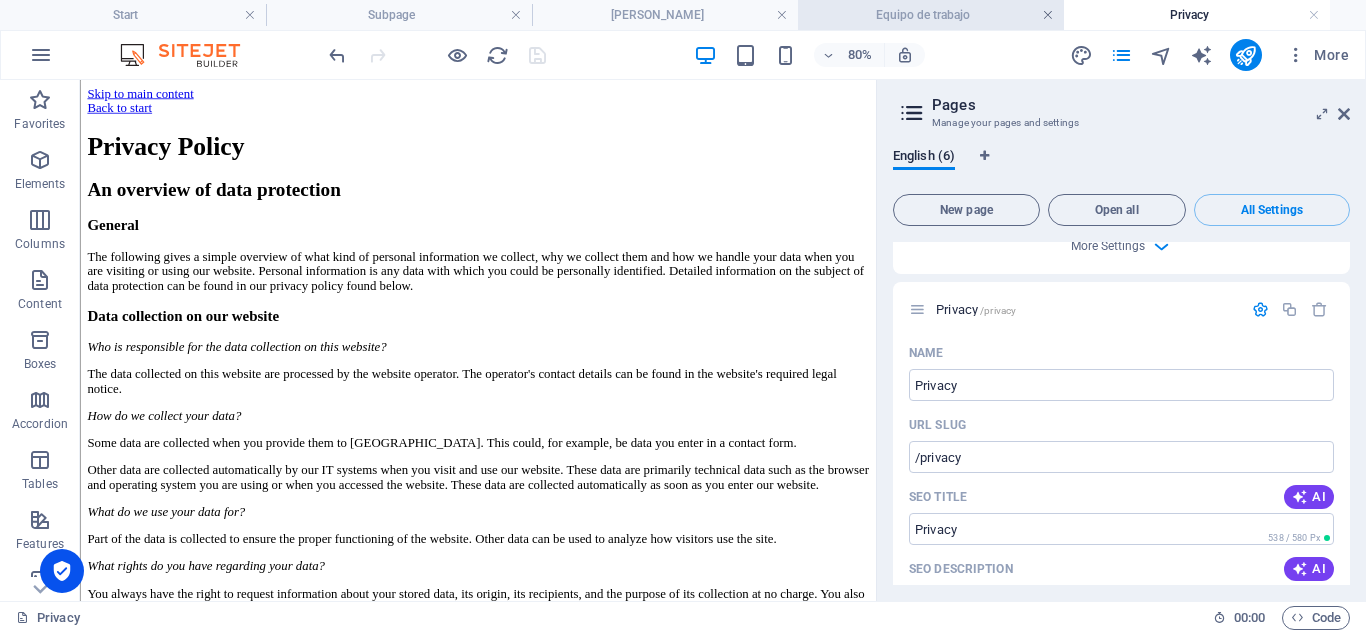 click at bounding box center (1048, 15) 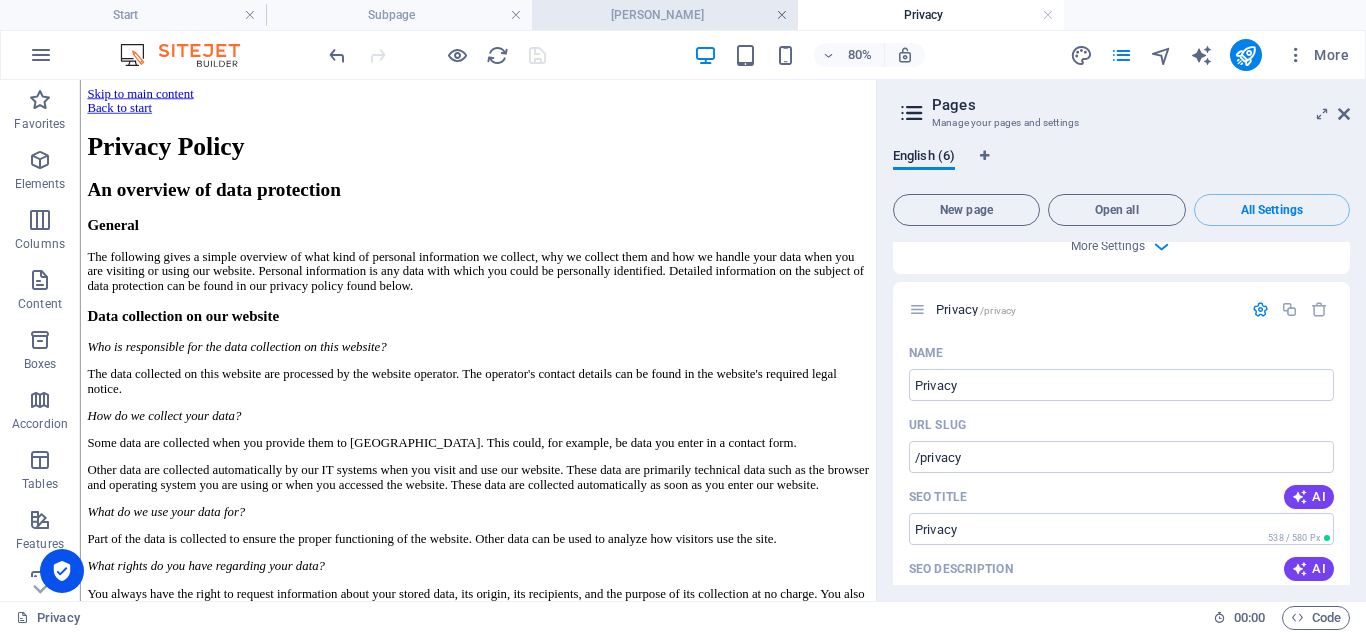 click at bounding box center [782, 15] 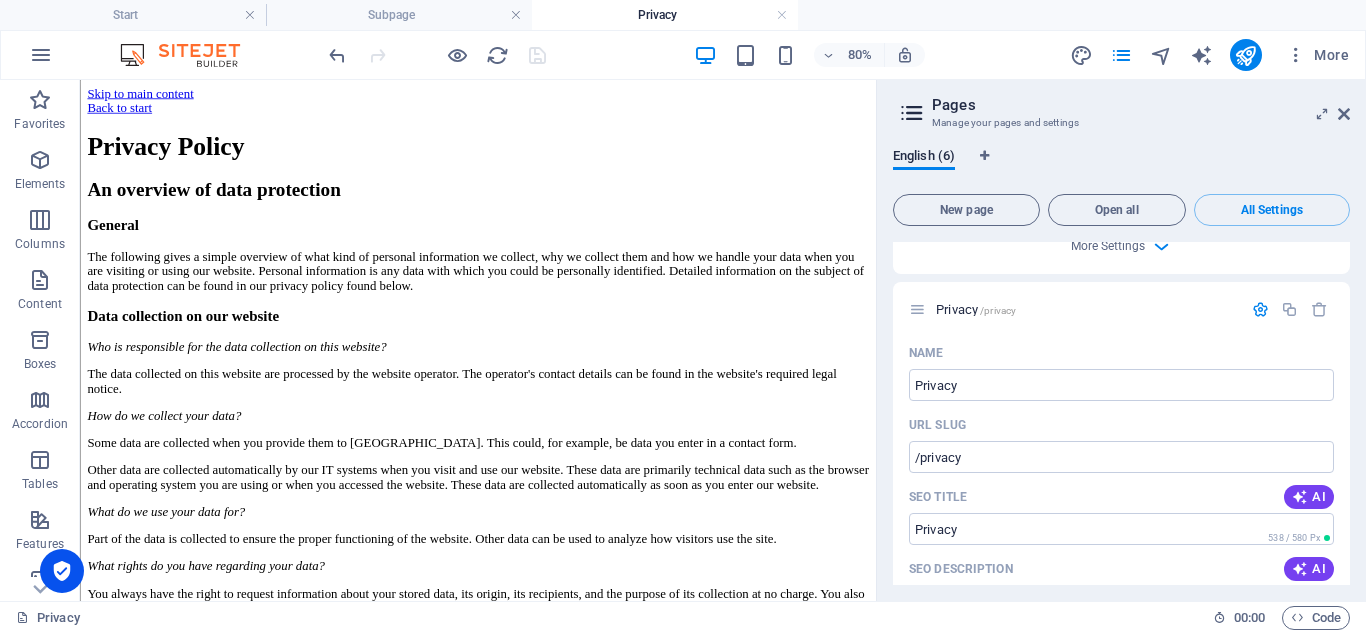 click at bounding box center (782, 15) 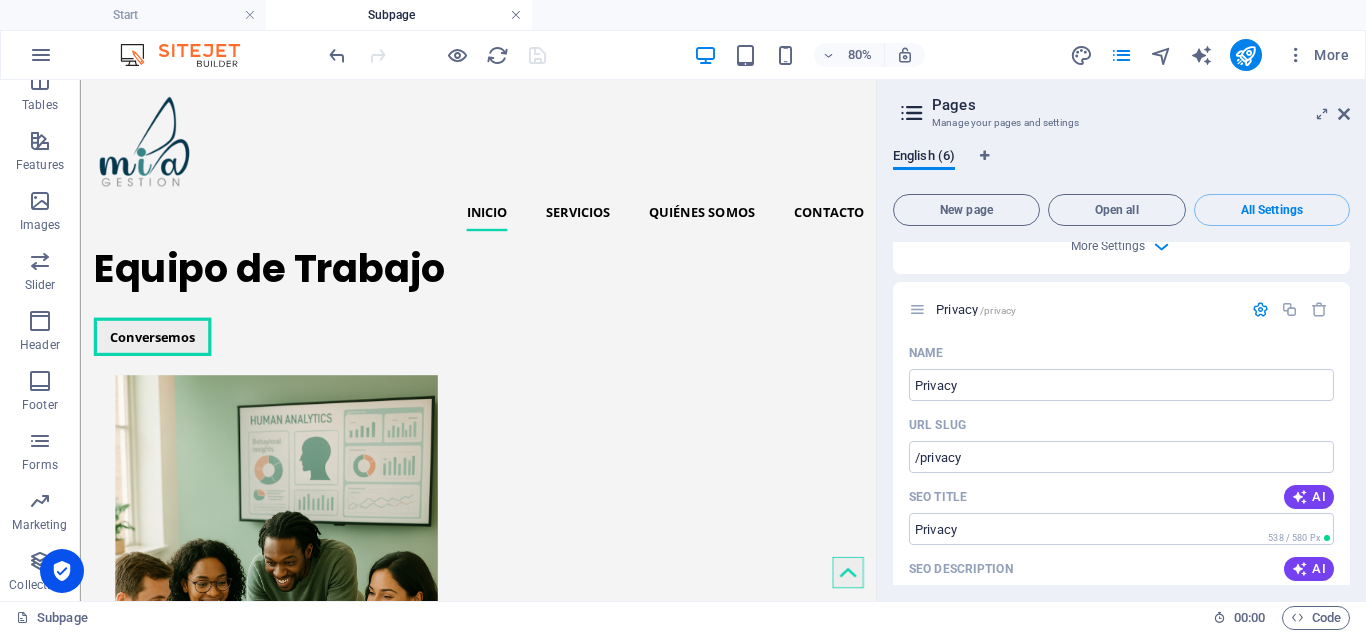 click at bounding box center (516, 15) 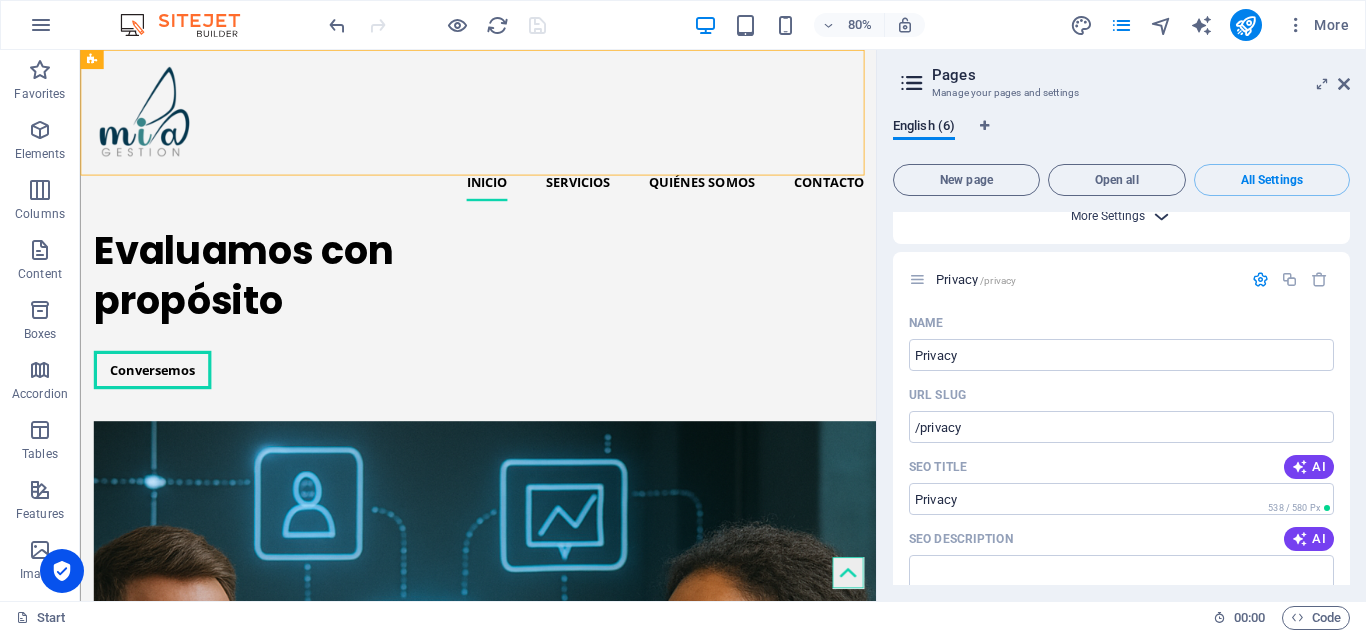 click on "More Settings" at bounding box center [1108, 216] 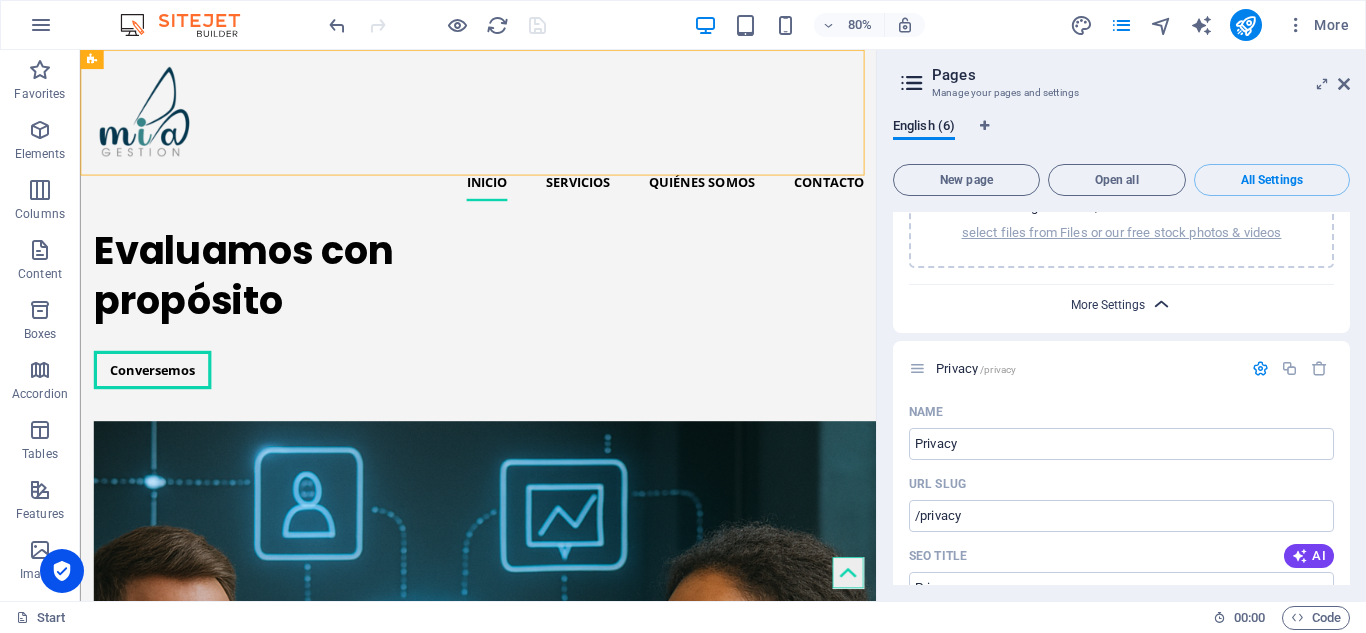 scroll, scrollTop: 4566, scrollLeft: 0, axis: vertical 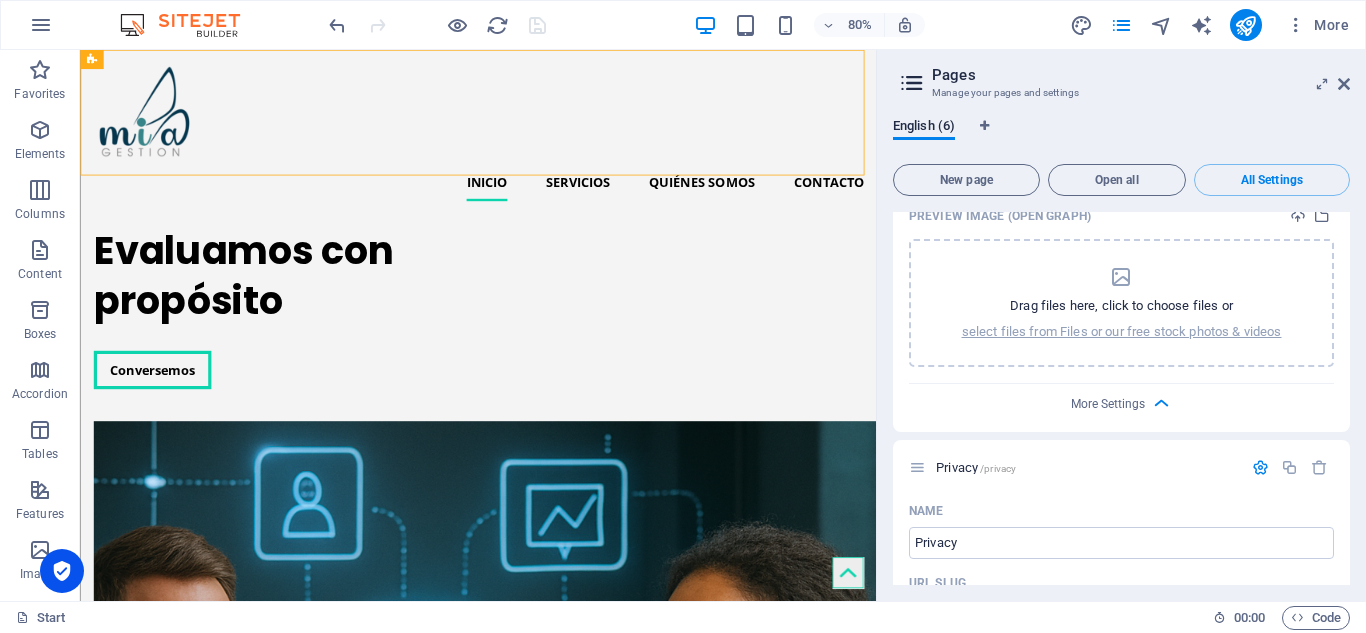 click at bounding box center (912, 83) 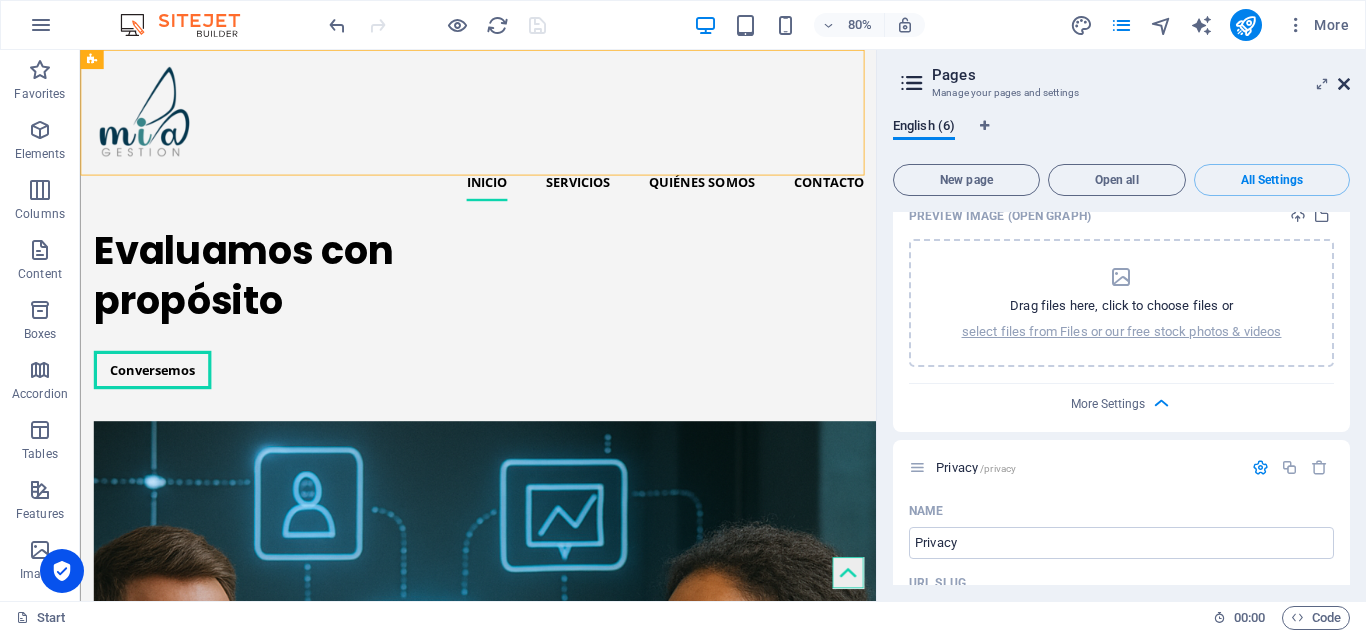 click at bounding box center [1344, 84] 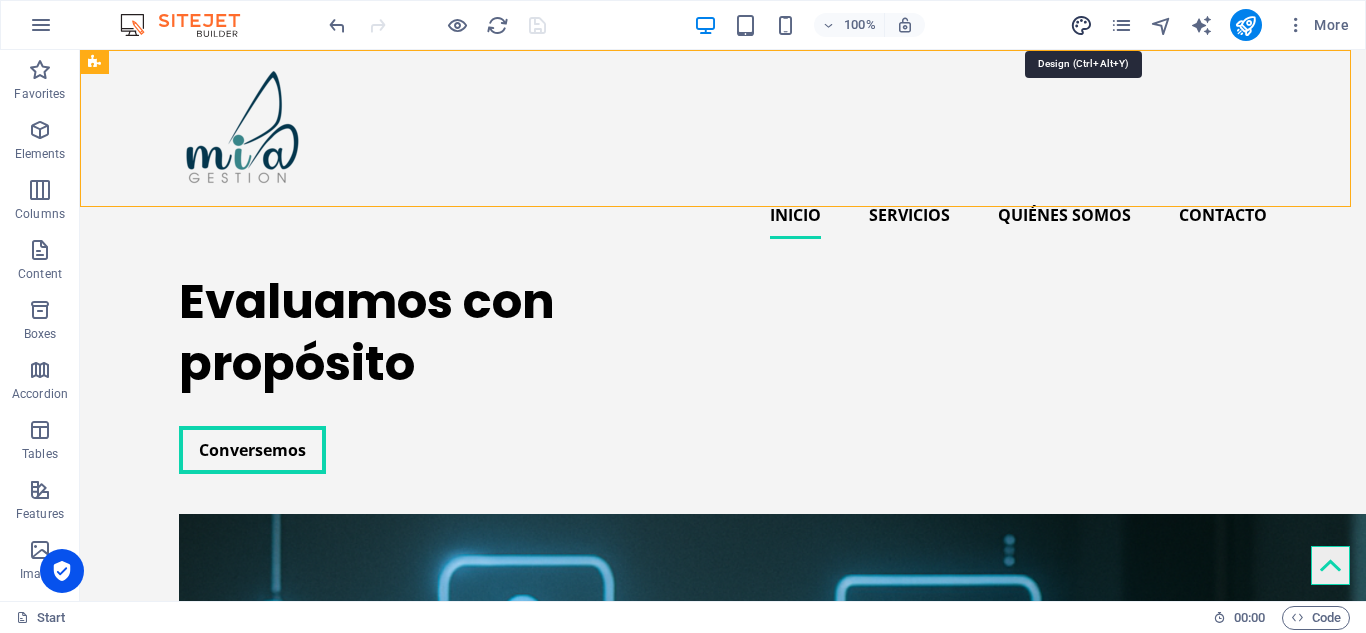 click at bounding box center [1081, 25] 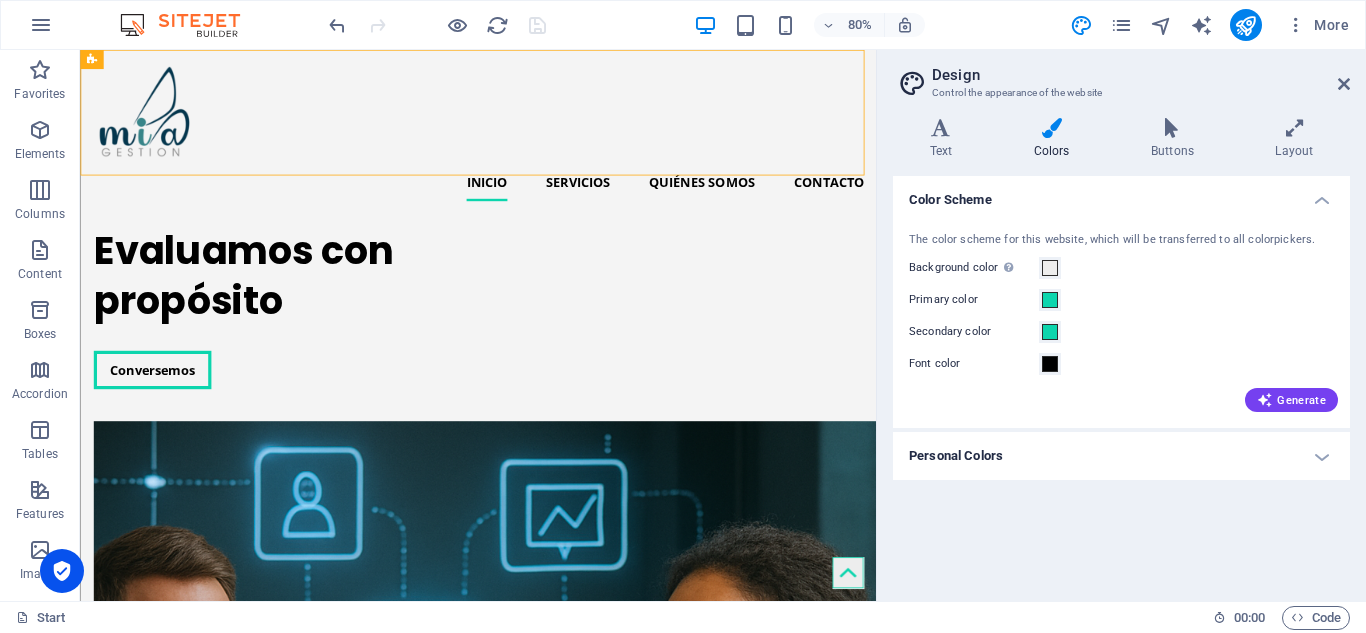 click on "Personal Colors" at bounding box center (1121, 456) 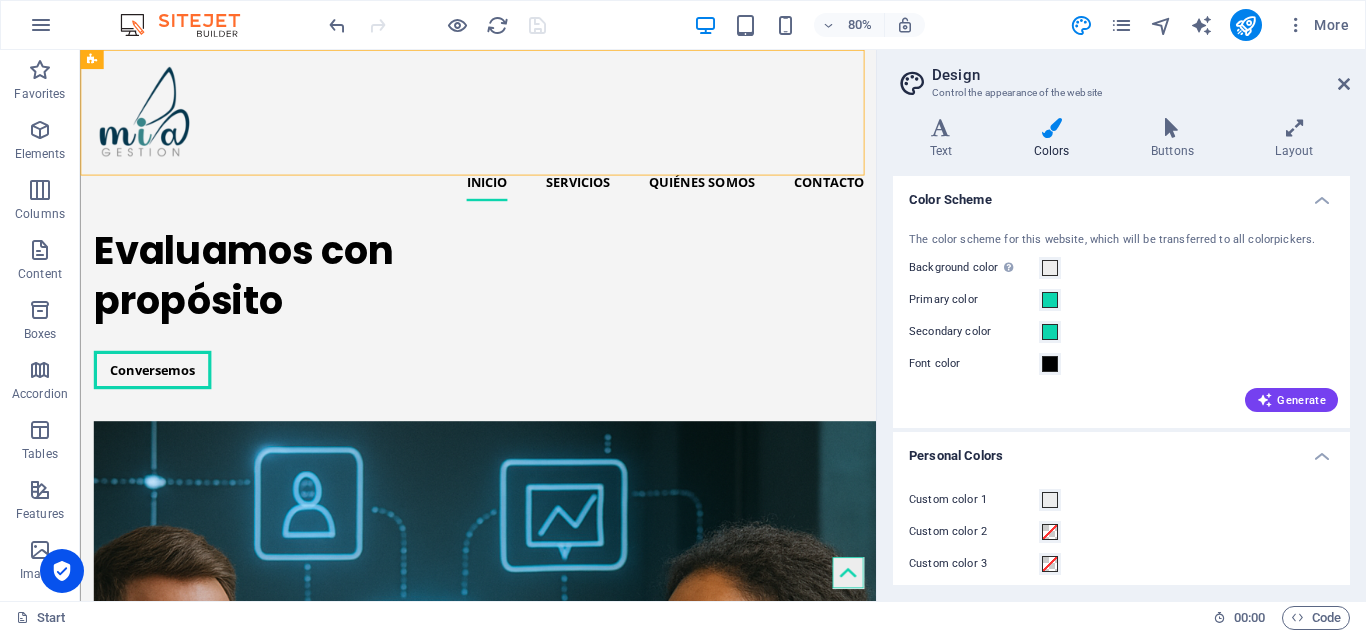click on "Primary color" at bounding box center (974, 300) 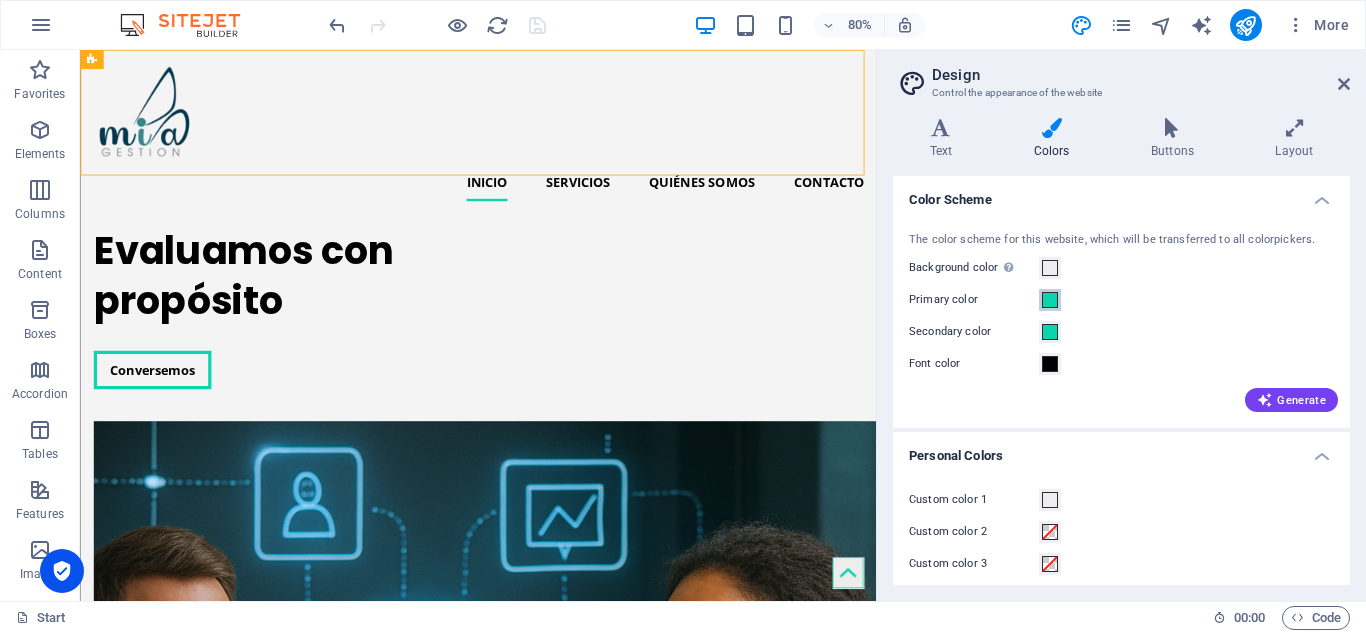 click on "Primary color" at bounding box center (1050, 300) 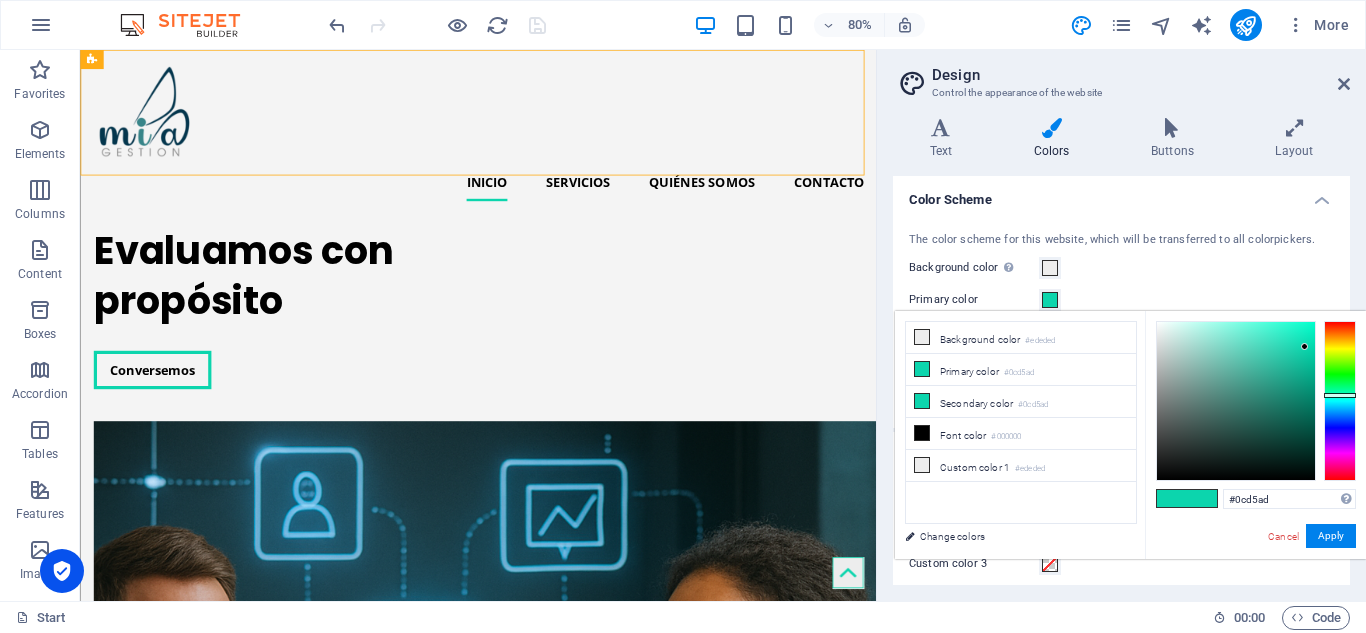 type 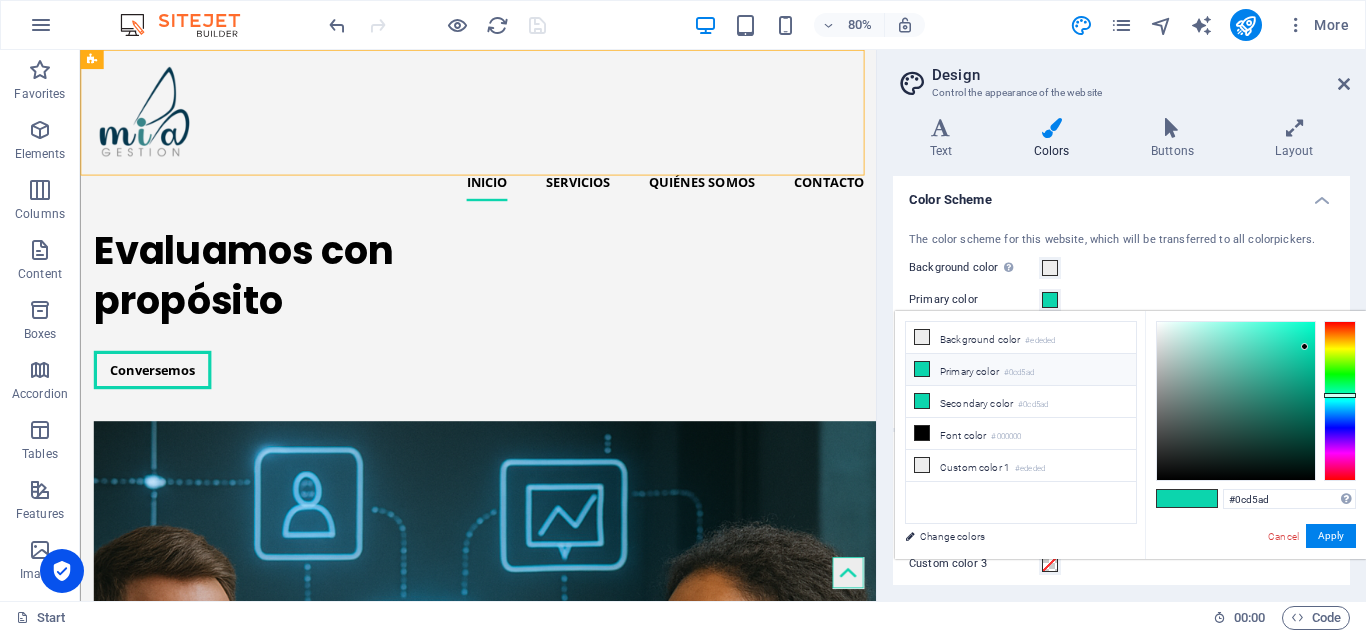 click on "Primary color
#0cd5ad" at bounding box center [1021, 370] 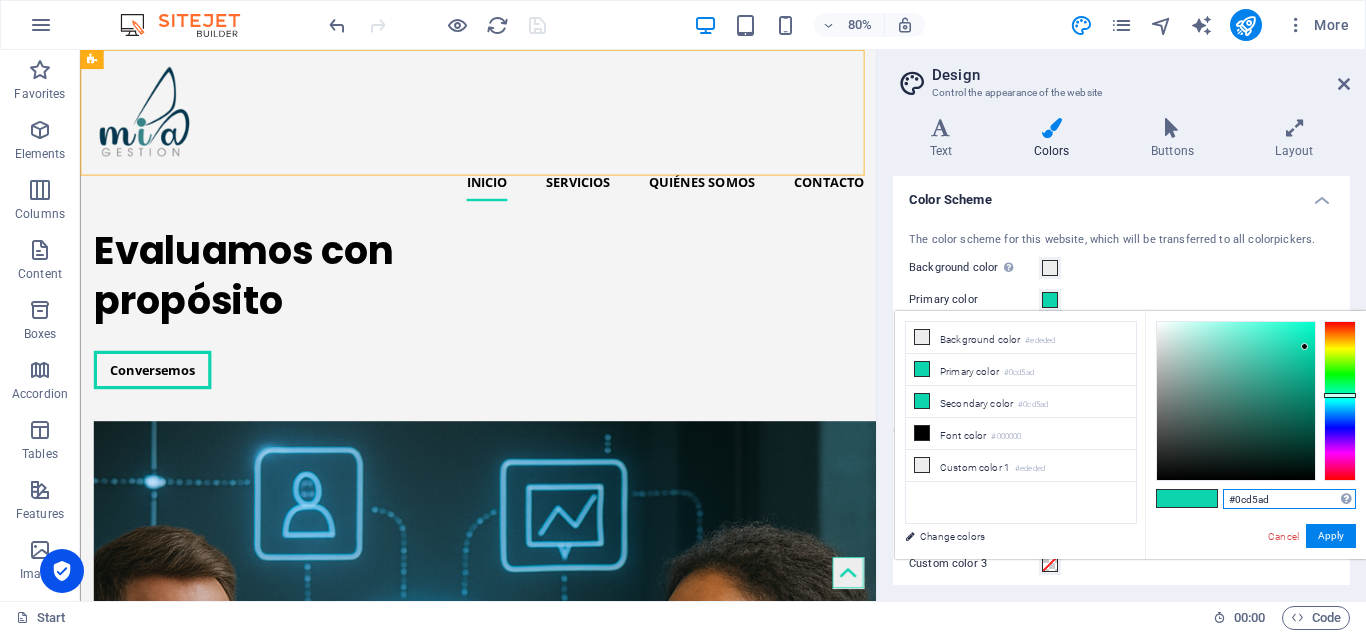 click on "#0cd5ad" at bounding box center (1289, 499) 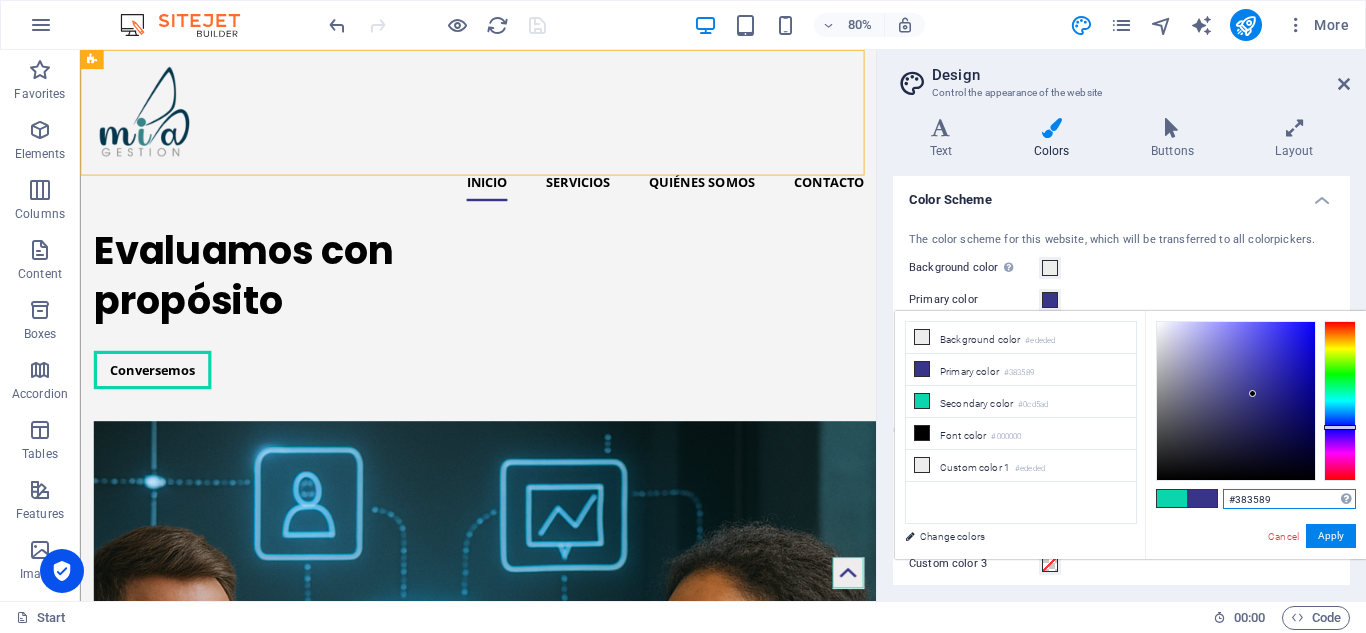 click on "#383589" at bounding box center (1289, 499) 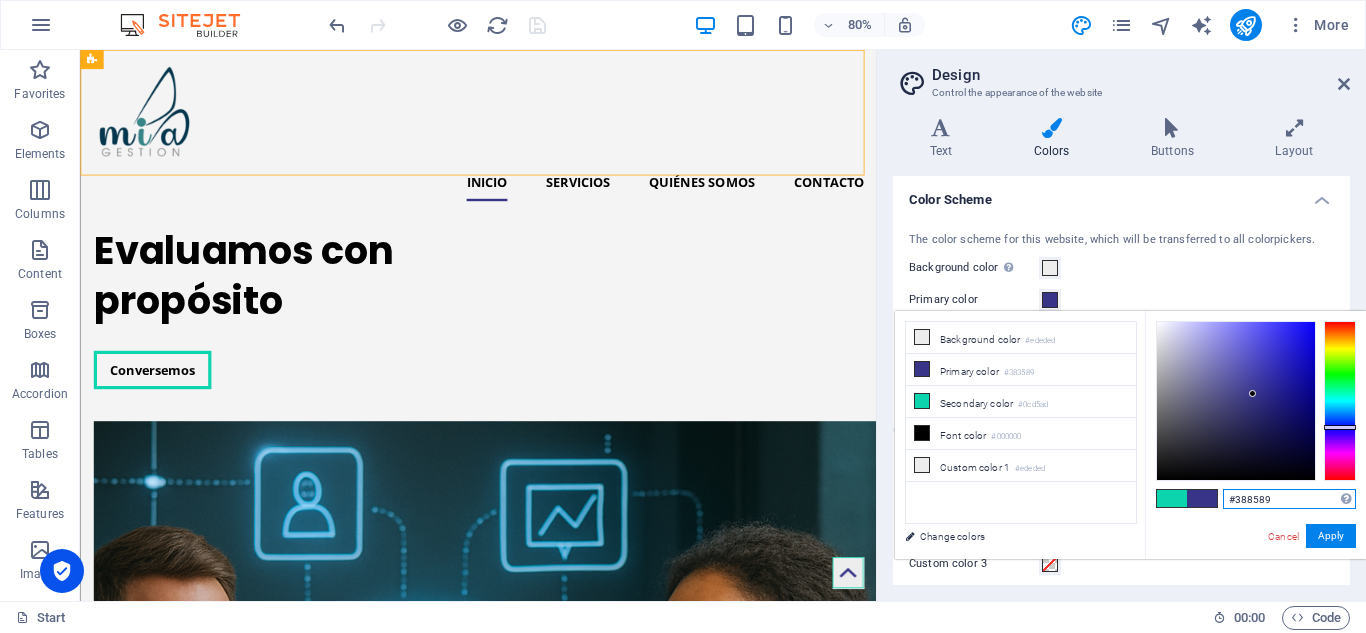 click on "#388589" at bounding box center (1289, 499) 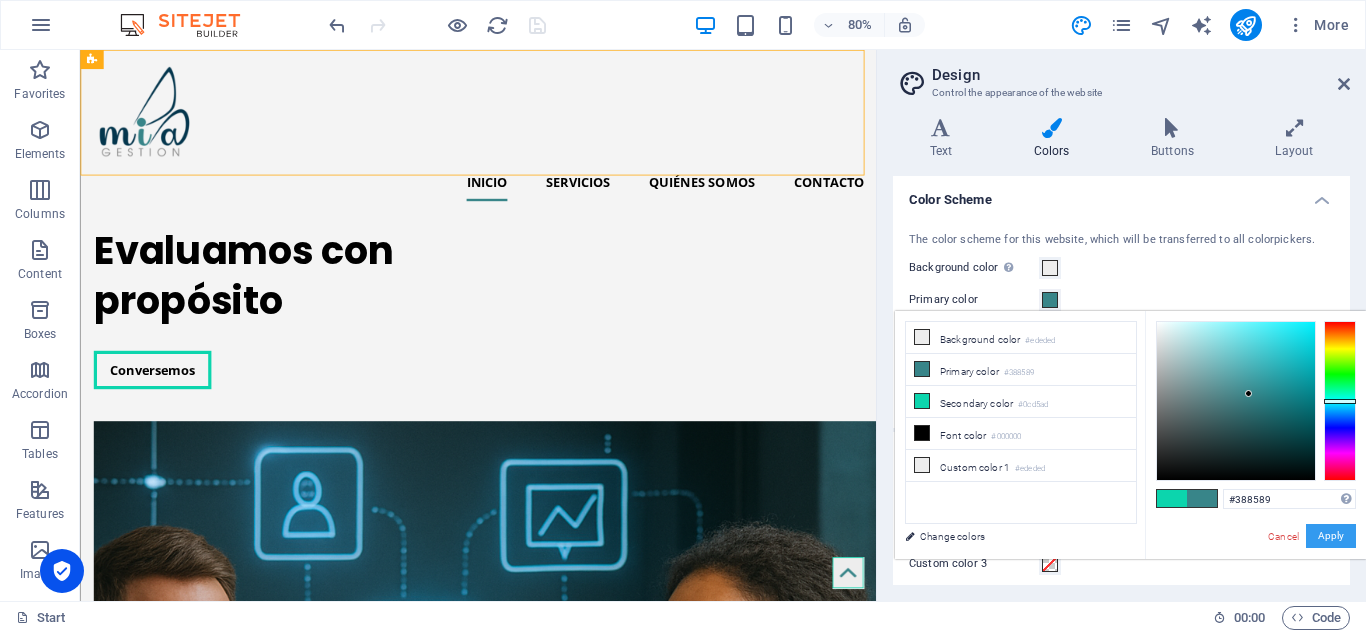 click on "Apply" at bounding box center (1331, 536) 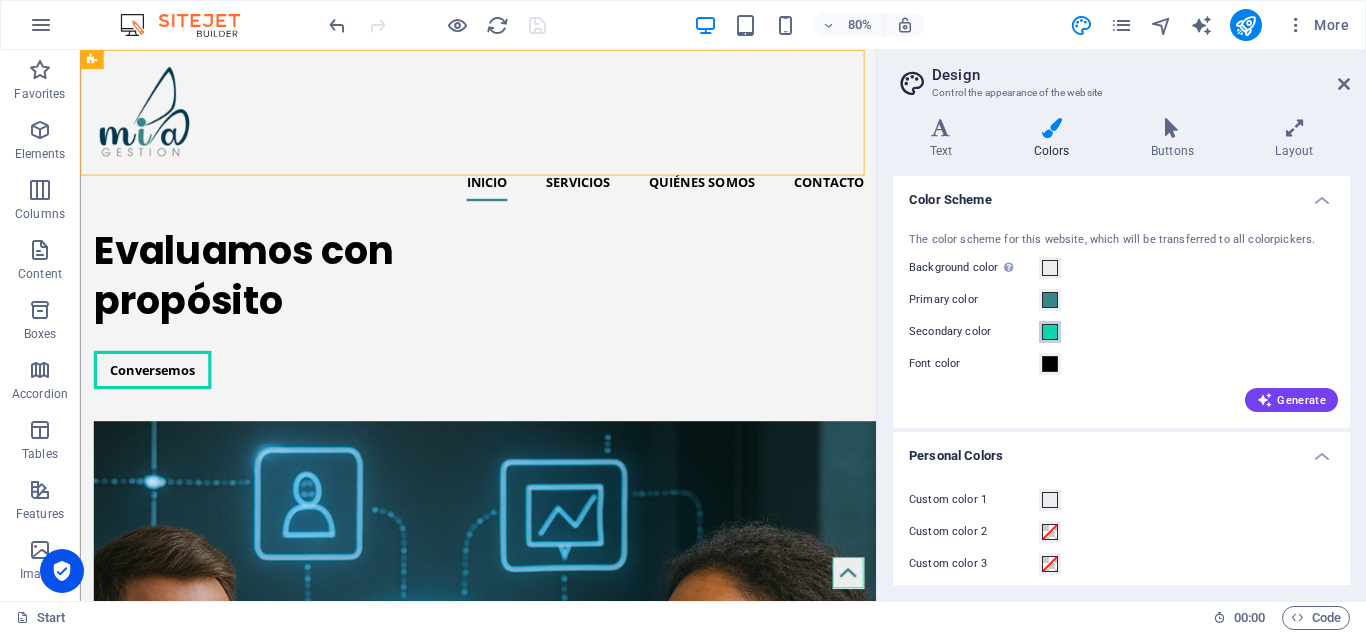 click at bounding box center (1050, 332) 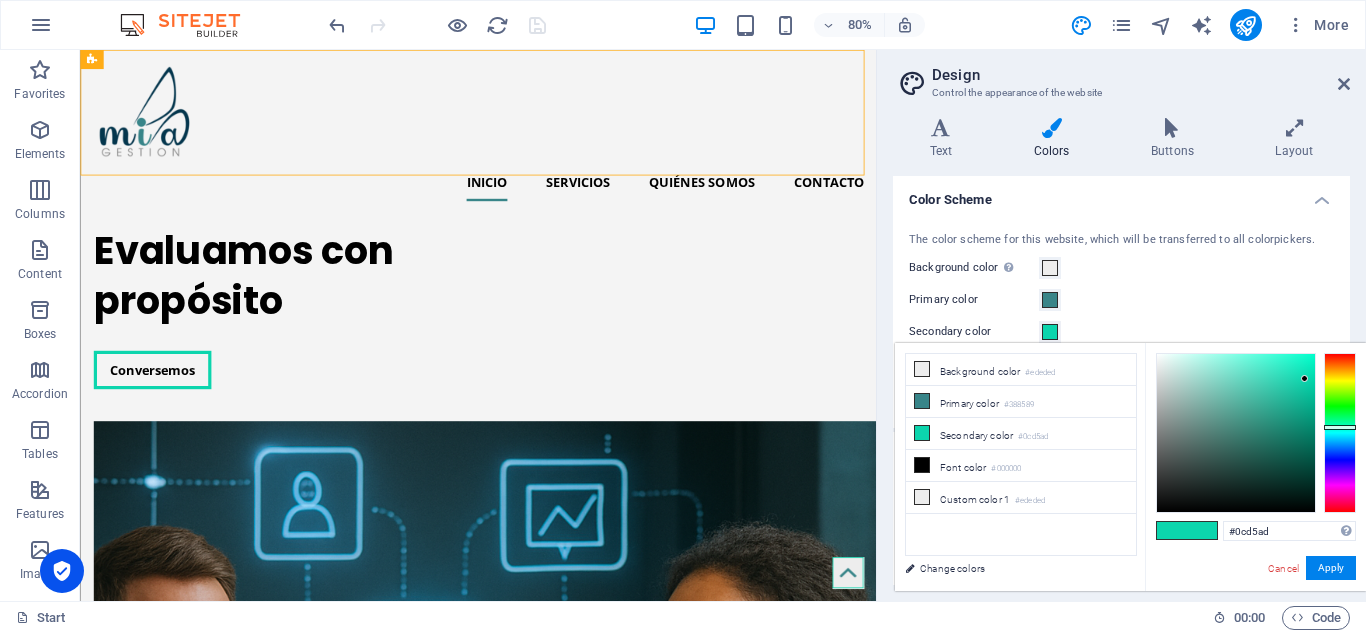 type 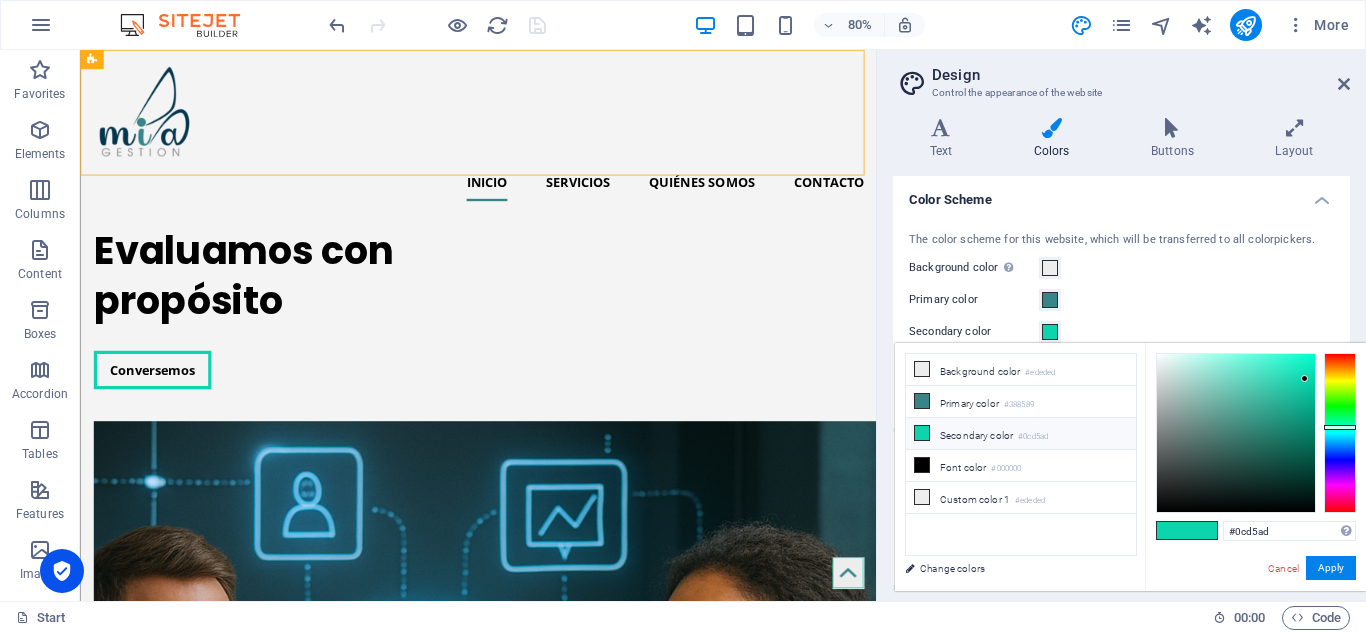 click on "Secondary color
#0cd5ad" at bounding box center [1021, 434] 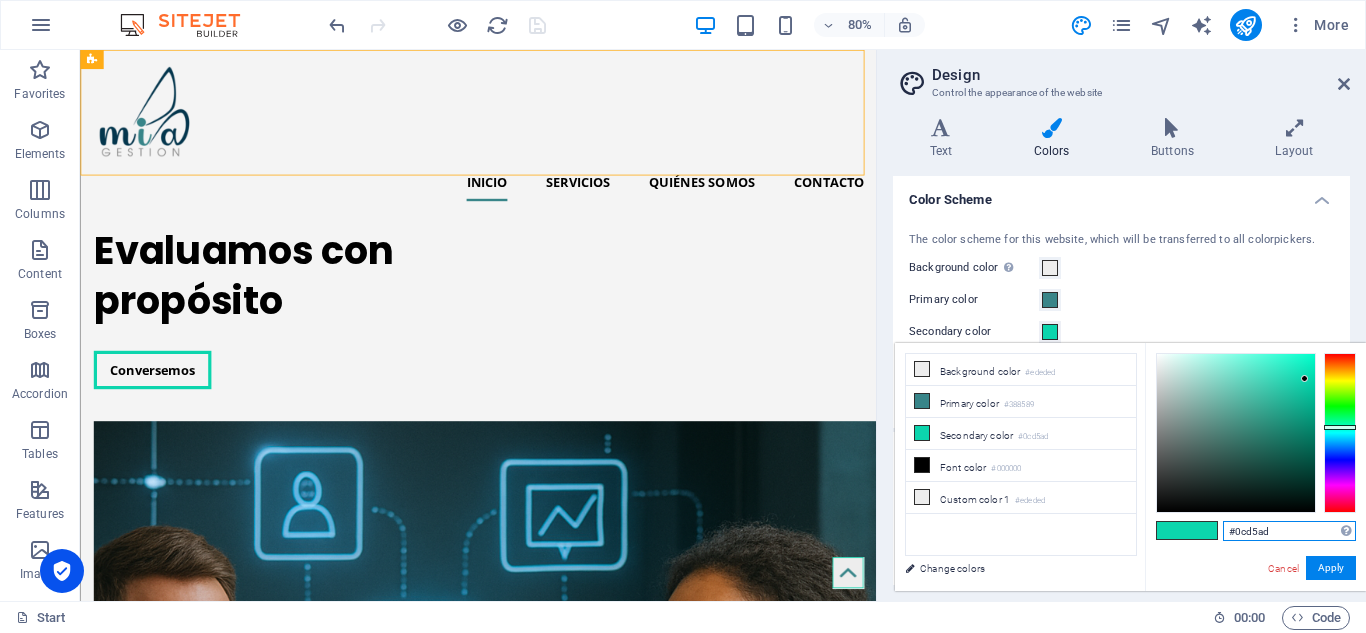 drag, startPoint x: 1275, startPoint y: 532, endPoint x: 1234, endPoint y: 539, distance: 41.59327 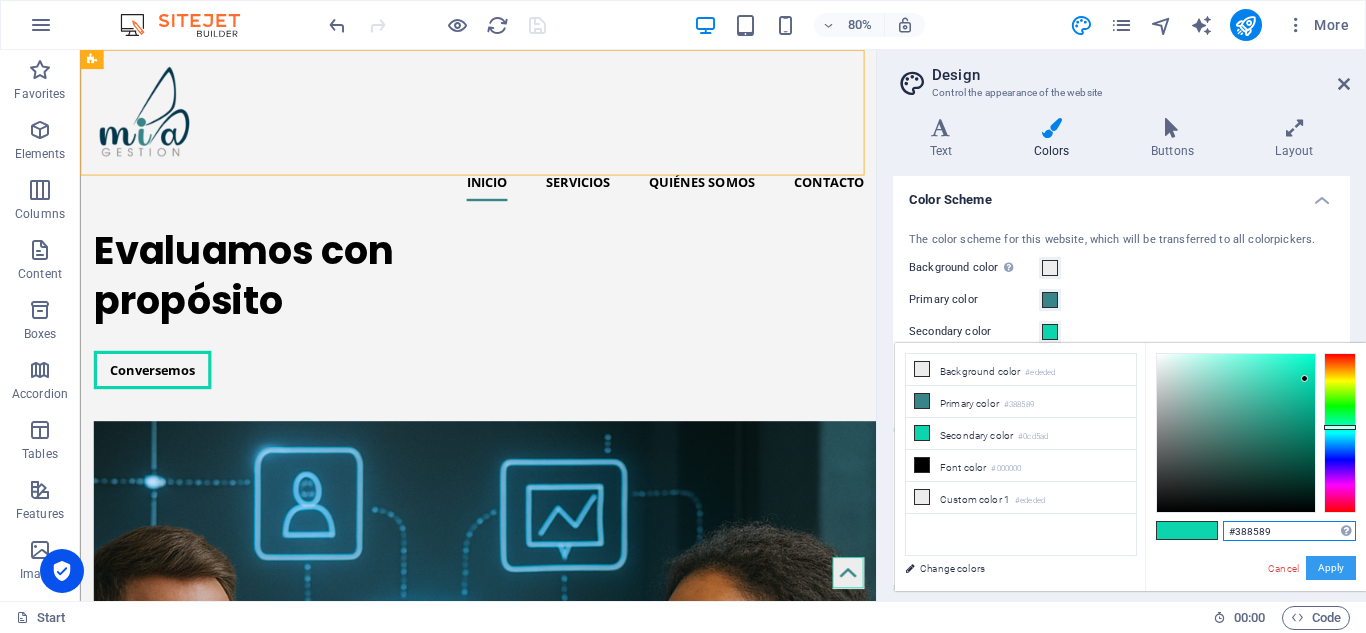 type on "#388589" 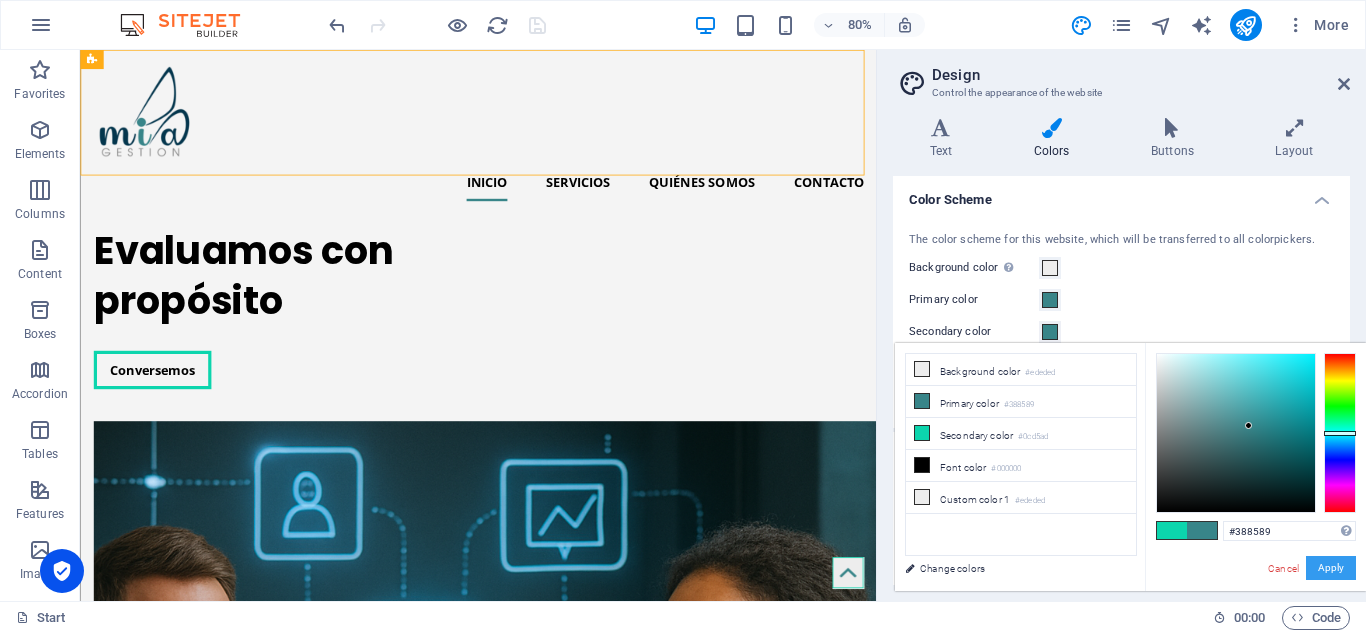 click on "Apply" at bounding box center [1331, 568] 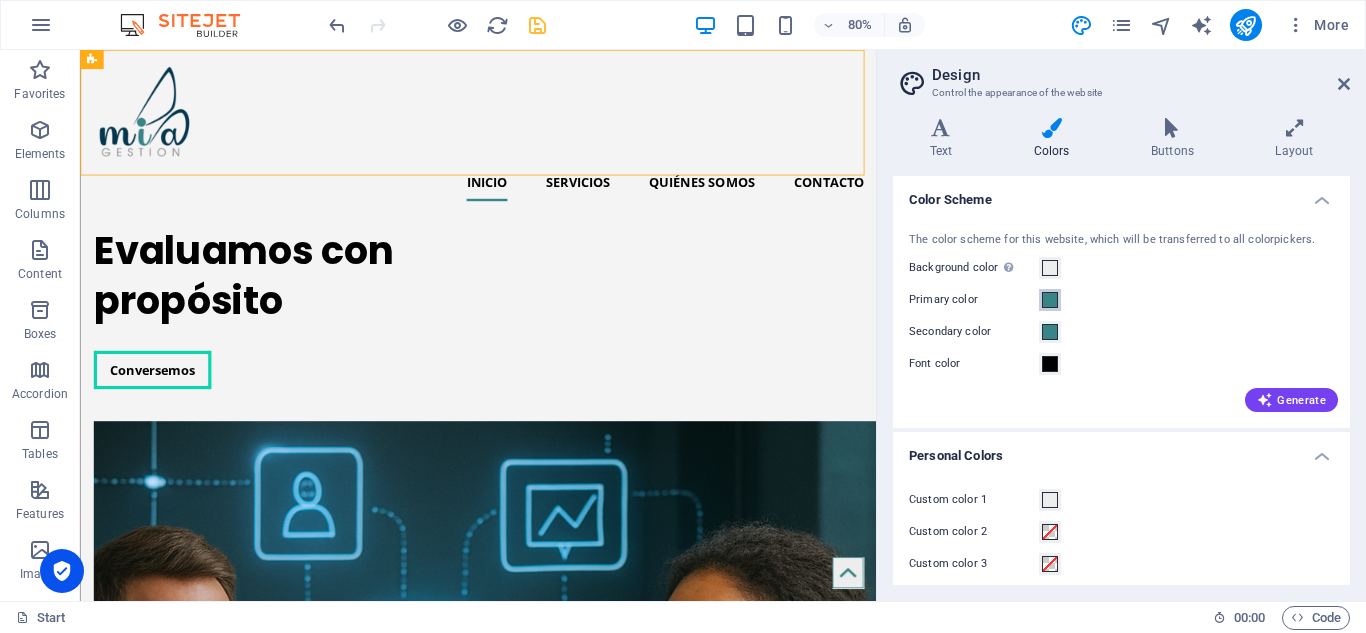click at bounding box center [1050, 300] 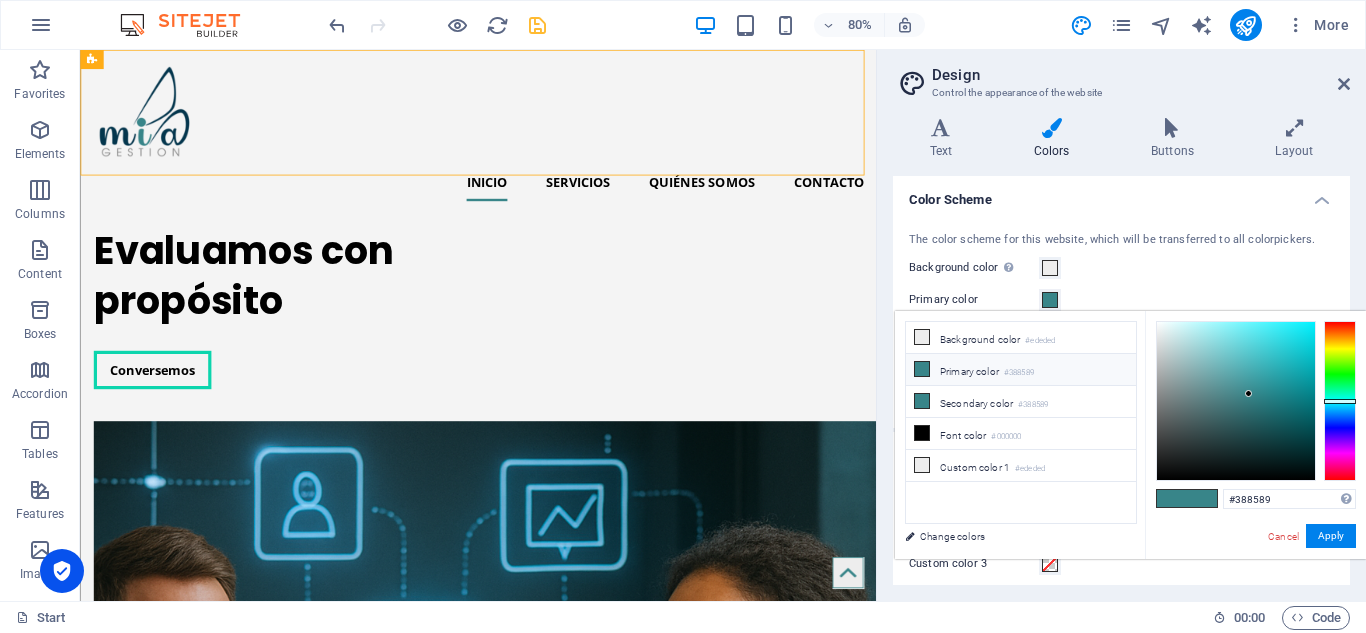 click on "#388589" at bounding box center [1019, 373] 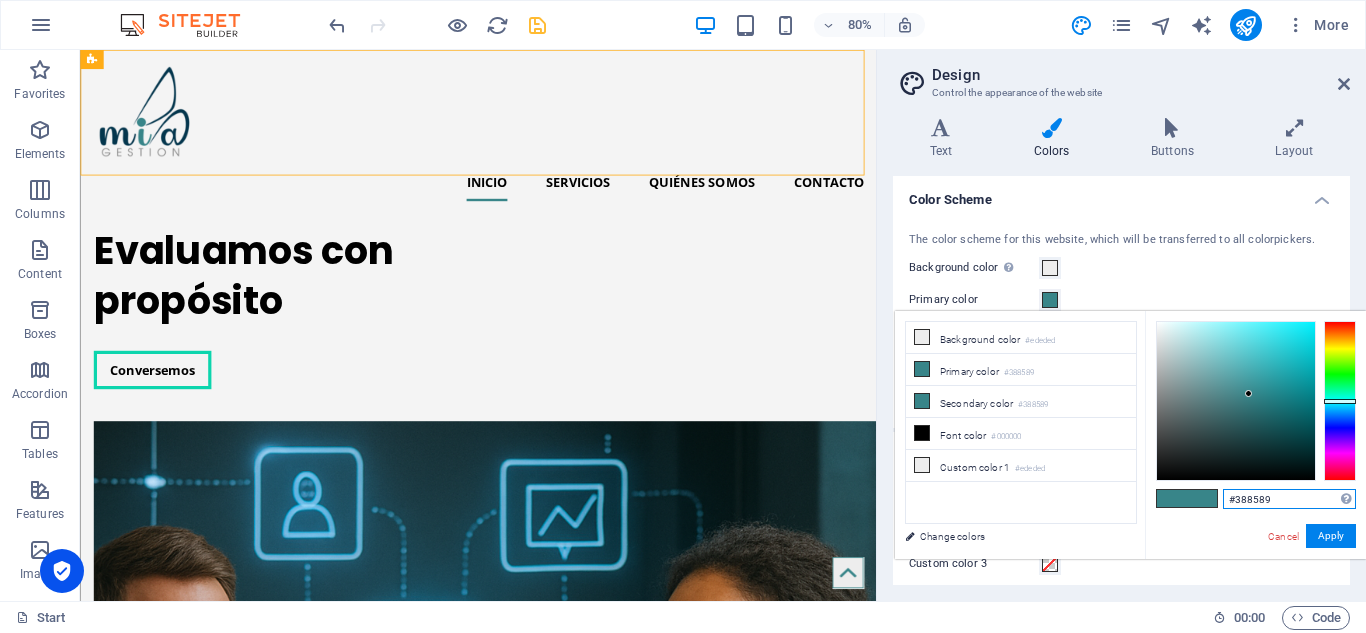 drag, startPoint x: 1272, startPoint y: 498, endPoint x: 1235, endPoint y: 499, distance: 37.01351 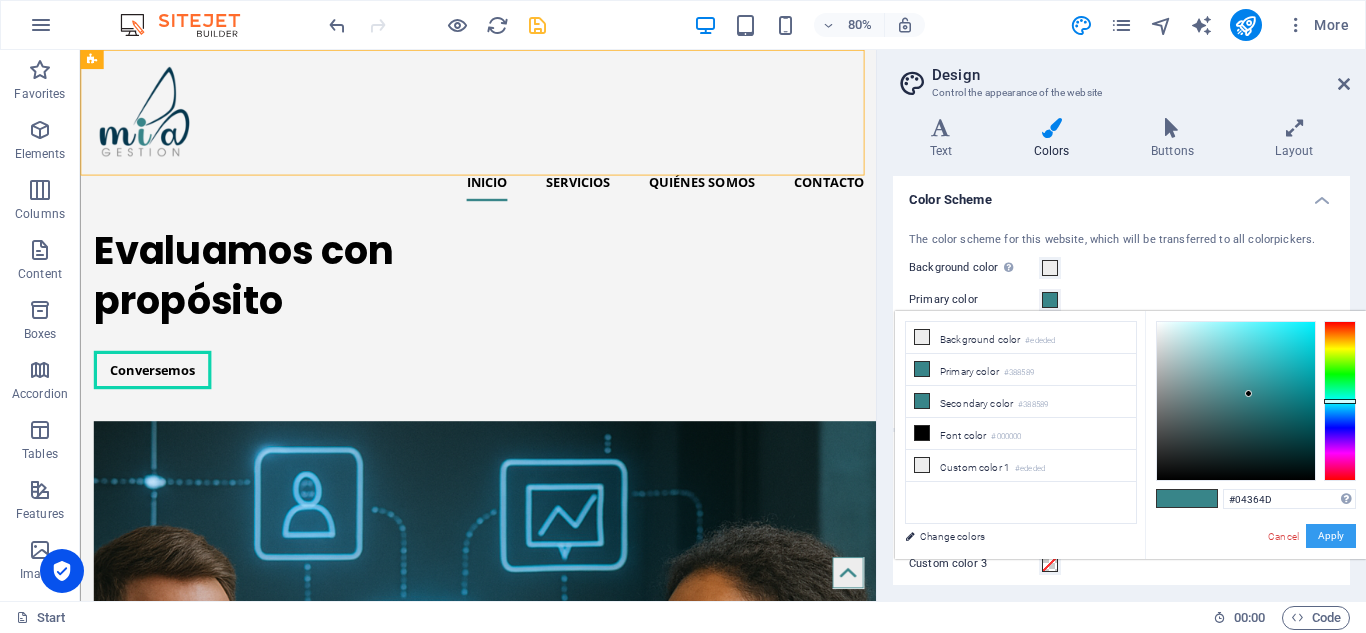 type on "#04364d" 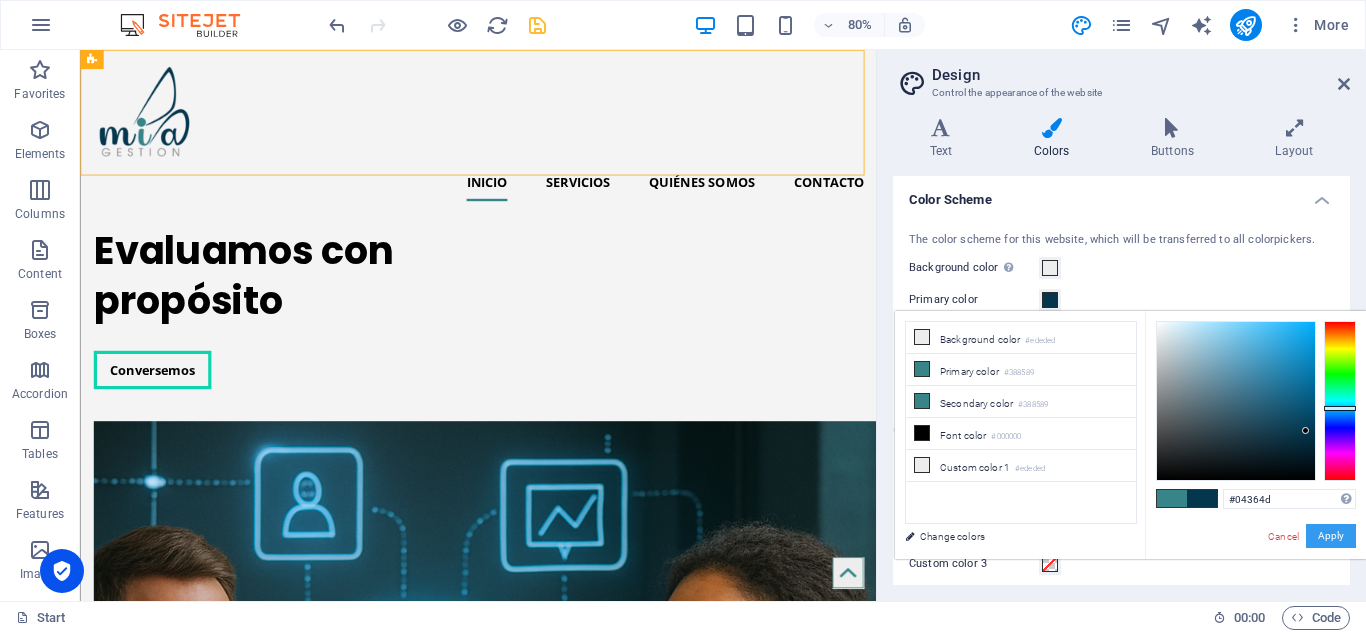 click on "Apply" at bounding box center (1331, 536) 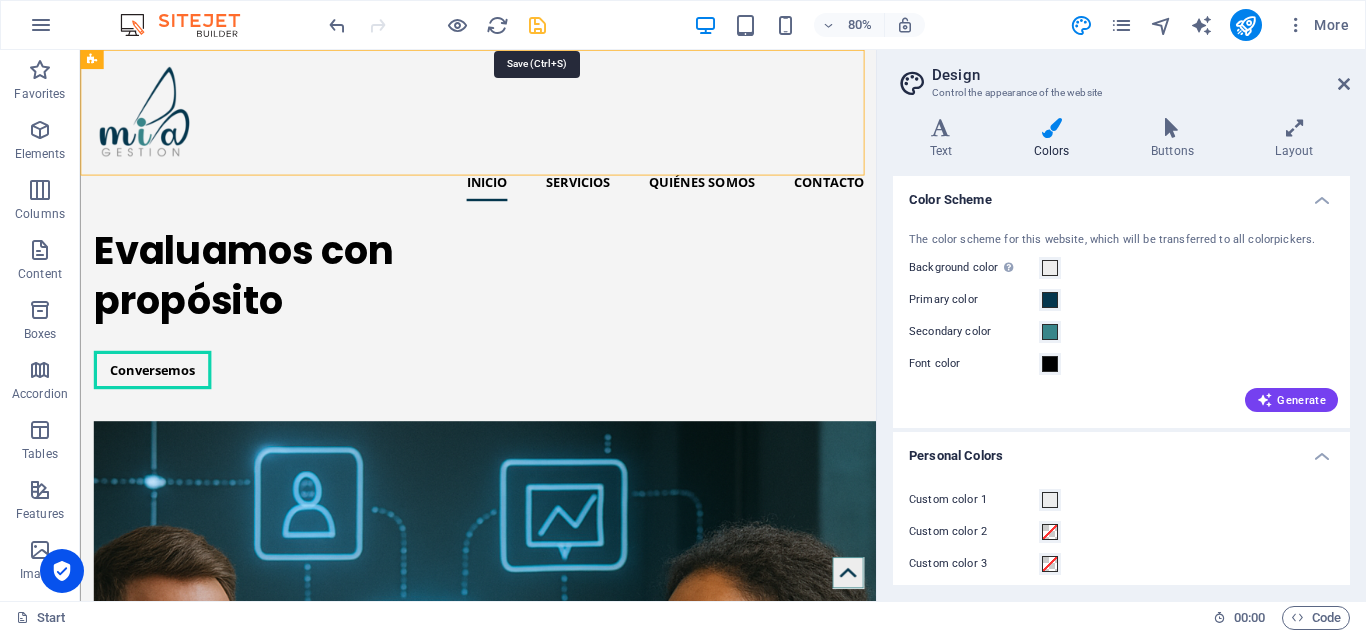 click at bounding box center [537, 25] 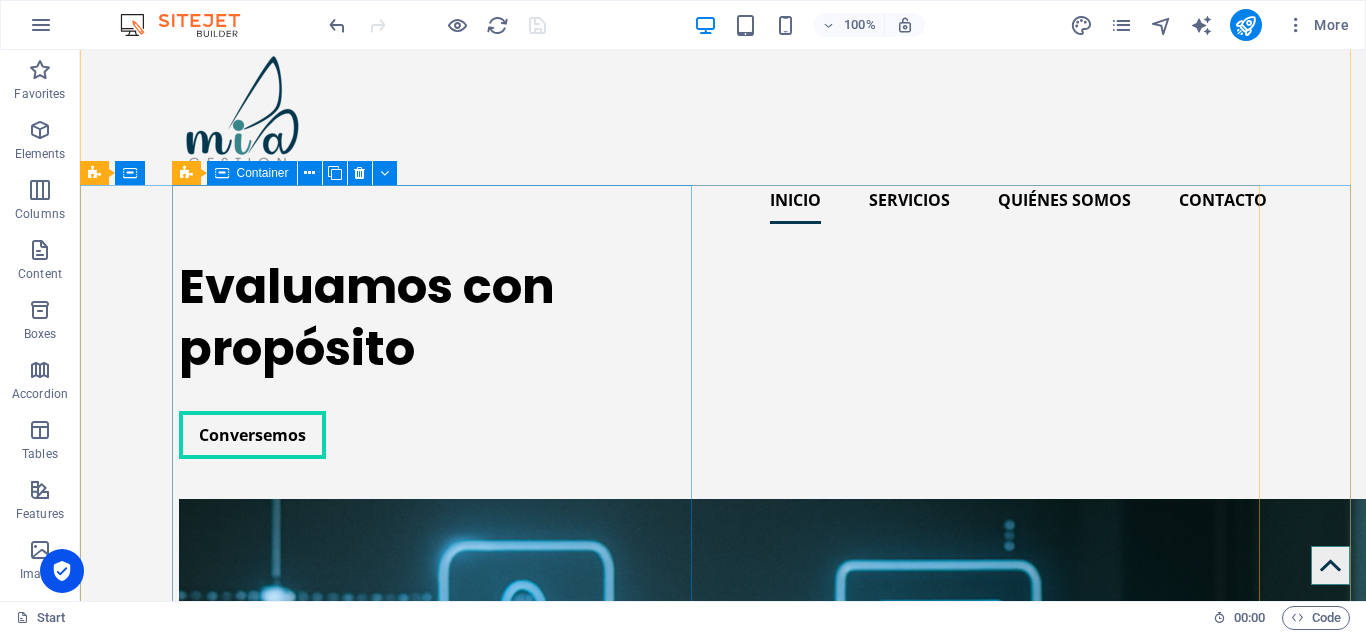 scroll, scrollTop: 0, scrollLeft: 0, axis: both 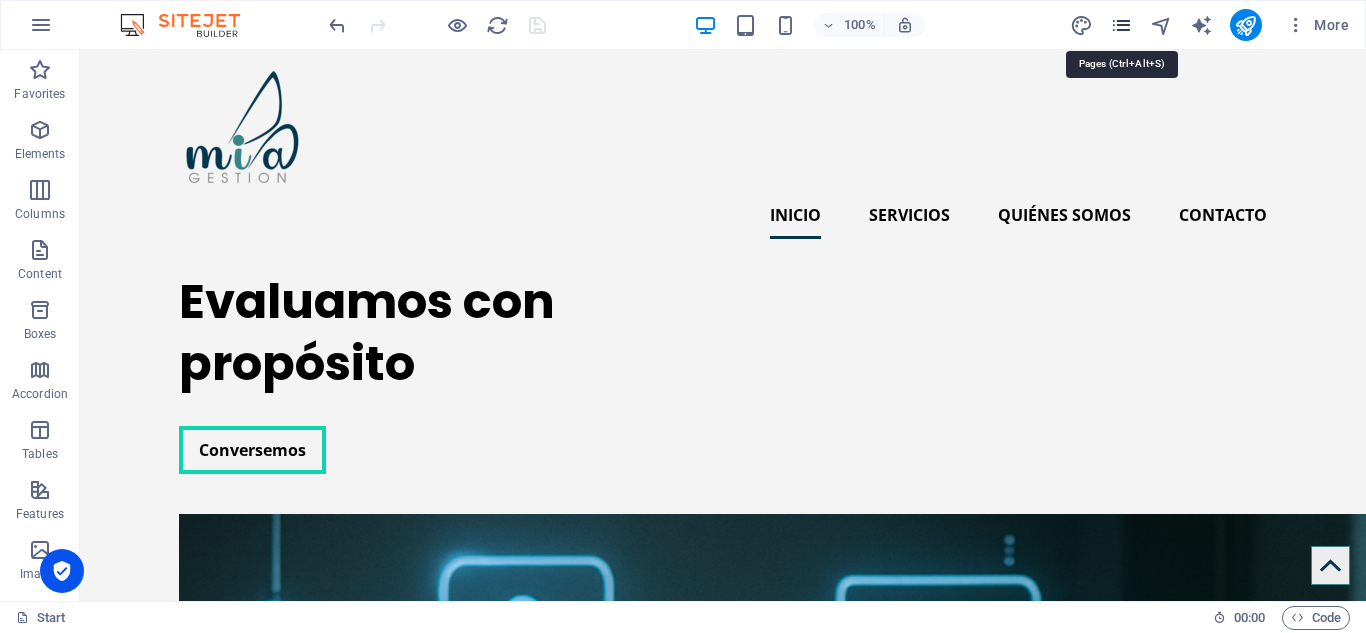 click at bounding box center [1121, 25] 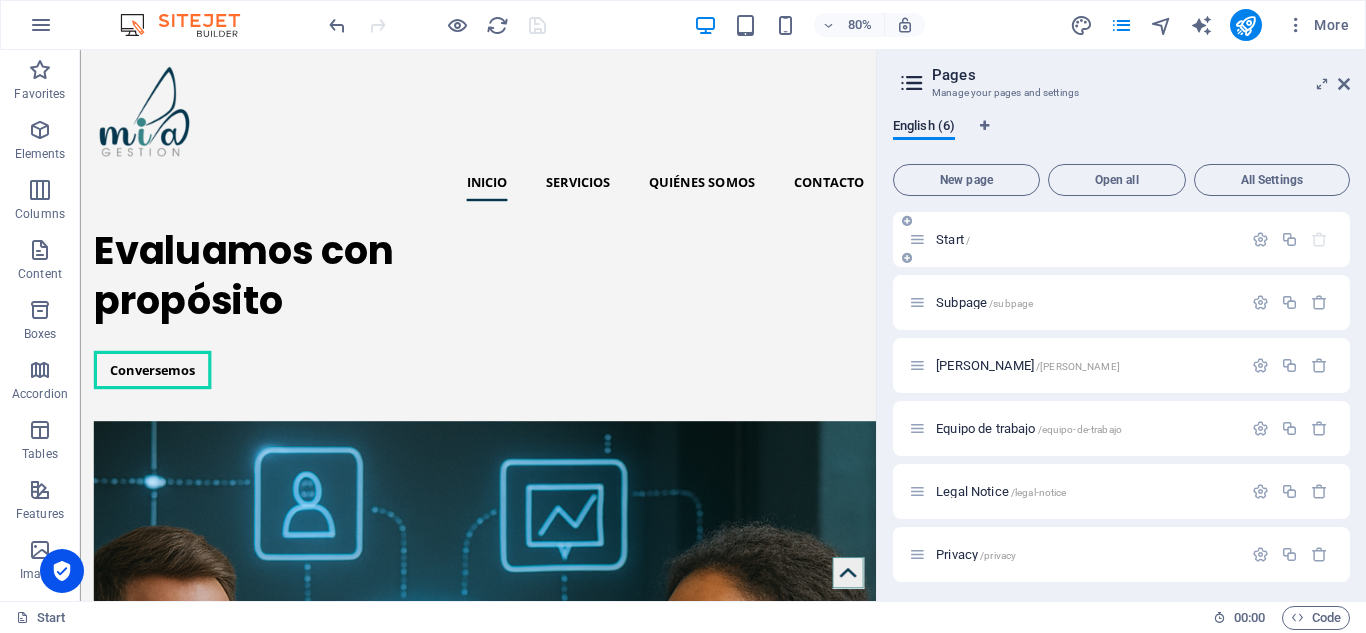 click on "Start /" at bounding box center (1086, 239) 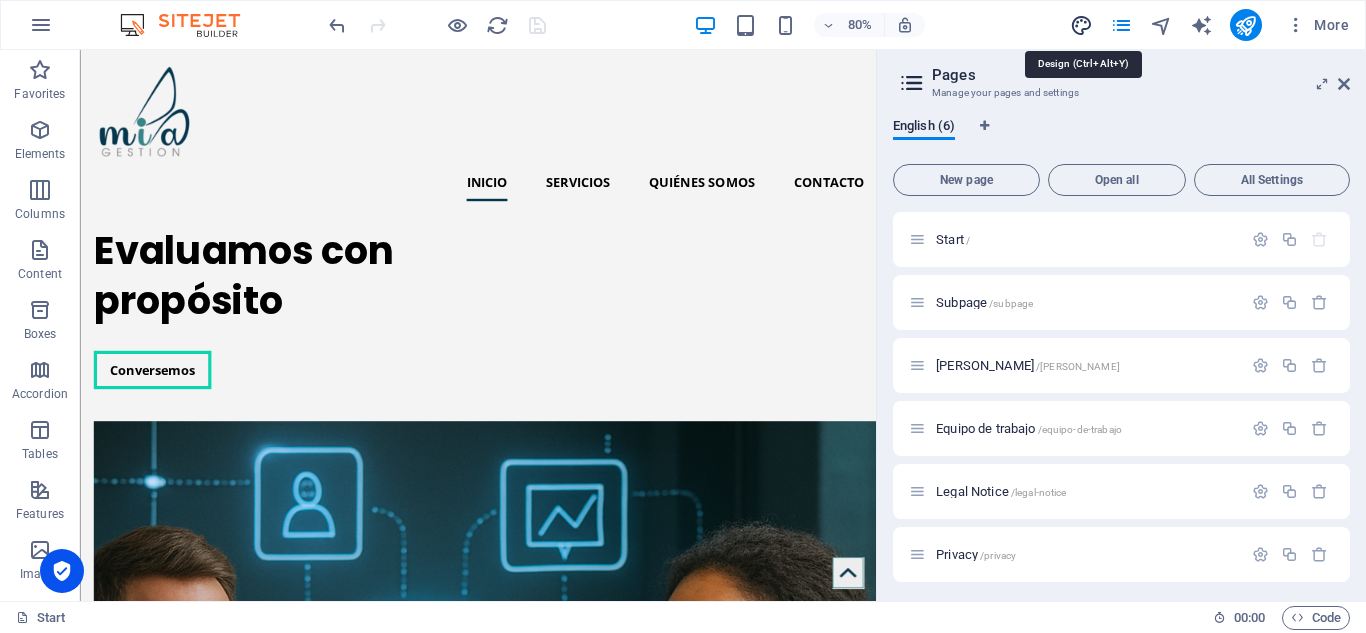 click at bounding box center [1081, 25] 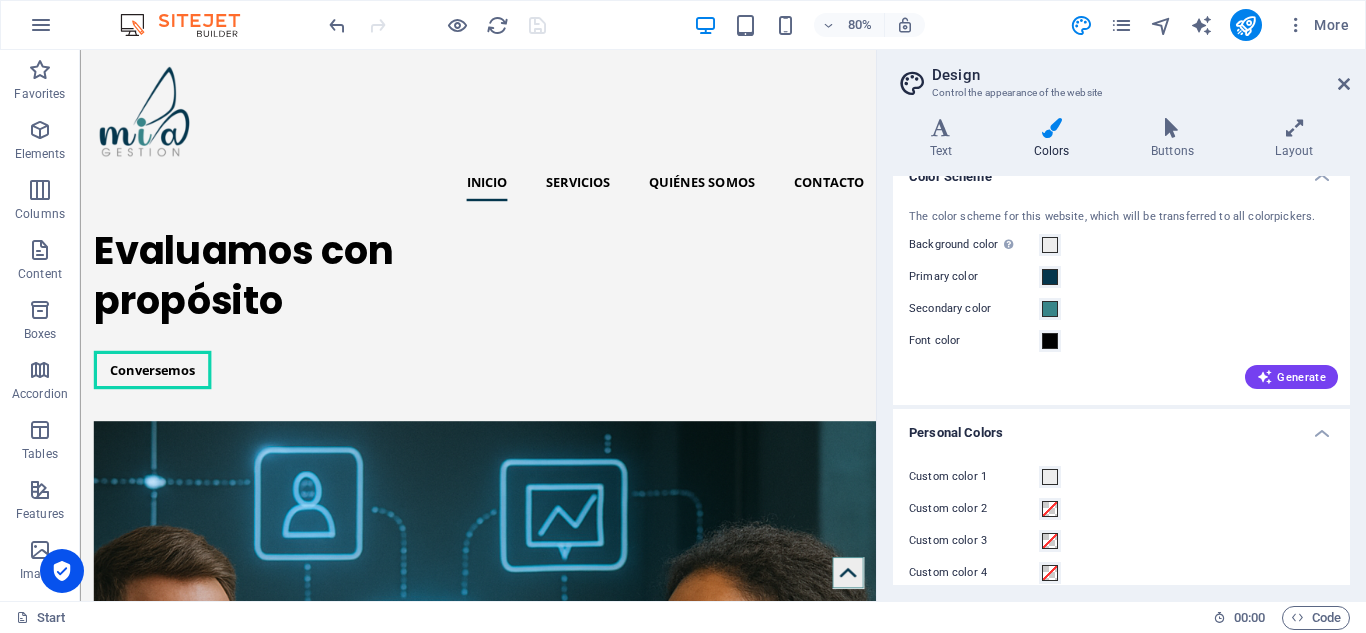 scroll, scrollTop: 0, scrollLeft: 0, axis: both 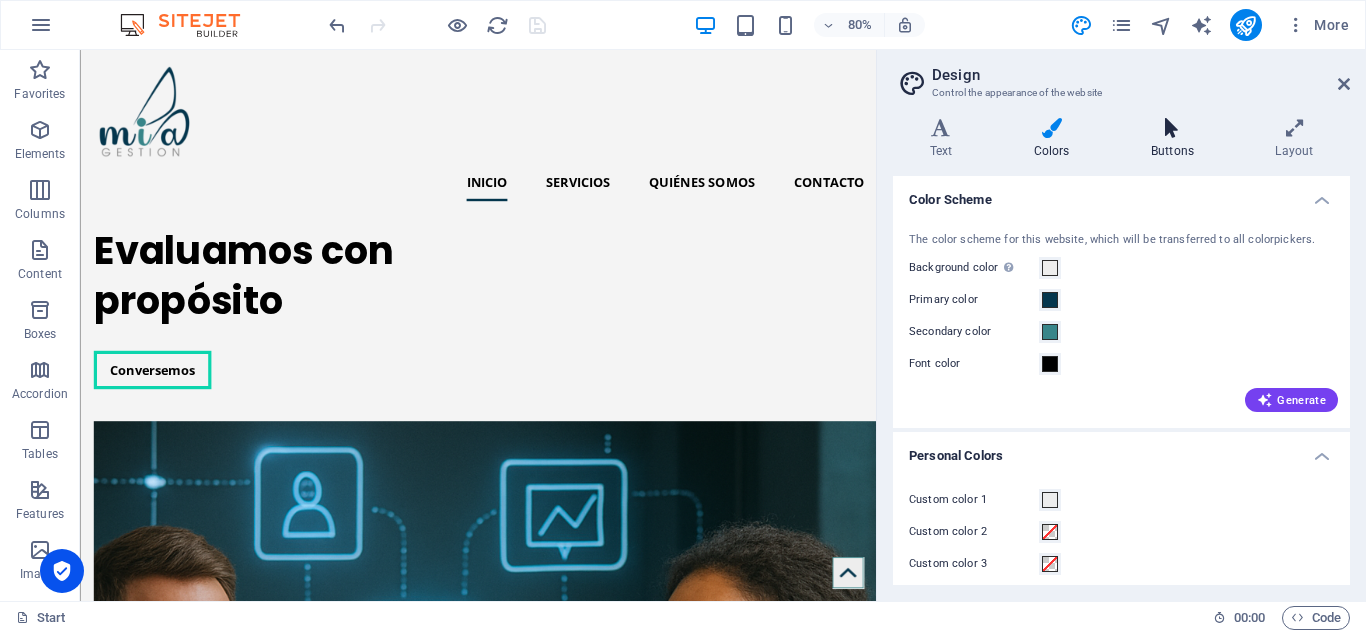 click on "Buttons" at bounding box center (1176, 139) 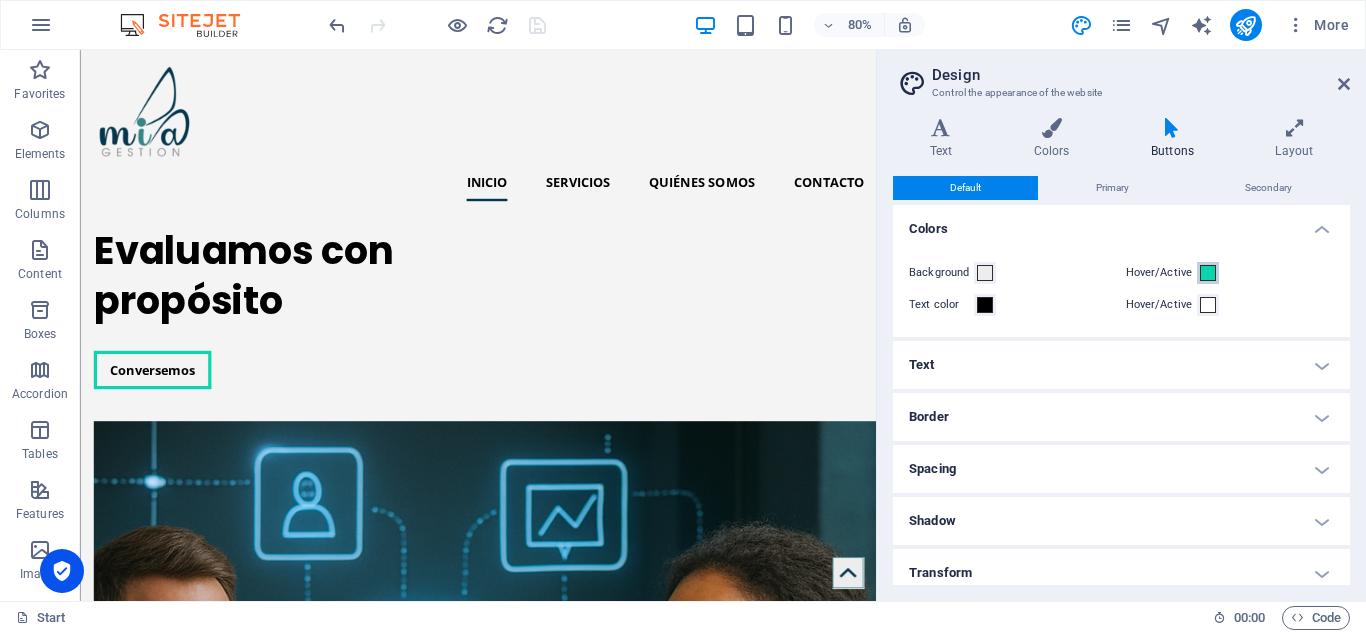 click at bounding box center [1208, 273] 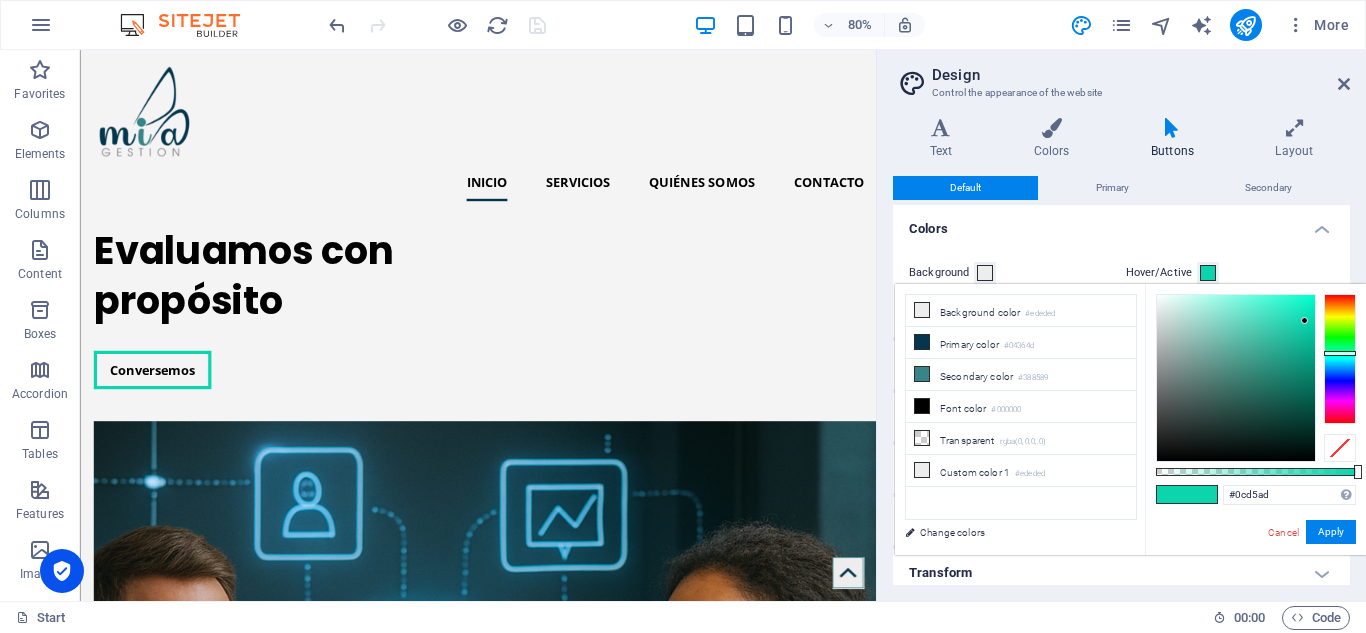 type 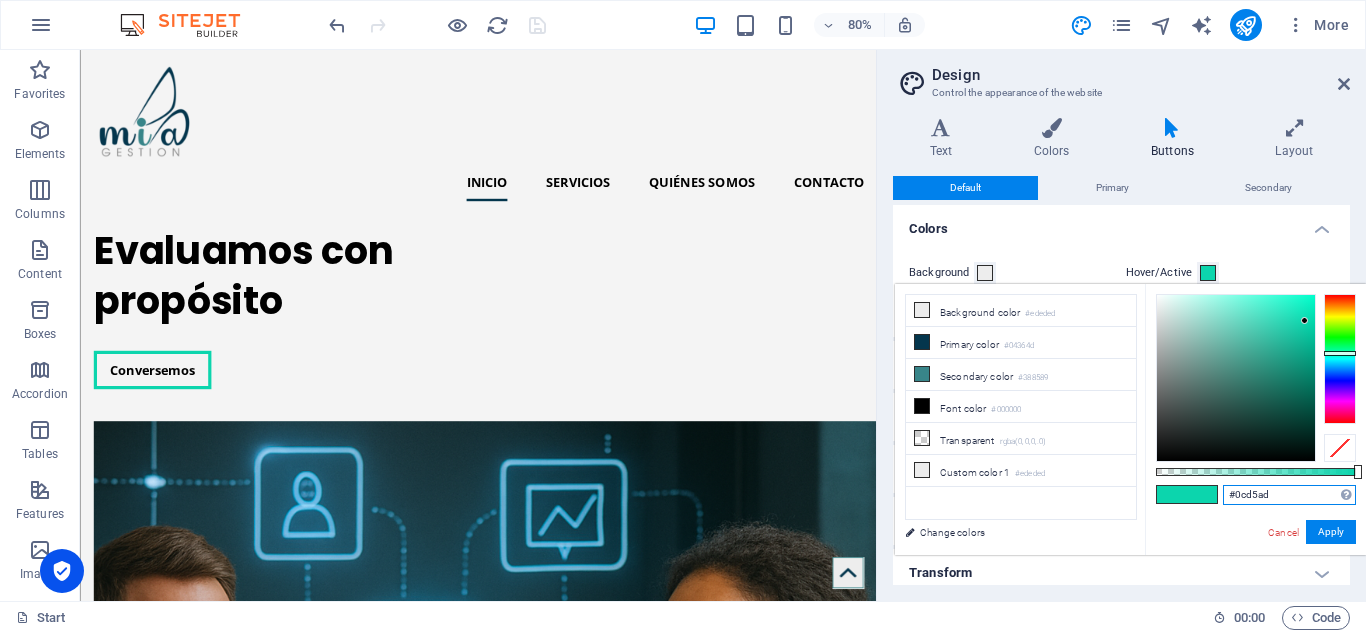 click on "#0cd5ad" at bounding box center (1289, 495) 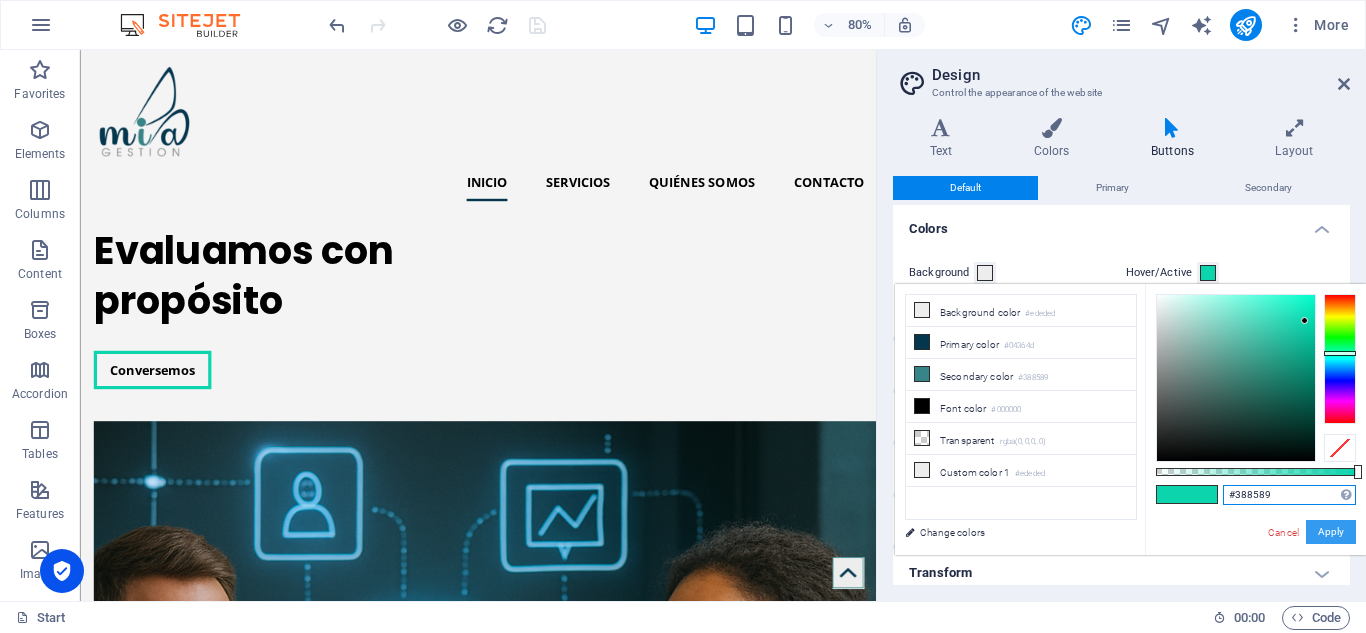 type on "#388589" 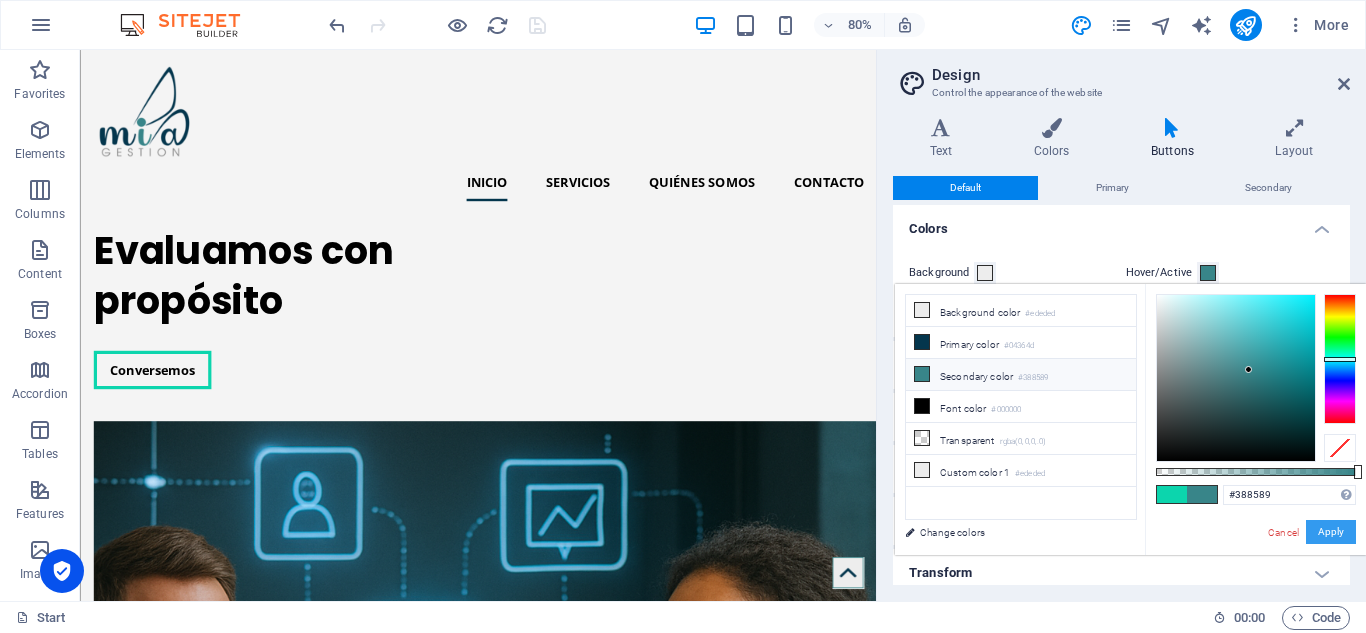 click on "Apply" at bounding box center [1331, 532] 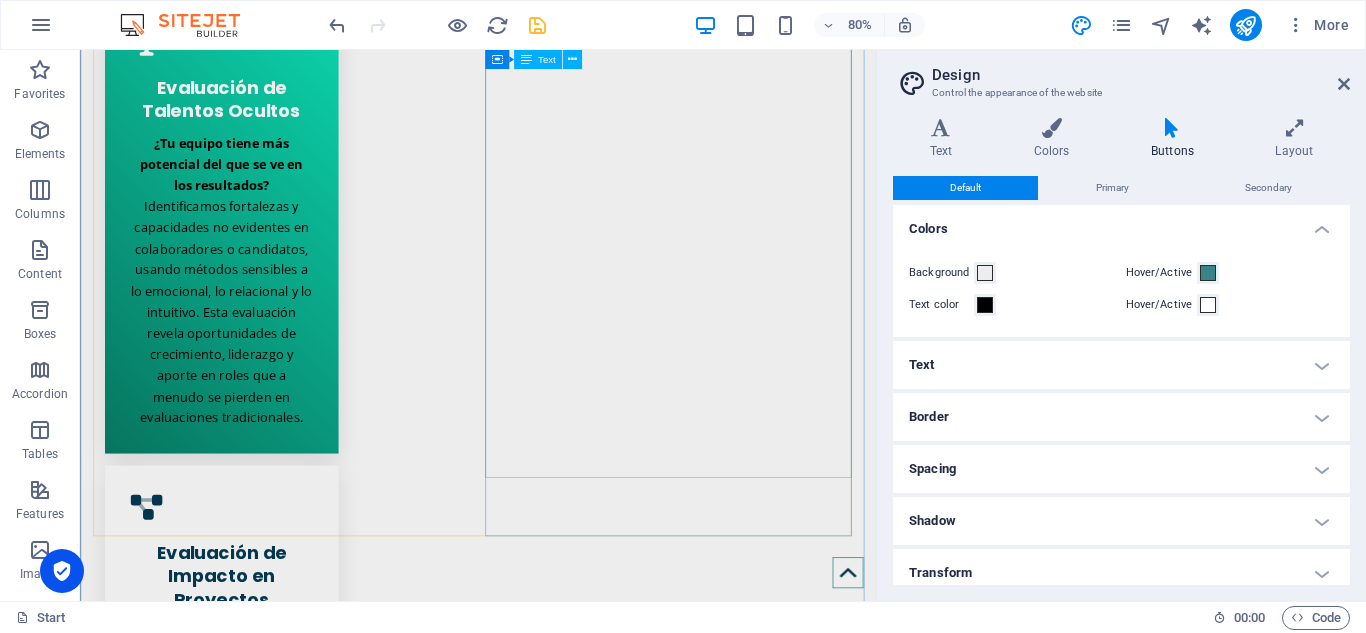 scroll, scrollTop: 3900, scrollLeft: 0, axis: vertical 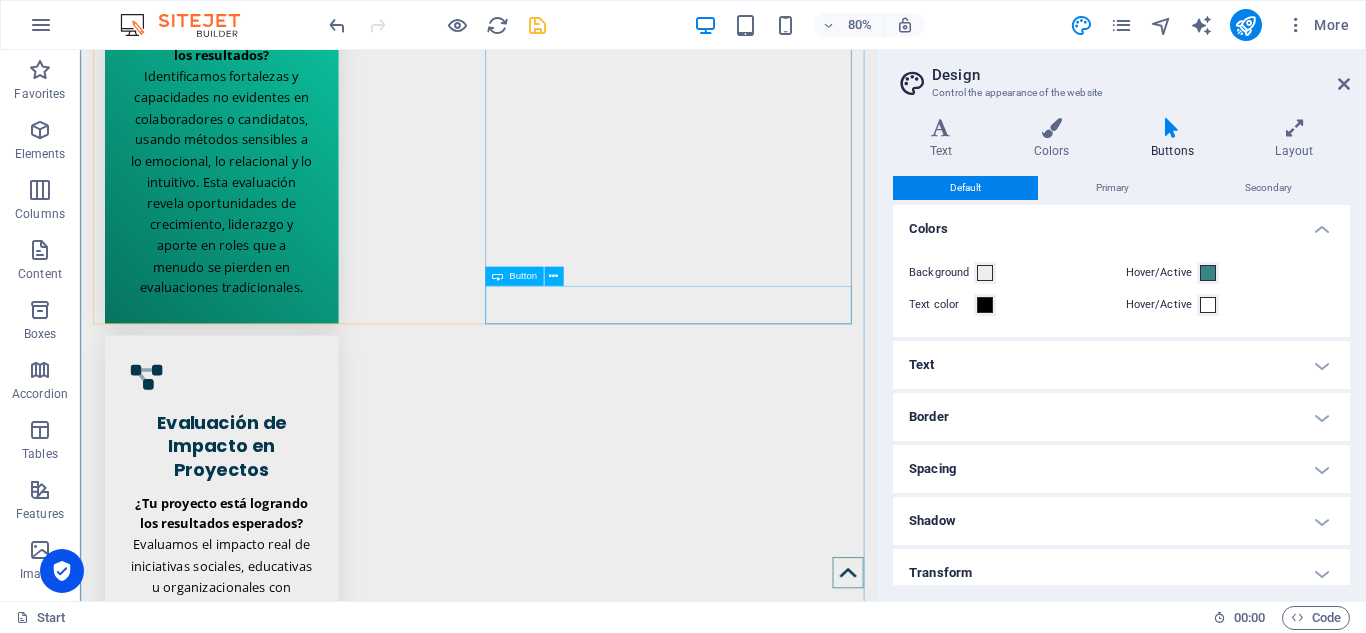 click on "Learn more" at bounding box center [577, 6590] 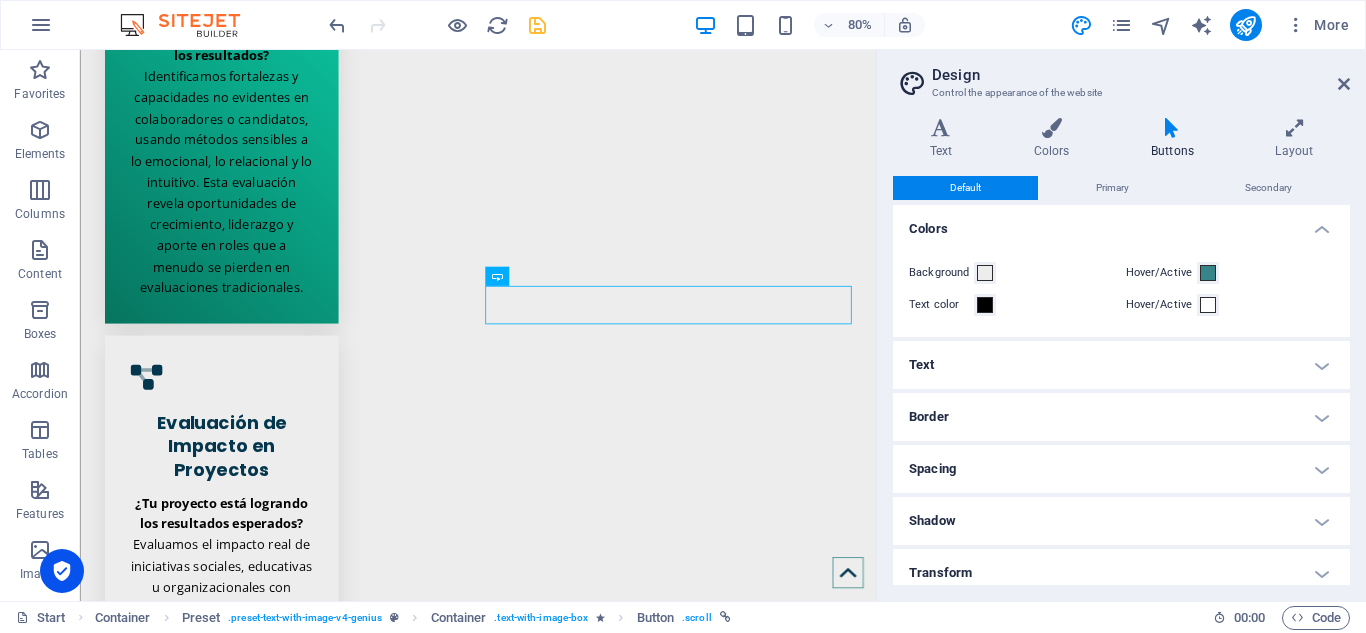 click on "Border" at bounding box center (1121, 417) 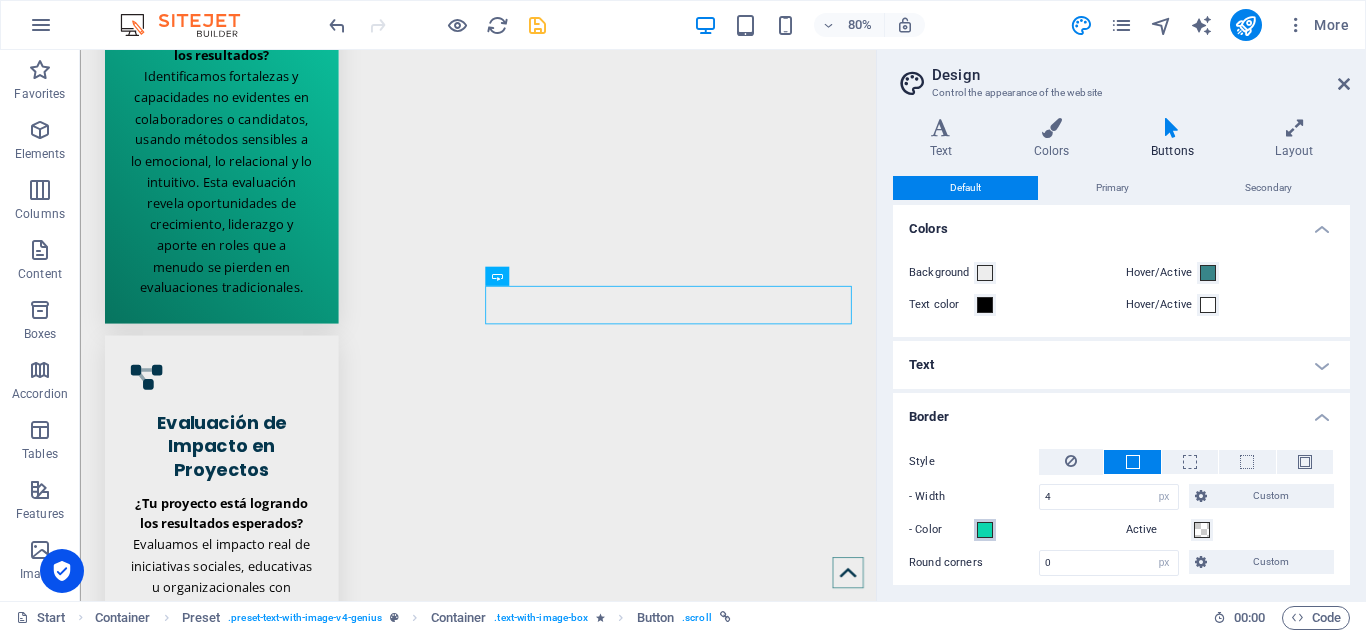 click at bounding box center (985, 530) 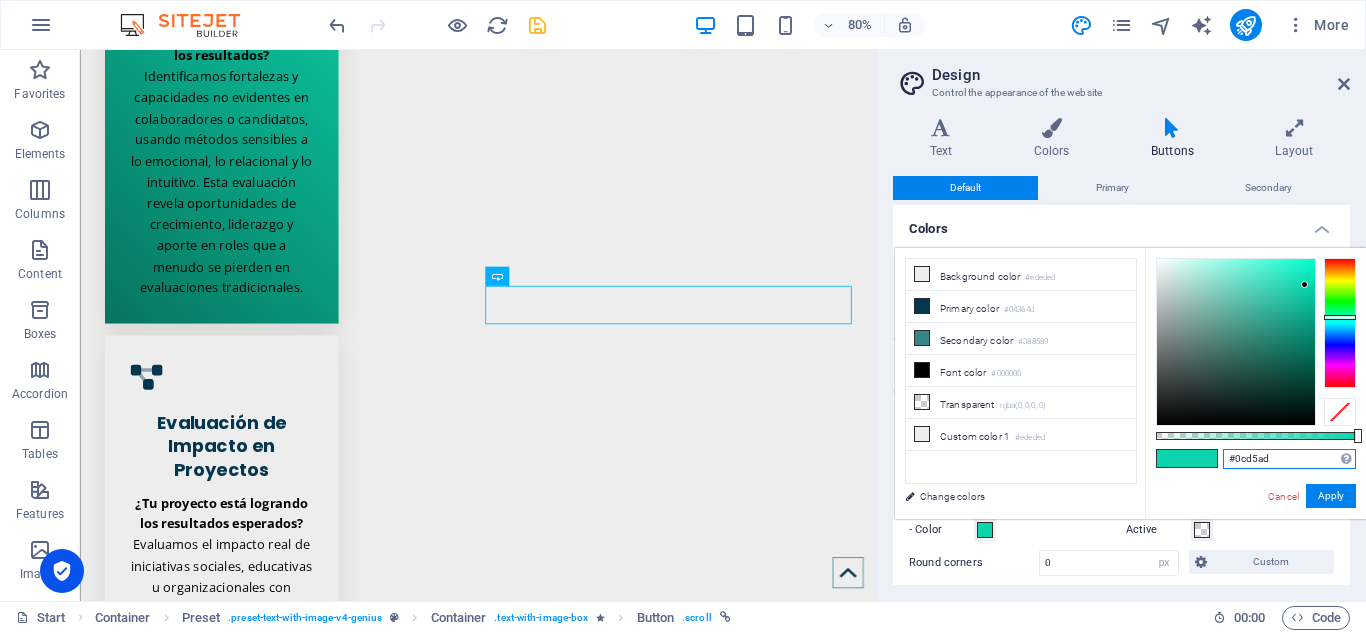 click on "#0cd5ad" at bounding box center (1289, 459) 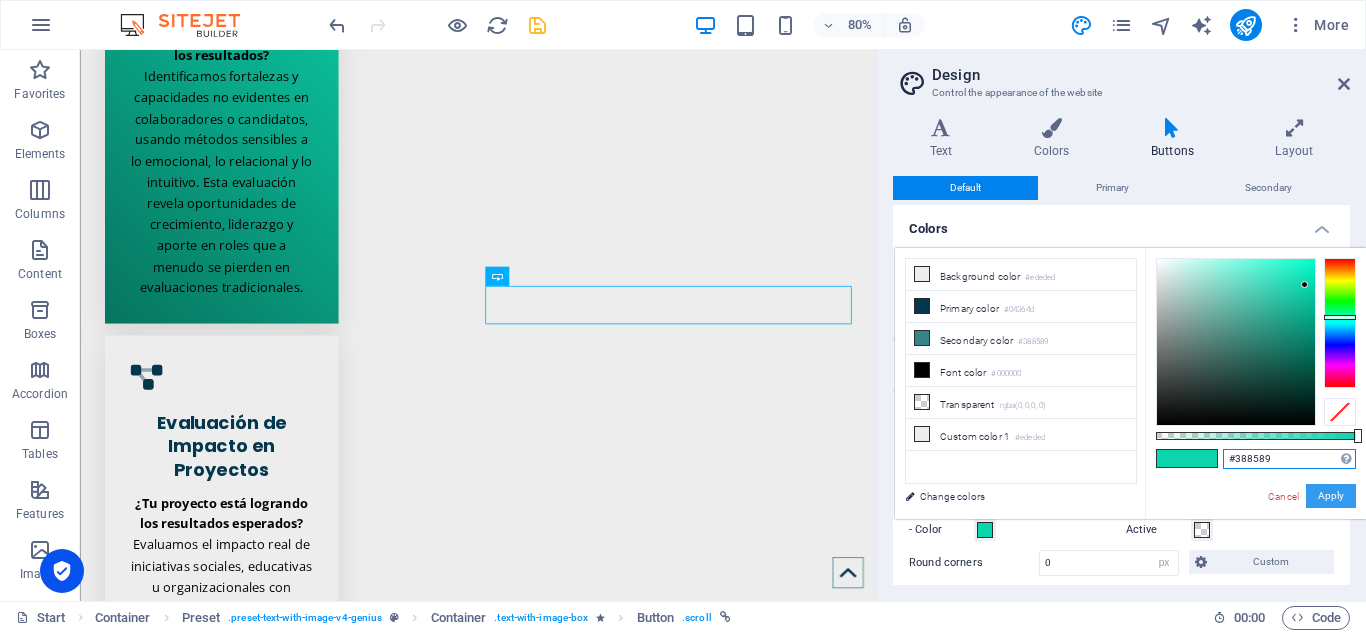 type on "#388589" 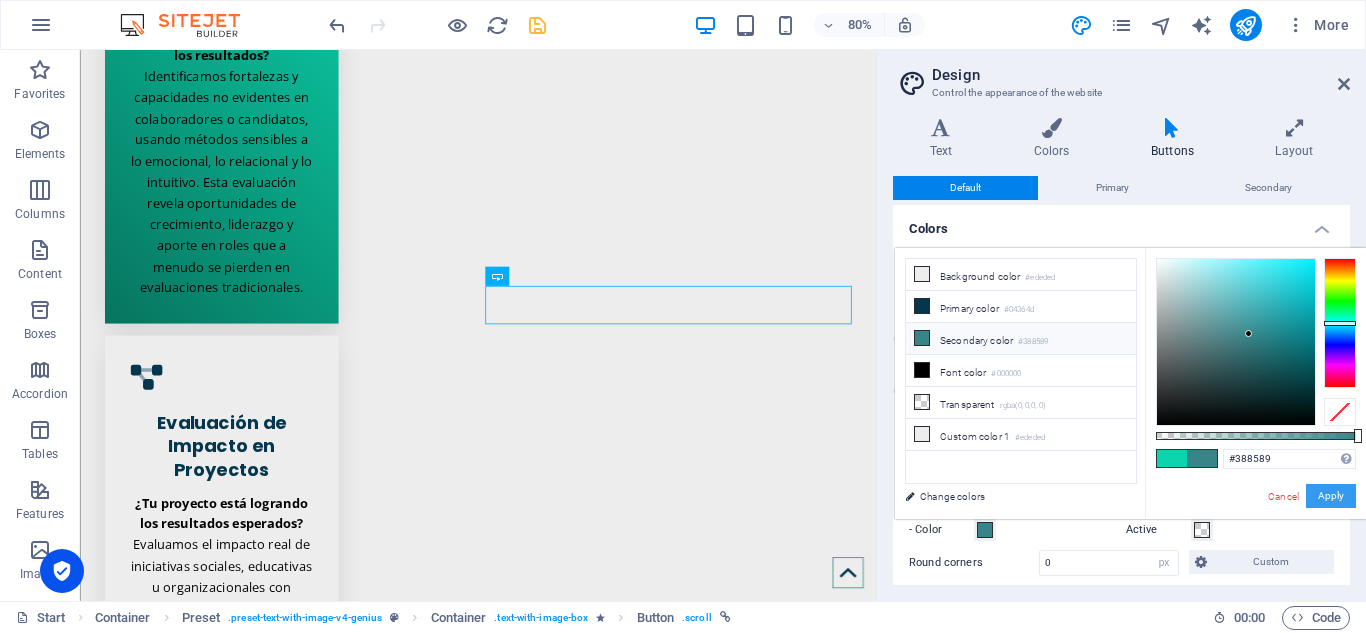 click on "Apply" at bounding box center [1331, 496] 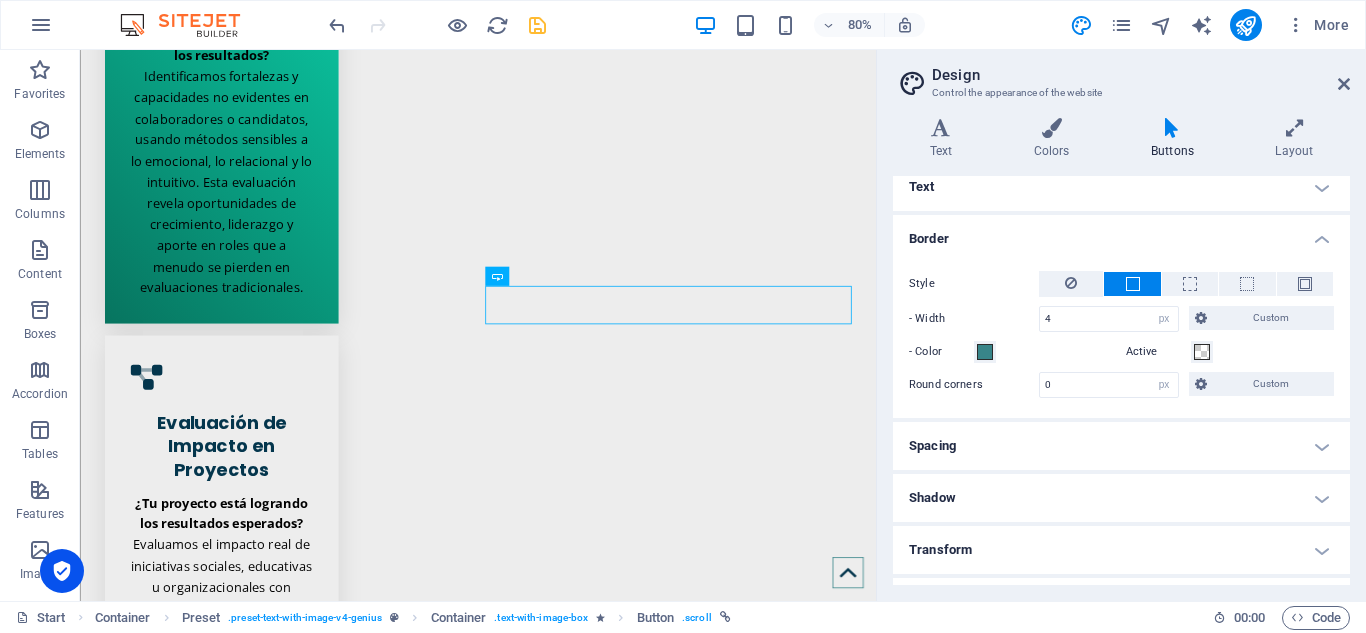 scroll, scrollTop: 219, scrollLeft: 0, axis: vertical 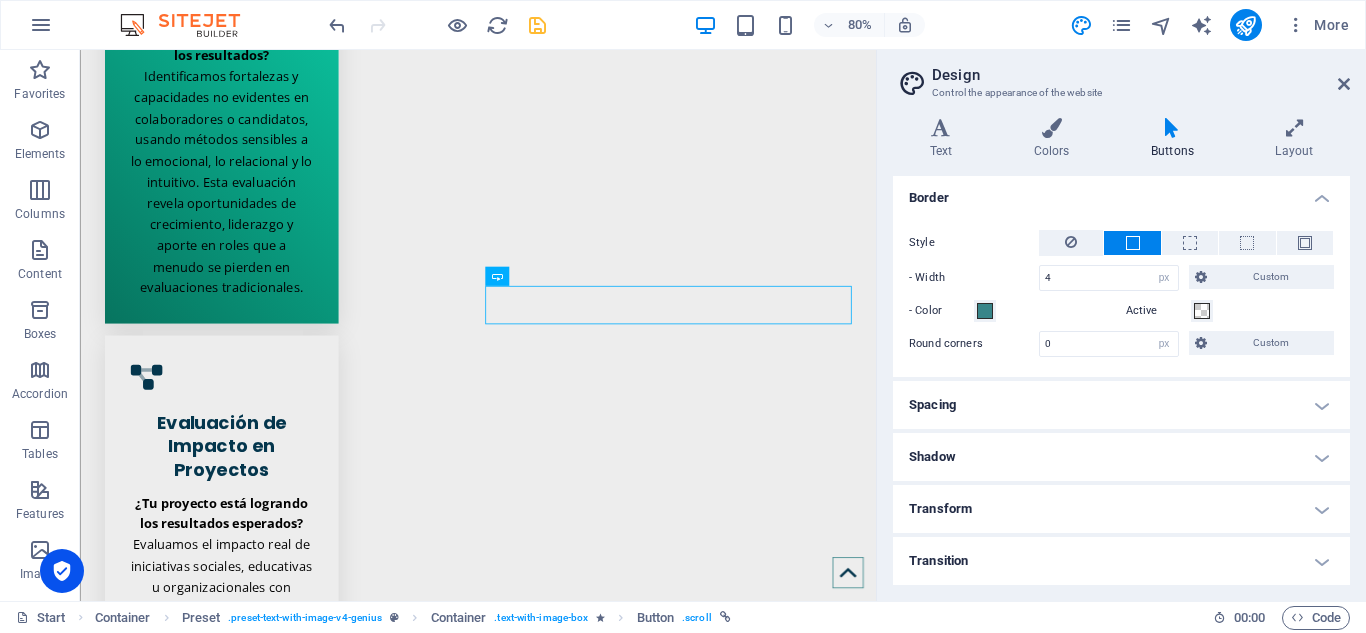 click on "Spacing" at bounding box center (1121, 405) 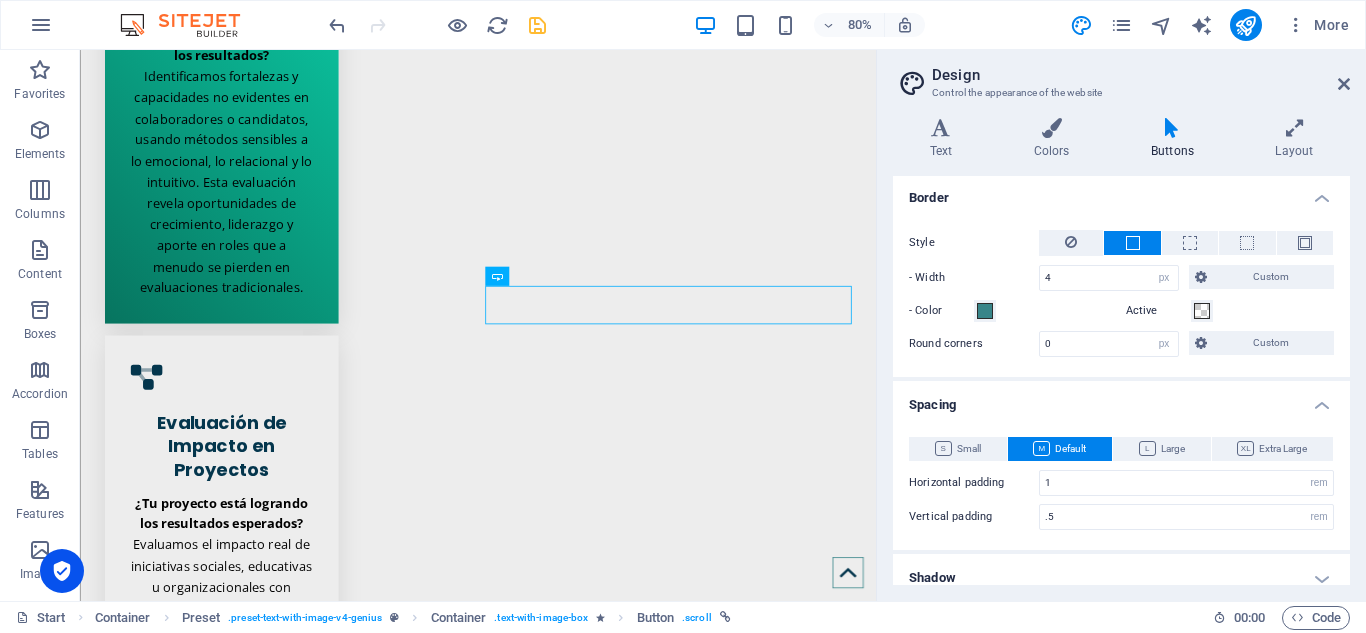 scroll, scrollTop: 340, scrollLeft: 0, axis: vertical 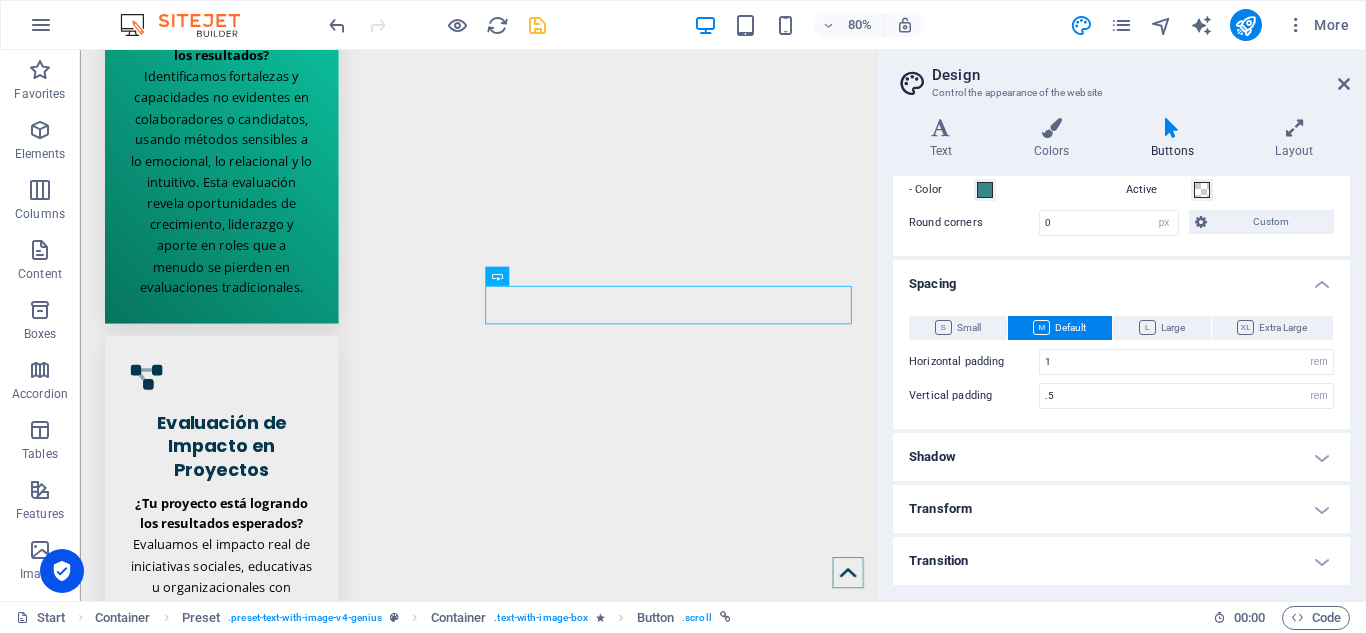 click on "Shadow" at bounding box center (1121, 457) 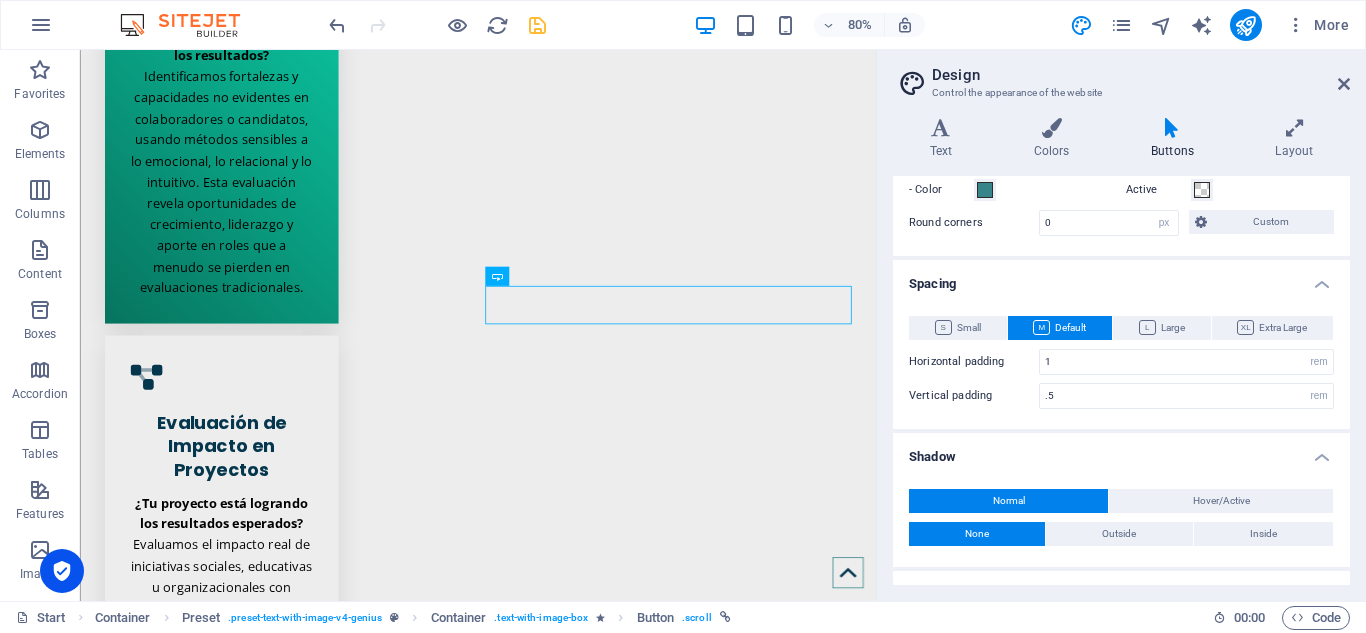 scroll, scrollTop: 426, scrollLeft: 0, axis: vertical 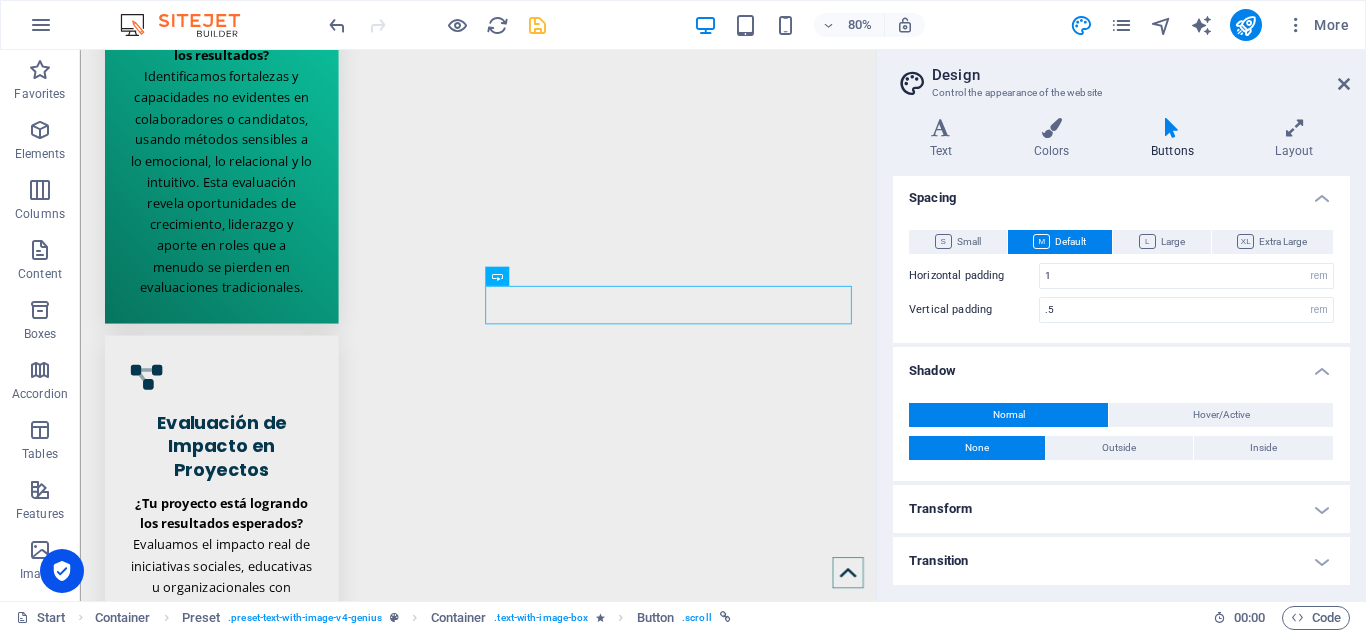 click on "Transform" at bounding box center (1121, 509) 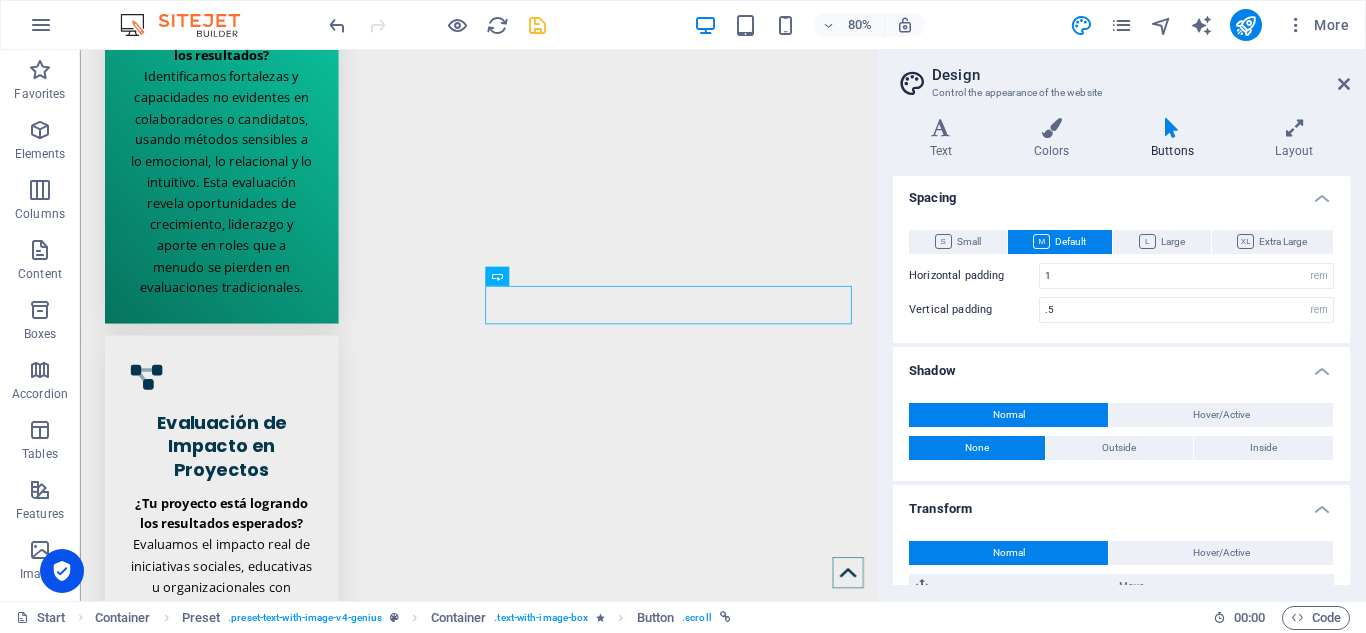 scroll, scrollTop: 607, scrollLeft: 0, axis: vertical 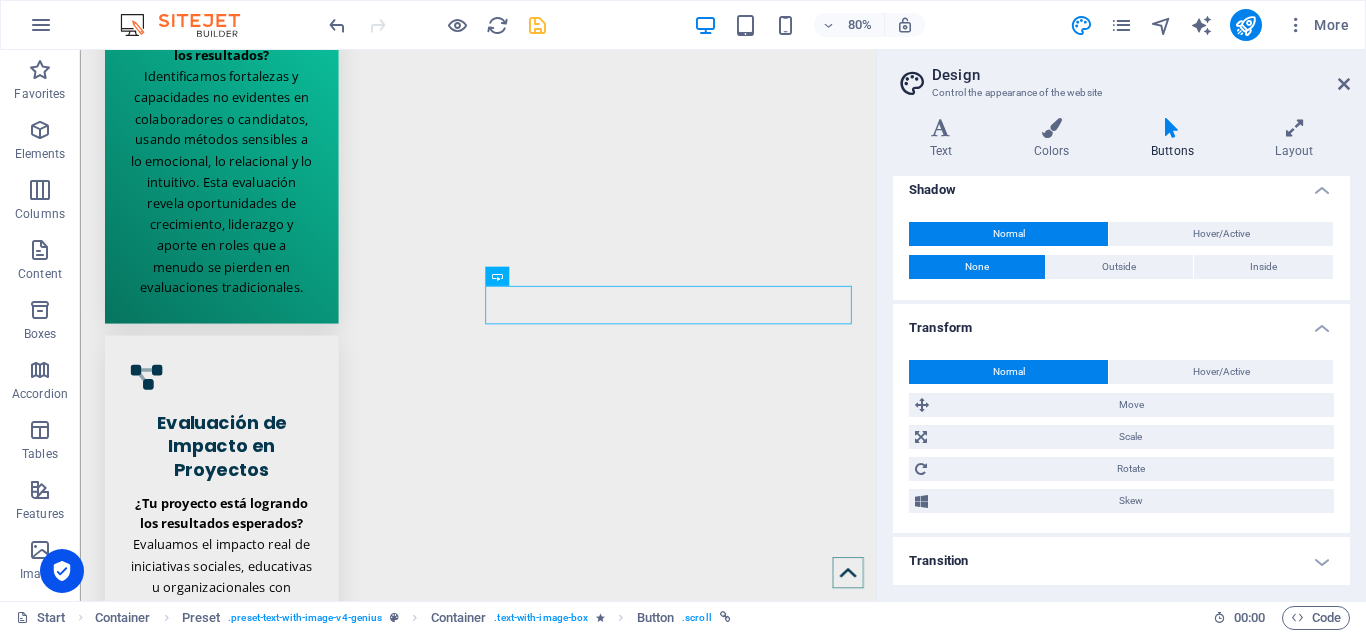 click on "Transition" at bounding box center [1121, 561] 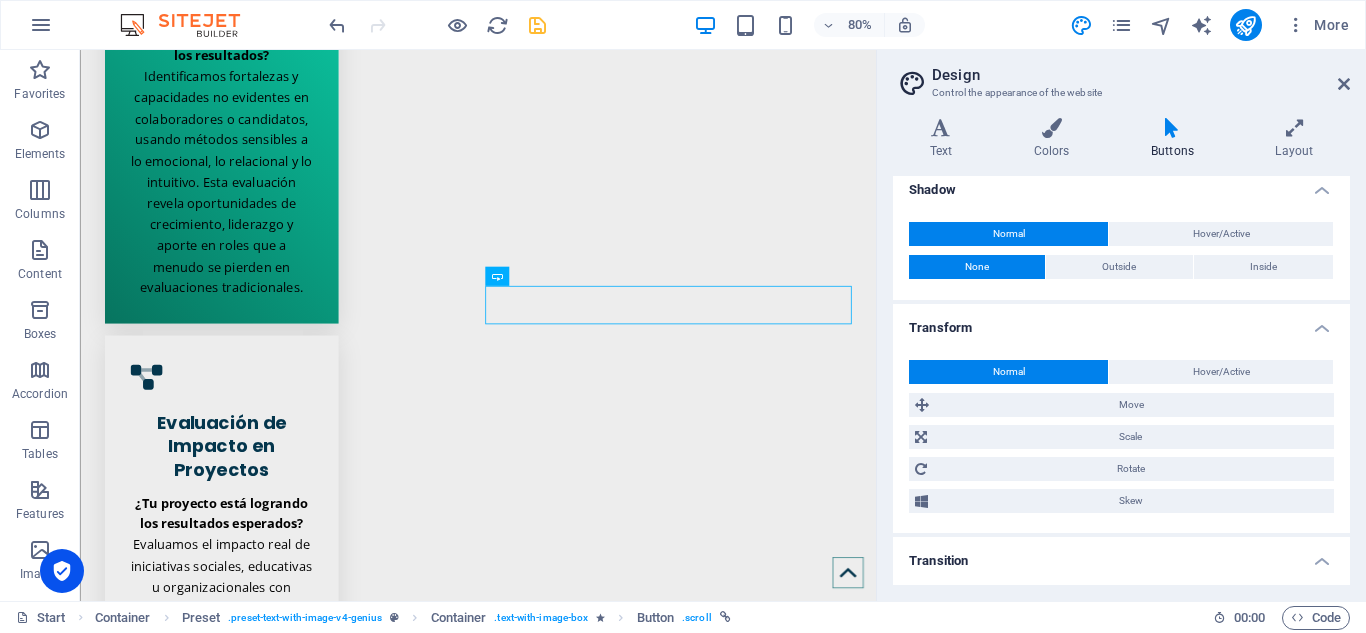 scroll, scrollTop: 693, scrollLeft: 0, axis: vertical 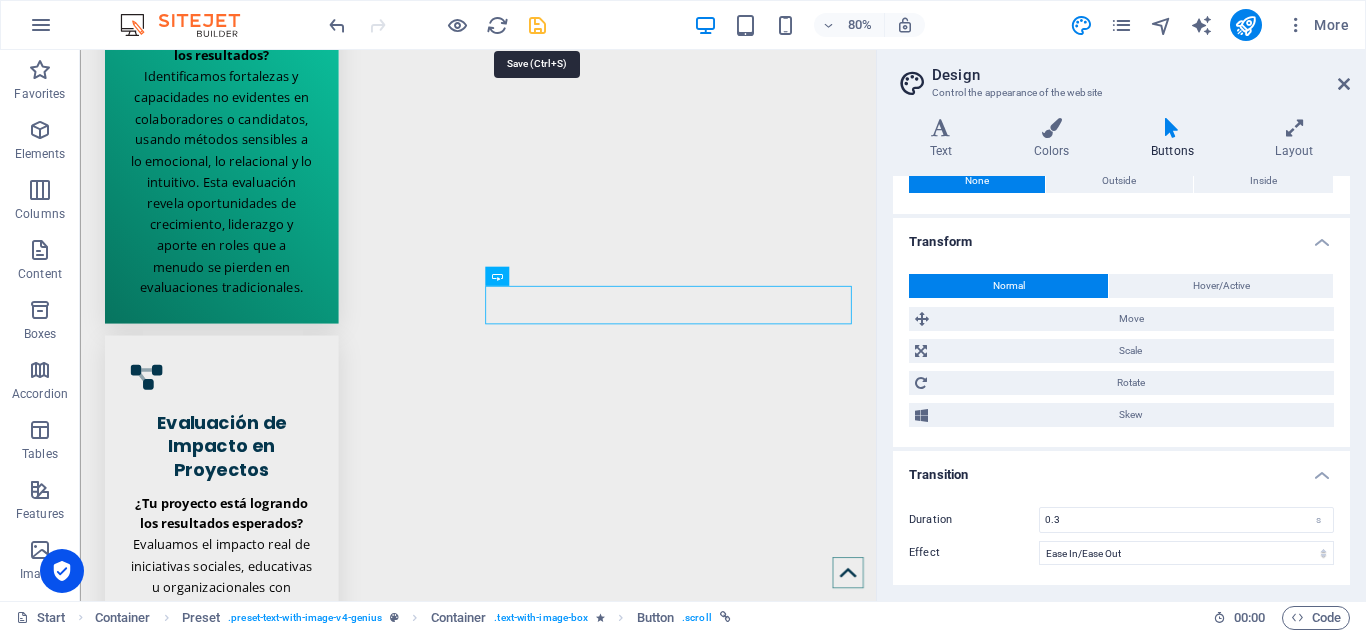 click at bounding box center [537, 25] 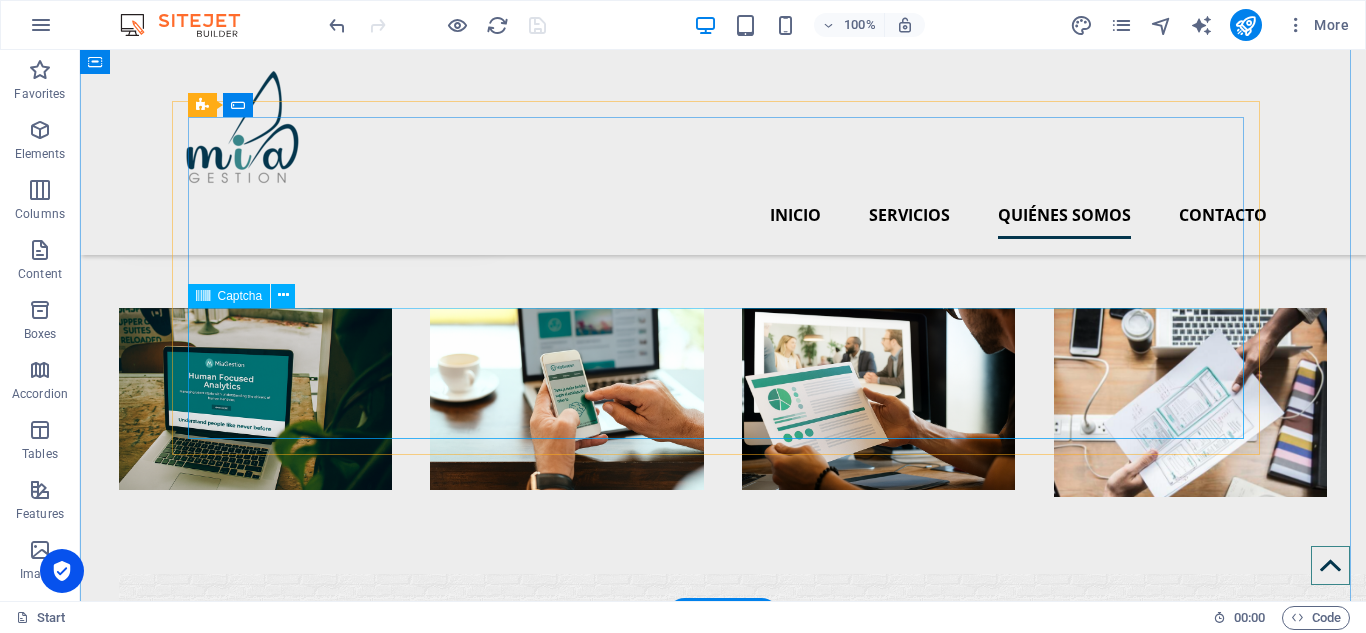 scroll, scrollTop: 3800, scrollLeft: 0, axis: vertical 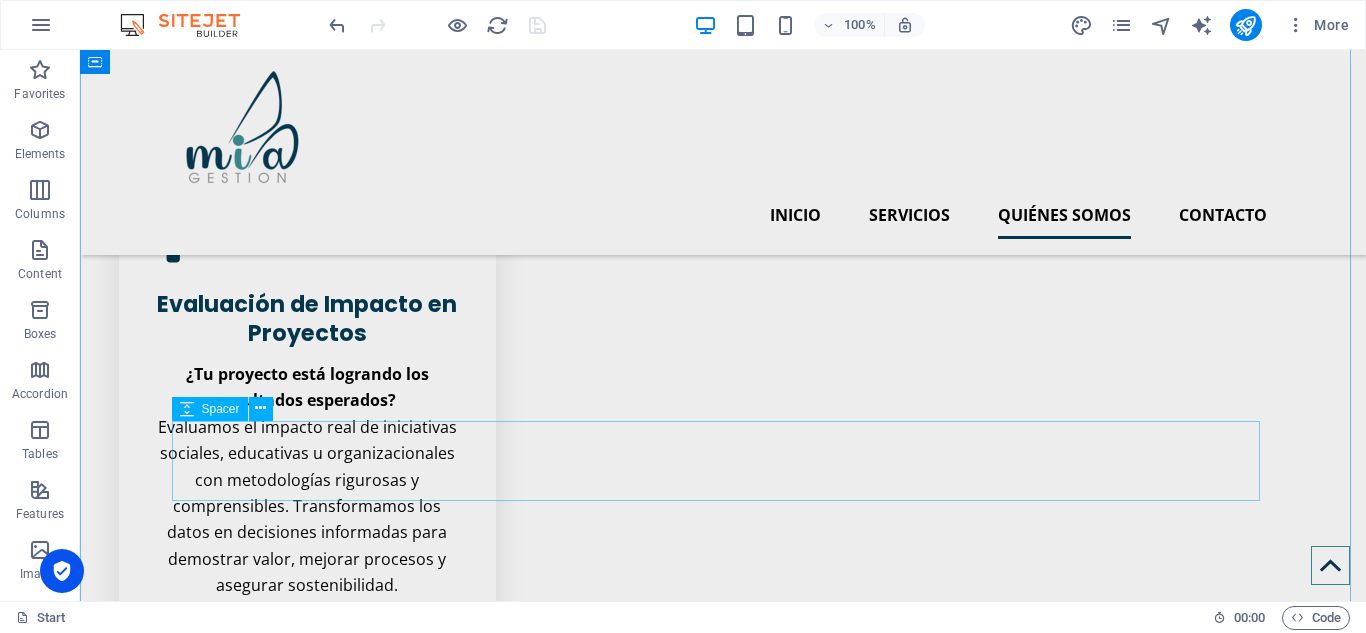 click at bounding box center [723, 6477] 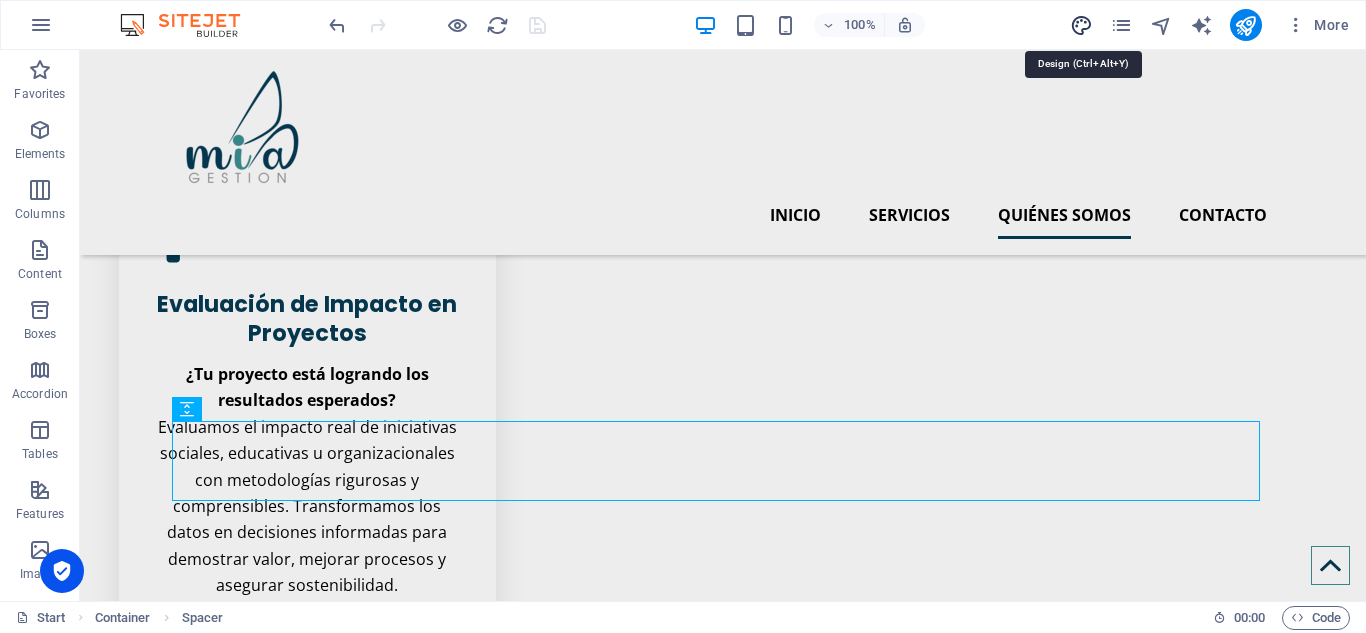 click at bounding box center (1081, 25) 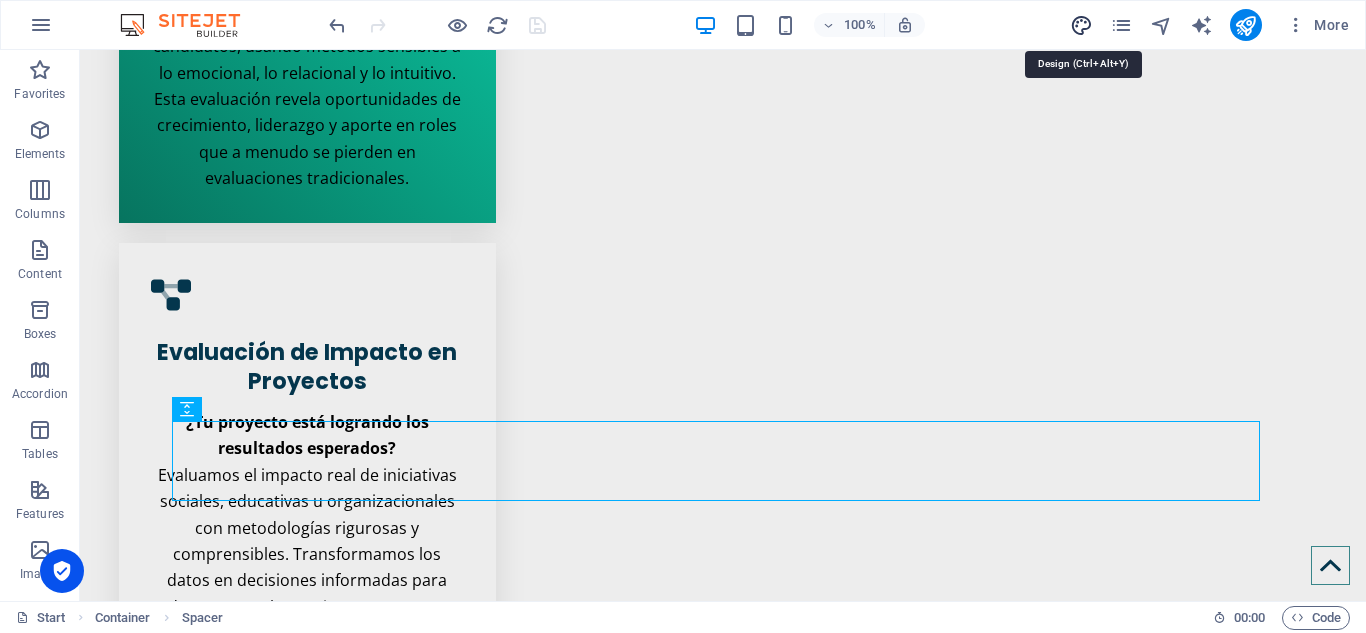 select on "px" 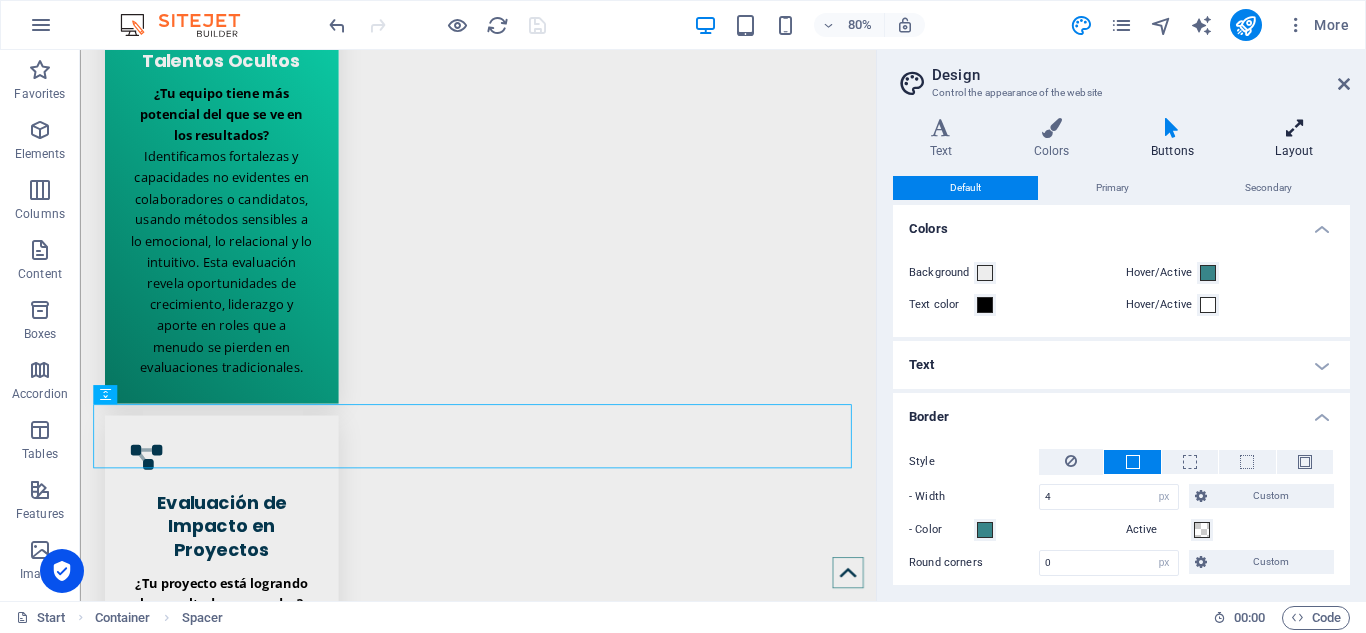 click on "Layout" at bounding box center (1294, 139) 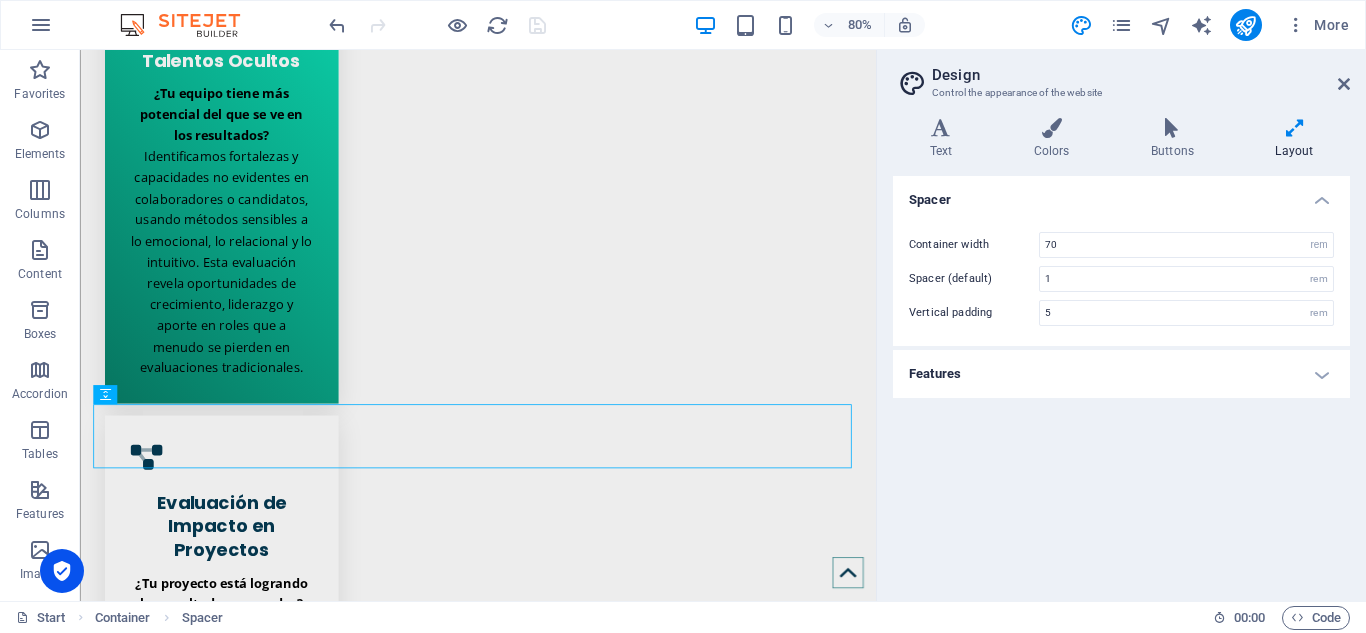 click on "Features" at bounding box center (1121, 374) 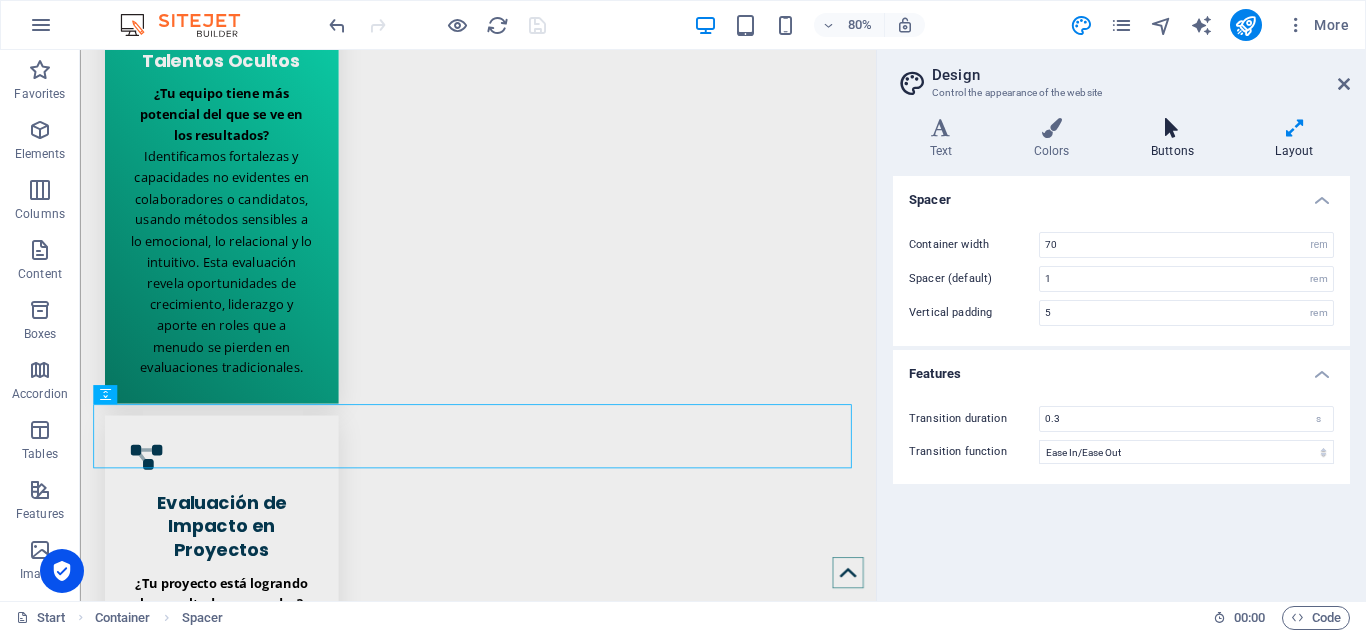 click on "Buttons" at bounding box center [1176, 139] 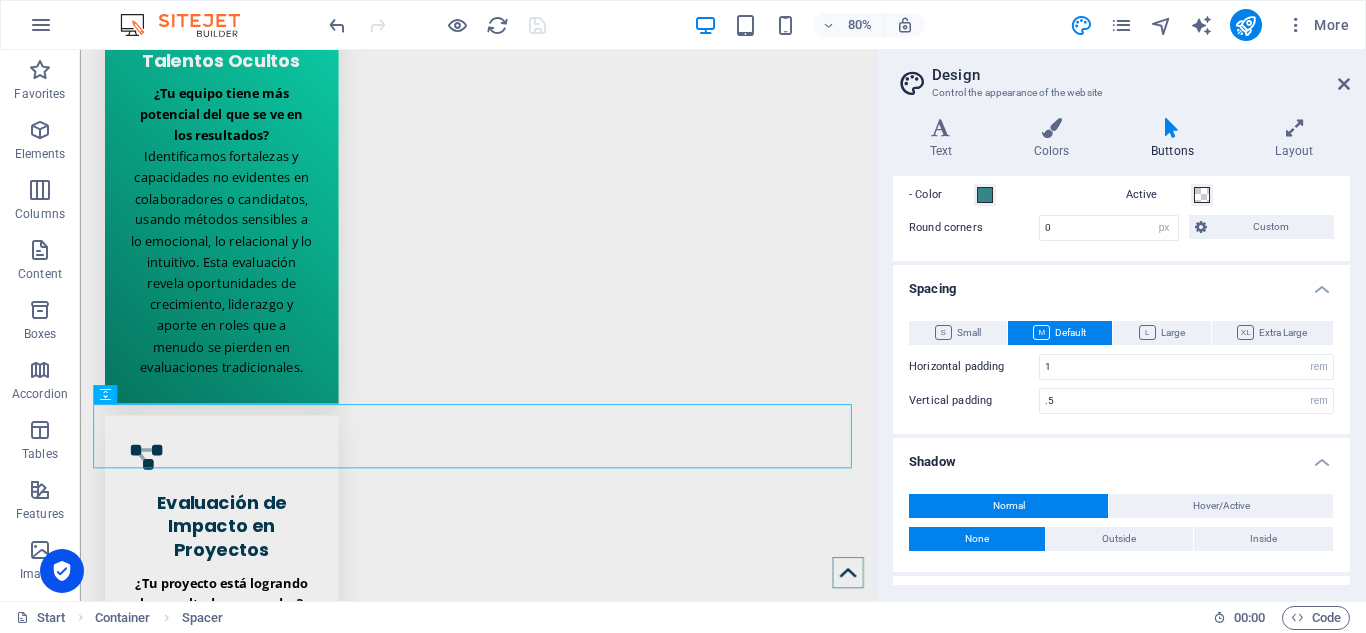 scroll, scrollTop: 400, scrollLeft: 0, axis: vertical 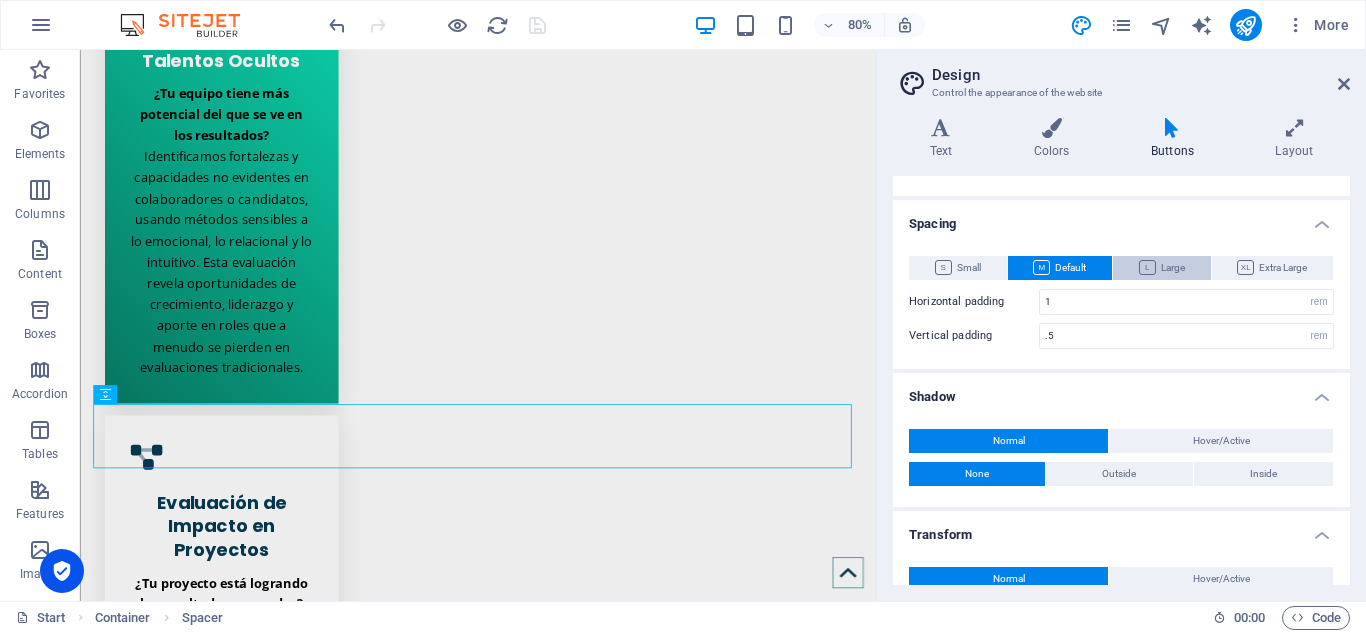 click on "Large" at bounding box center (1162, 268) 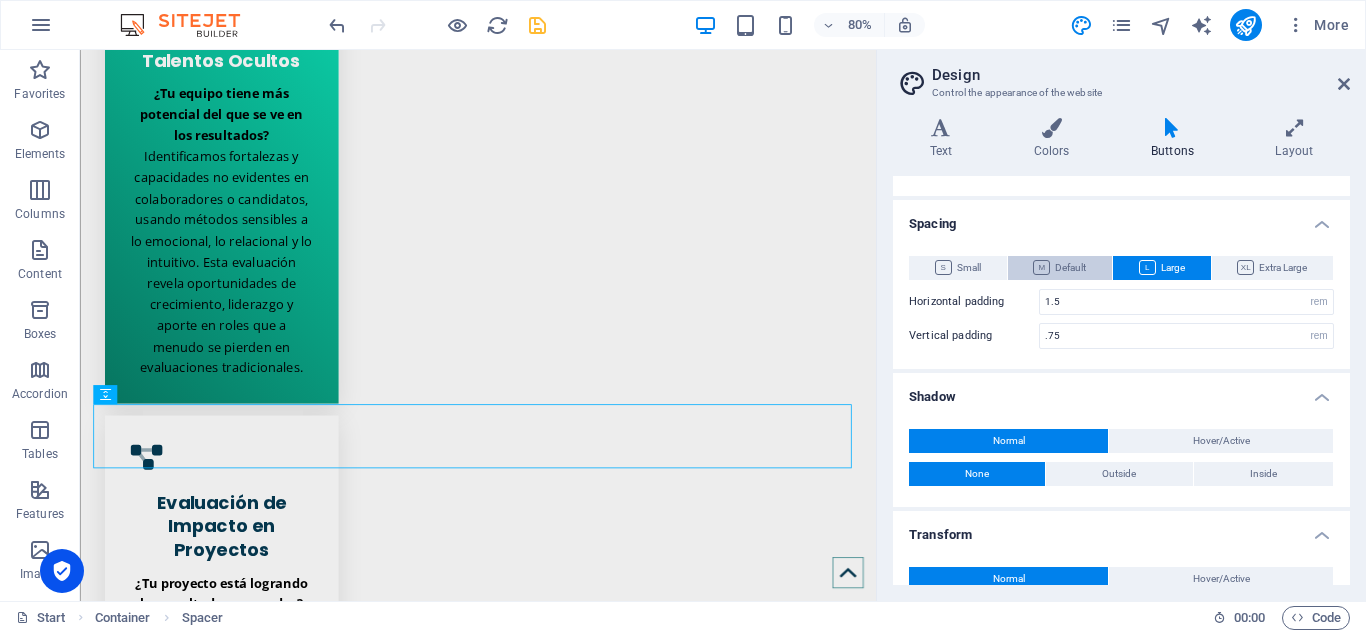 click at bounding box center (1041, 267) 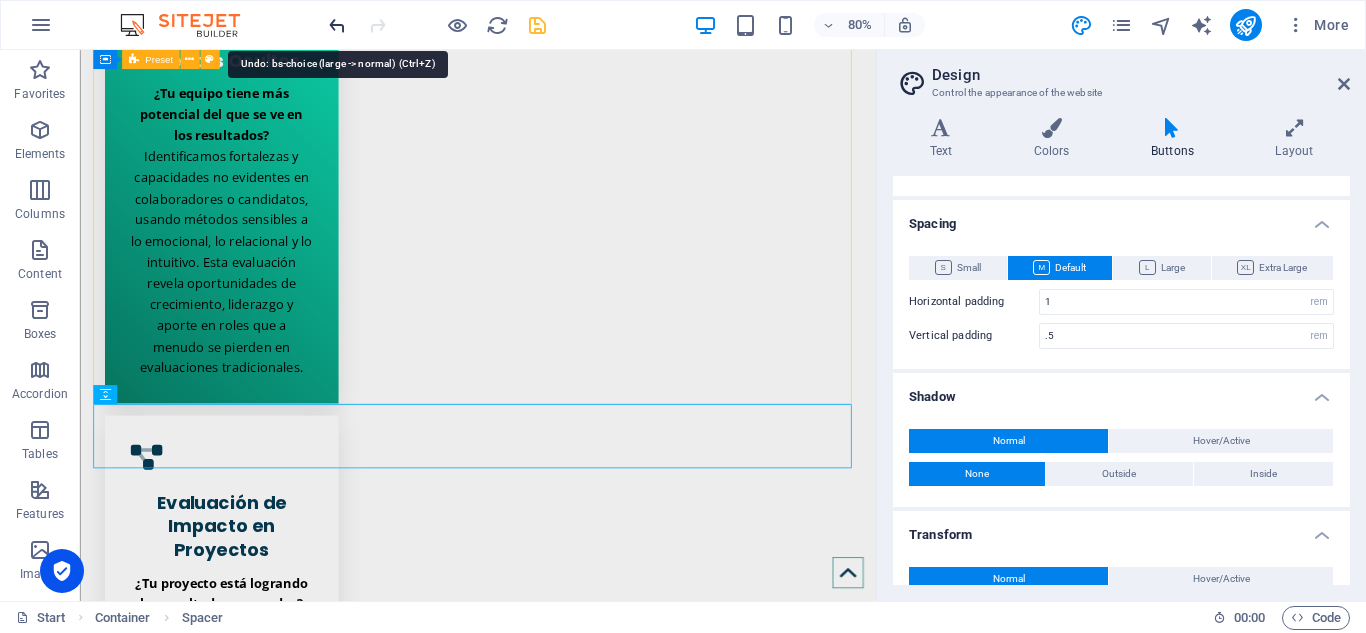 click at bounding box center (337, 25) 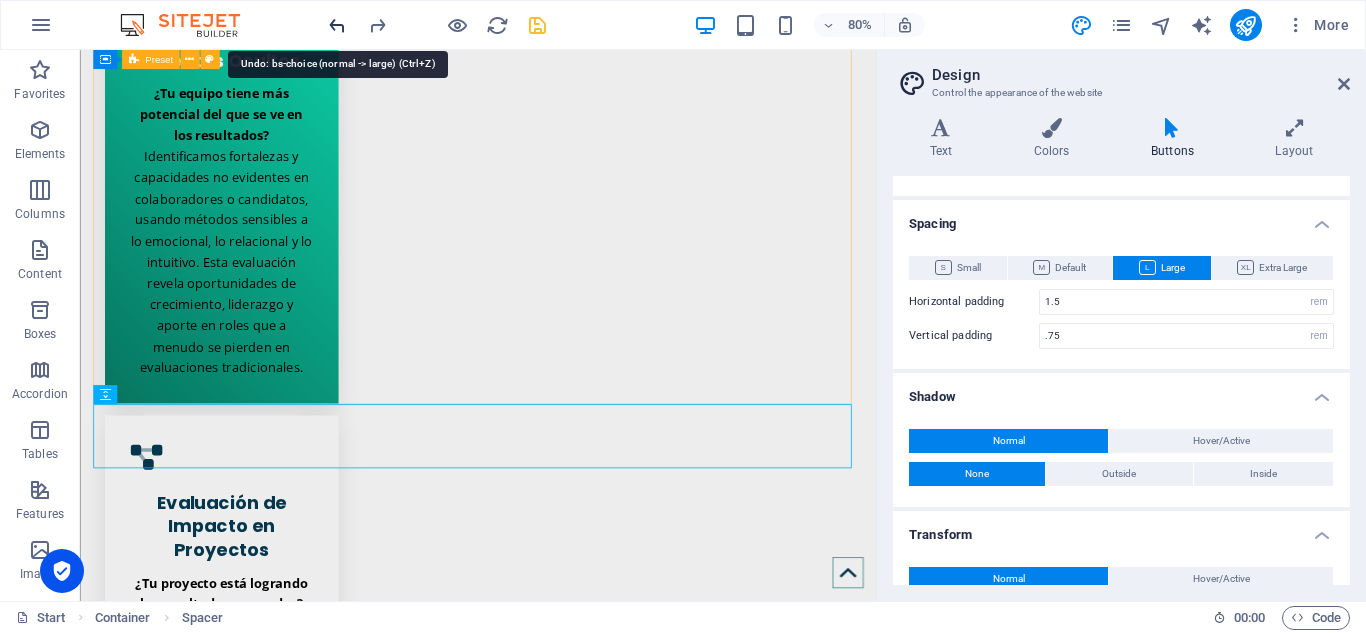 click at bounding box center [337, 25] 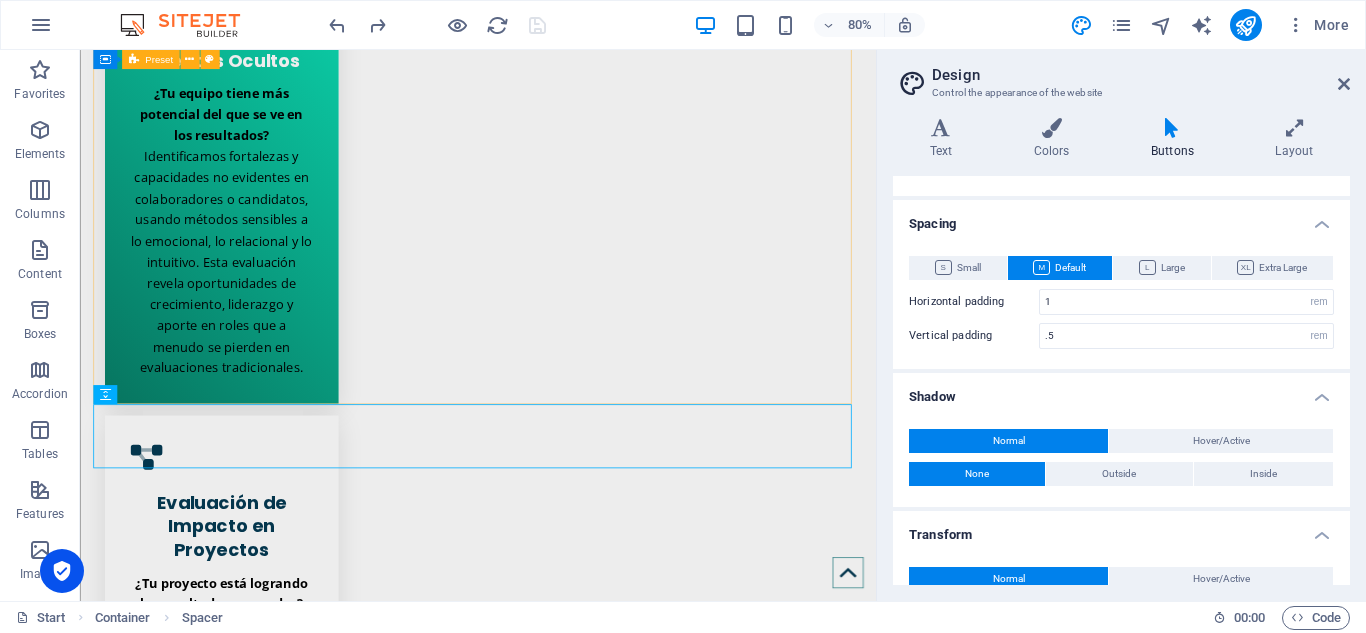 click on "Buttons" at bounding box center [1176, 139] 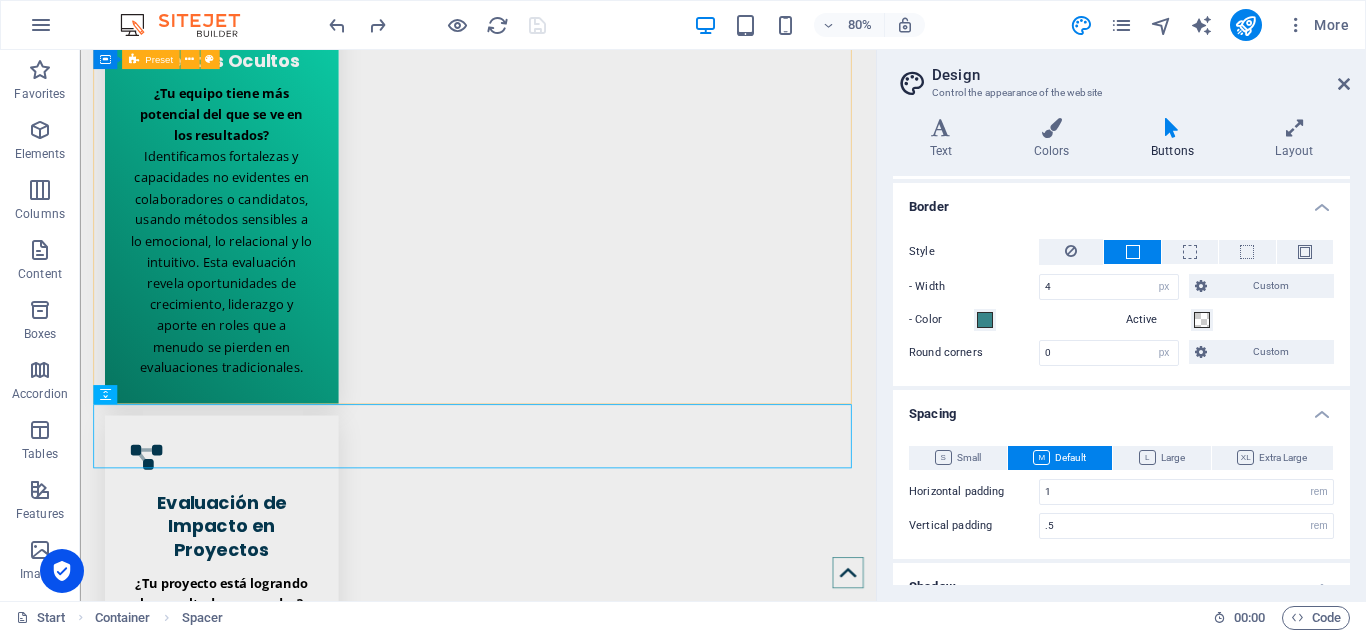 scroll, scrollTop: 0, scrollLeft: 0, axis: both 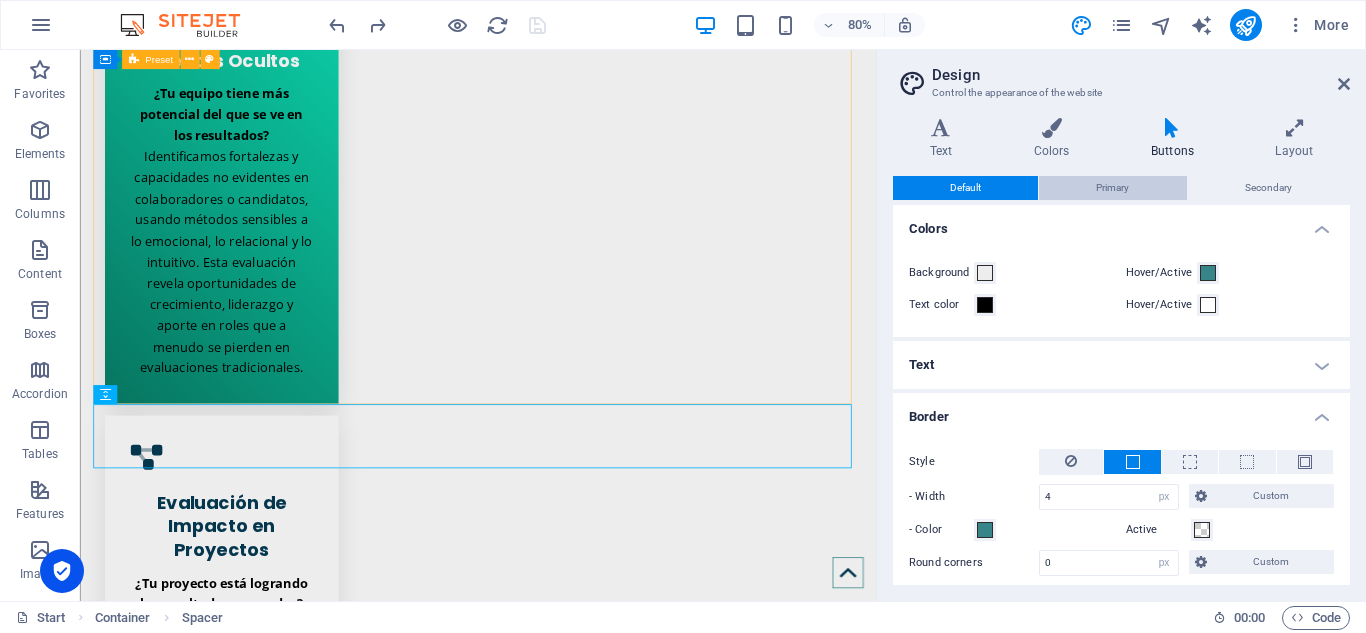 click on "Primary" at bounding box center (1112, 188) 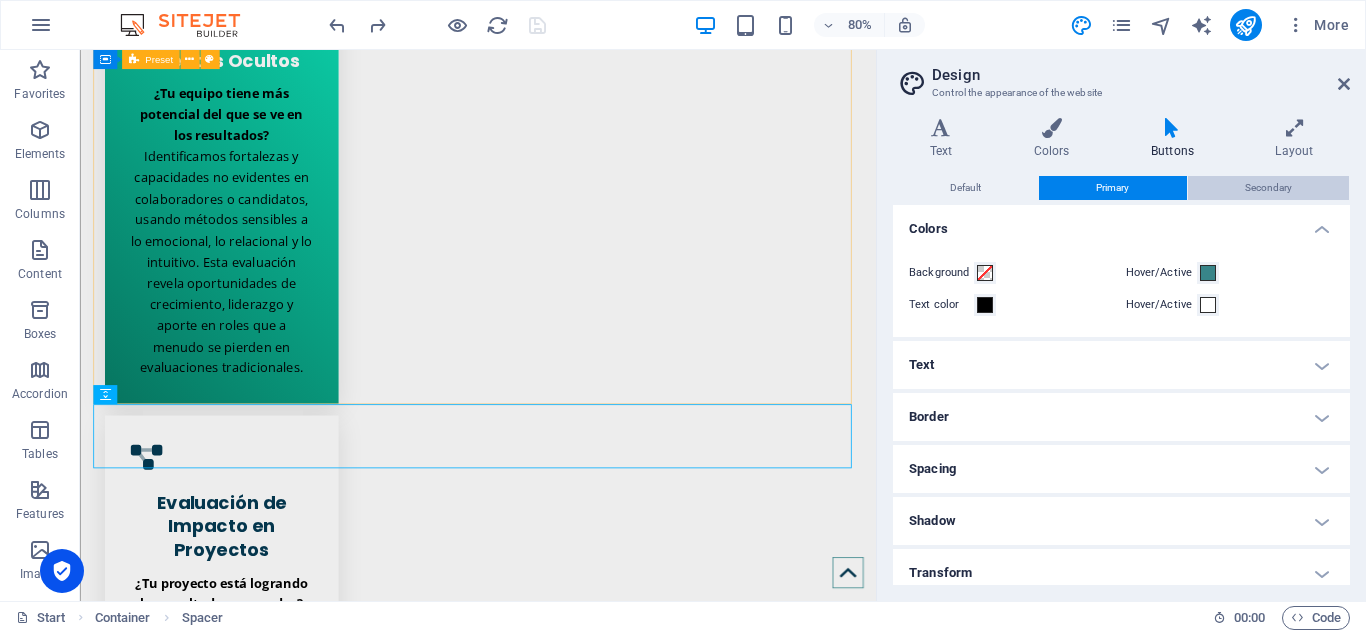 click on "Secondary" at bounding box center [1268, 188] 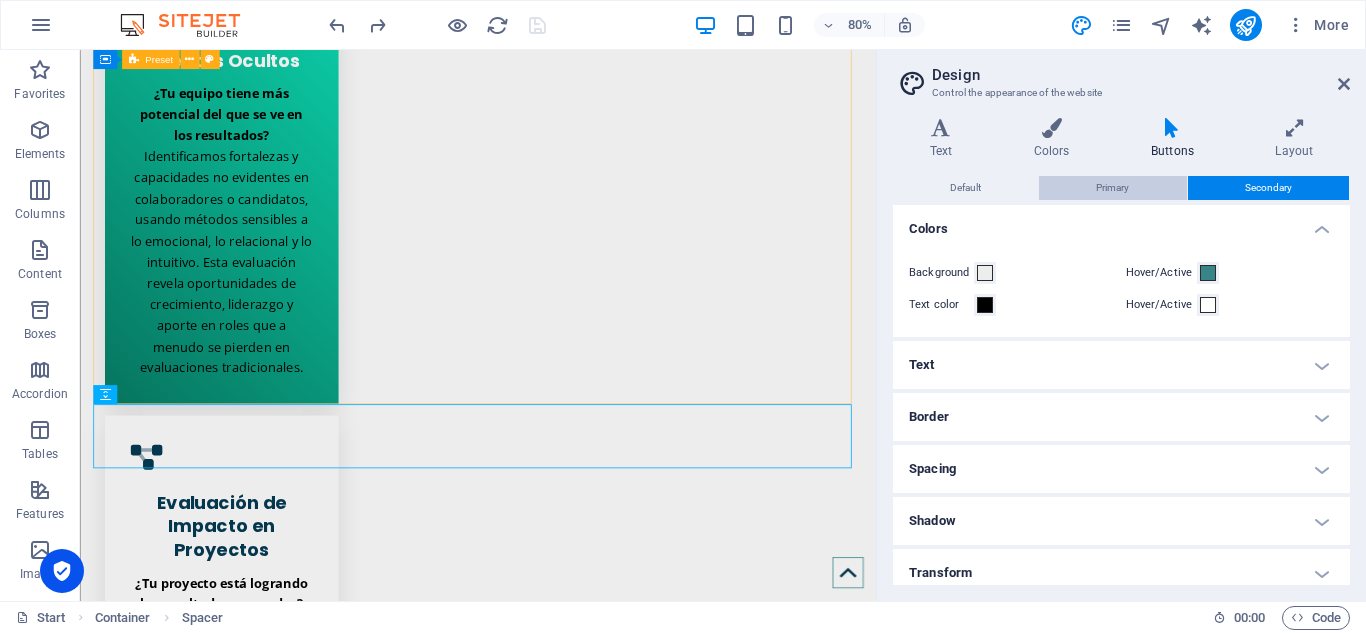 click on "Primary" at bounding box center (1112, 188) 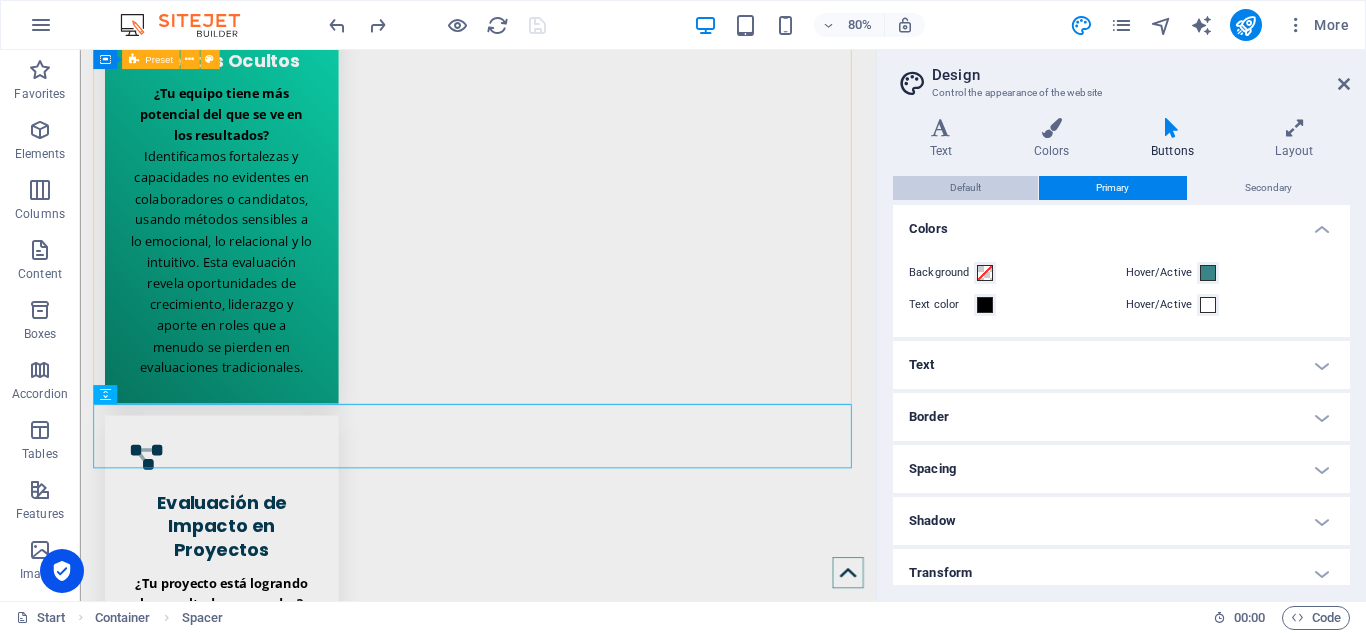 click on "Default" at bounding box center [965, 188] 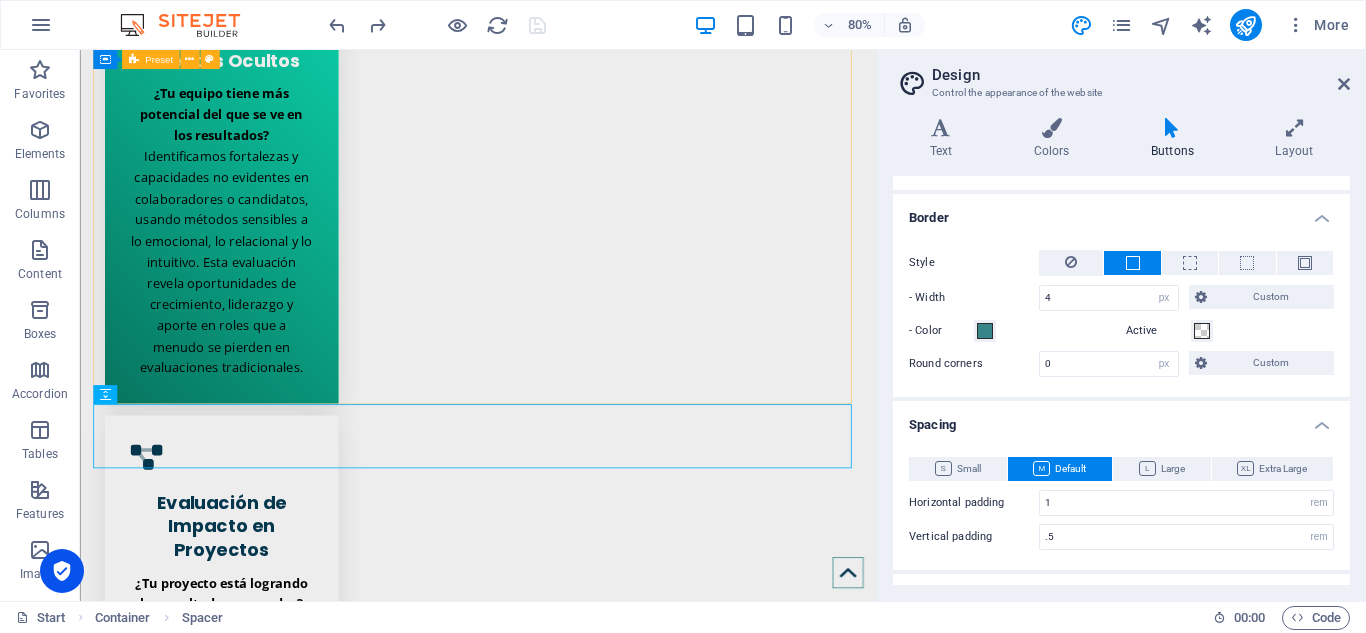 scroll, scrollTop: 200, scrollLeft: 0, axis: vertical 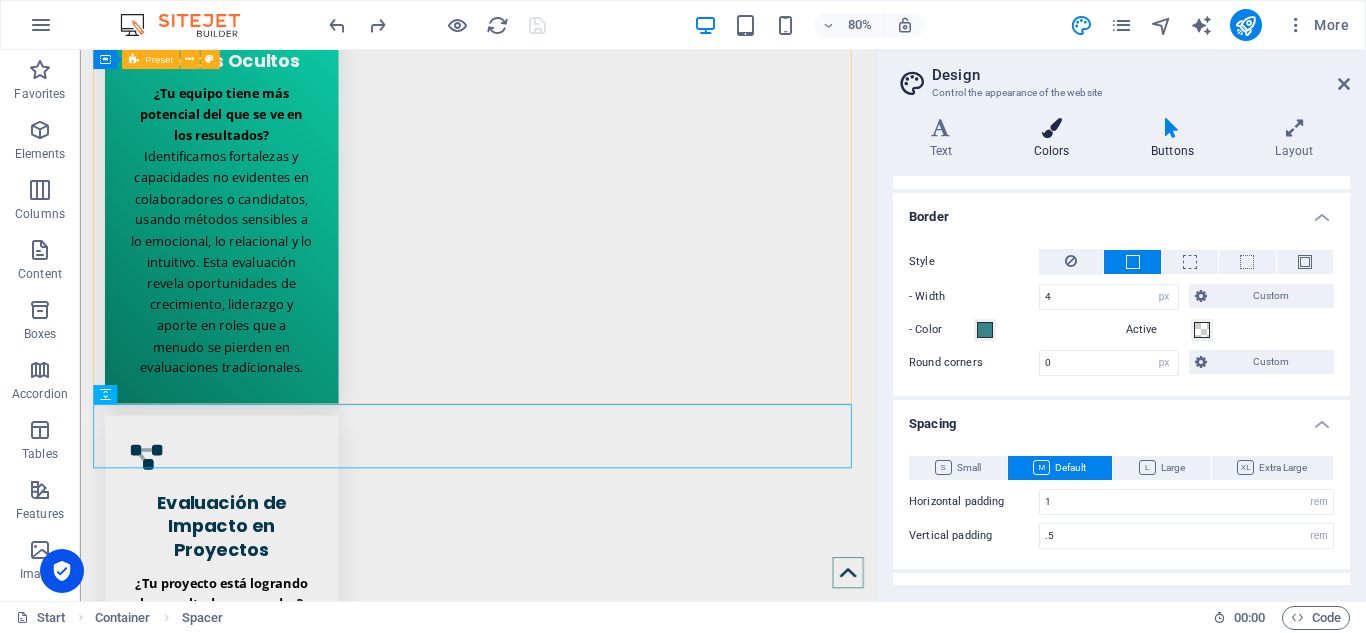 click at bounding box center [1051, 128] 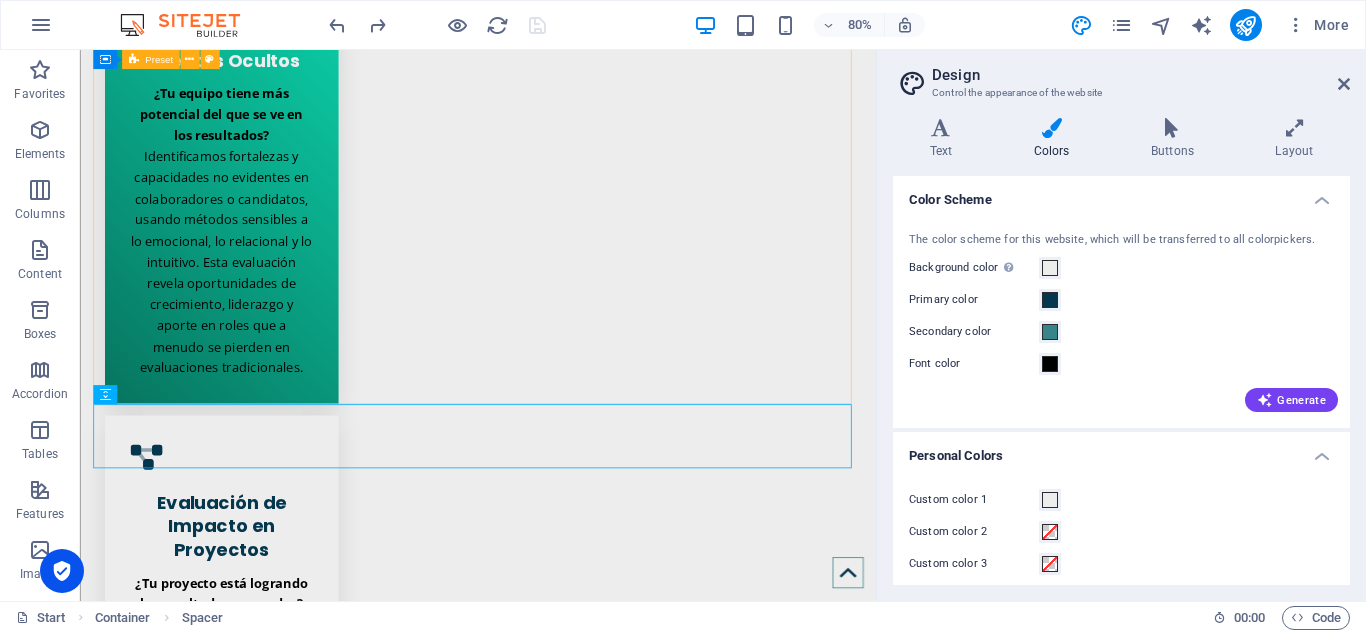 scroll, scrollTop: 75, scrollLeft: 0, axis: vertical 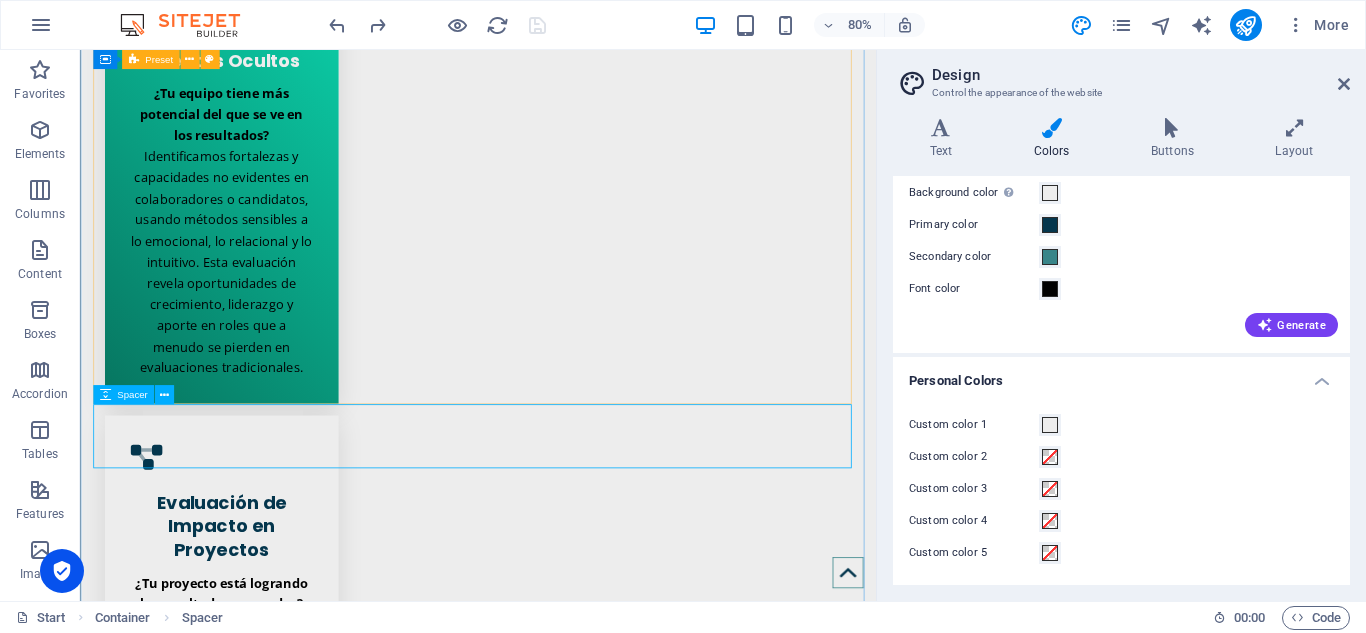 click at bounding box center (577, 6754) 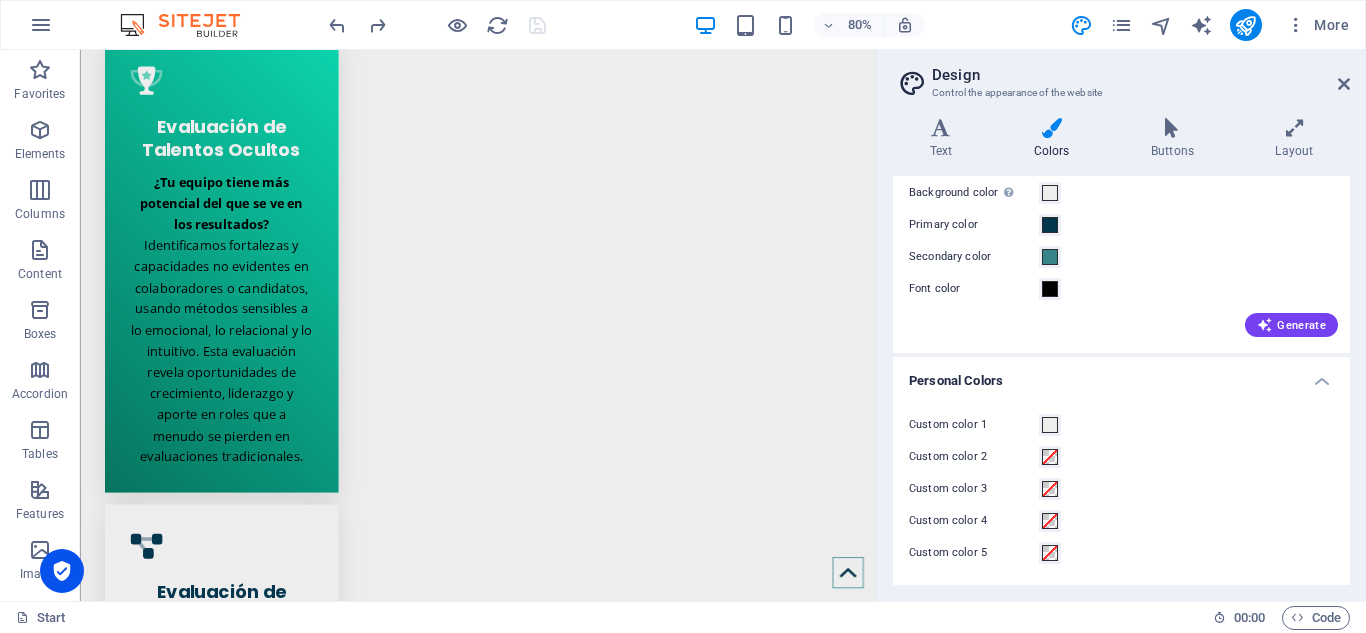 scroll, scrollTop: 3700, scrollLeft: 0, axis: vertical 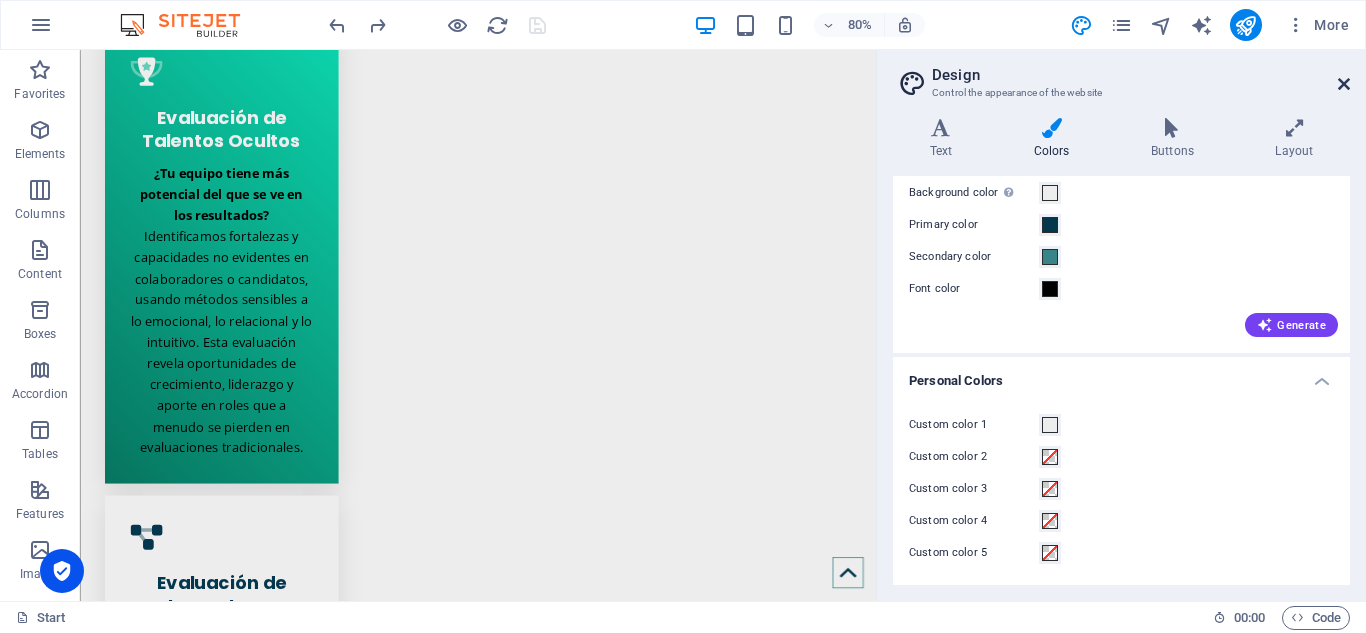 click at bounding box center (1344, 84) 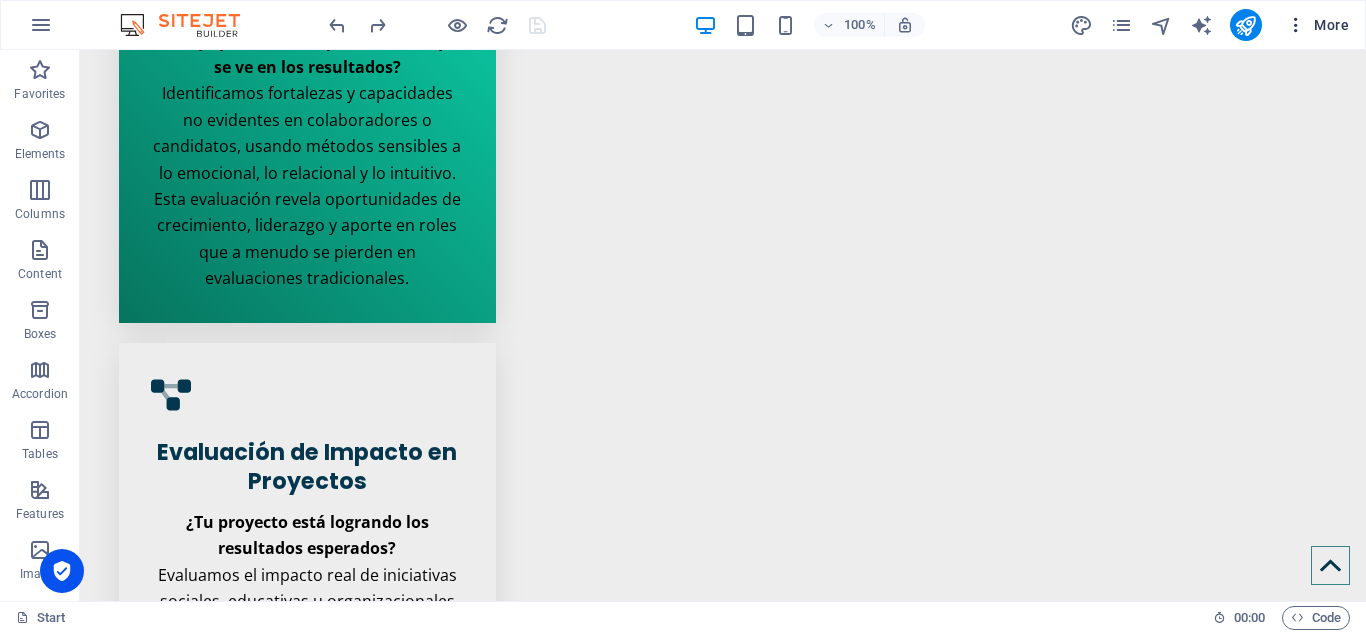 click on "More" at bounding box center (1317, 25) 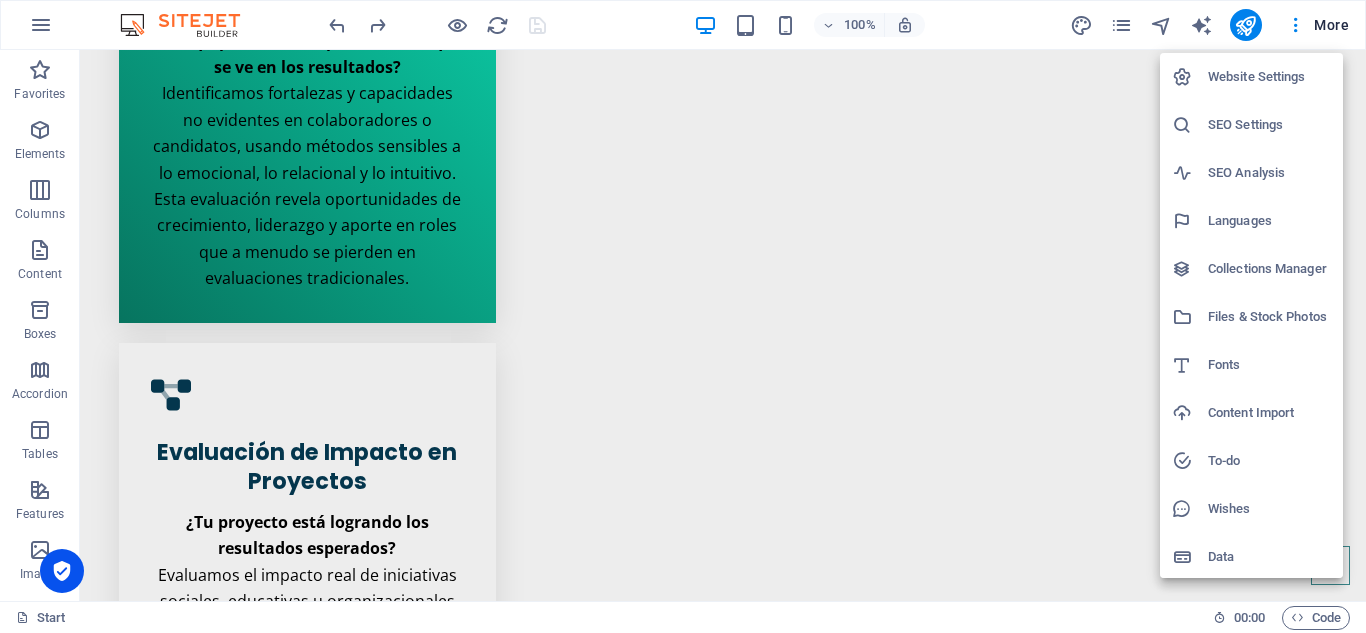 click on "Website Settings" at bounding box center (1269, 77) 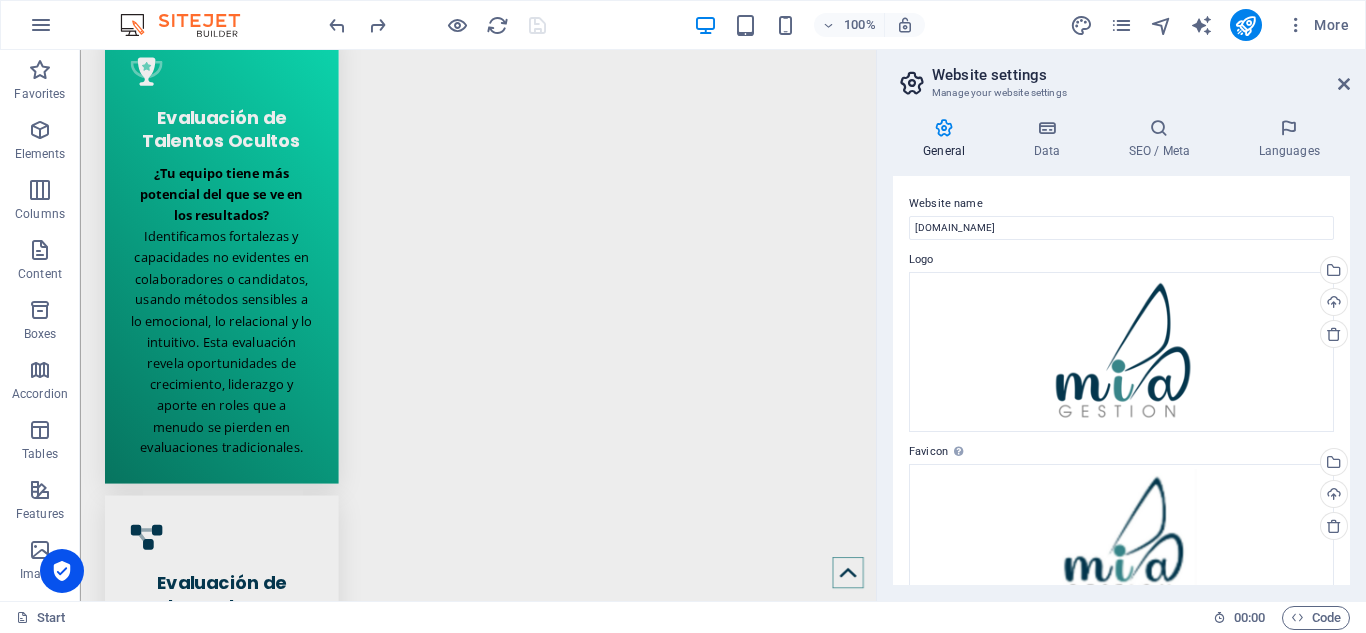 scroll, scrollTop: 3720, scrollLeft: 0, axis: vertical 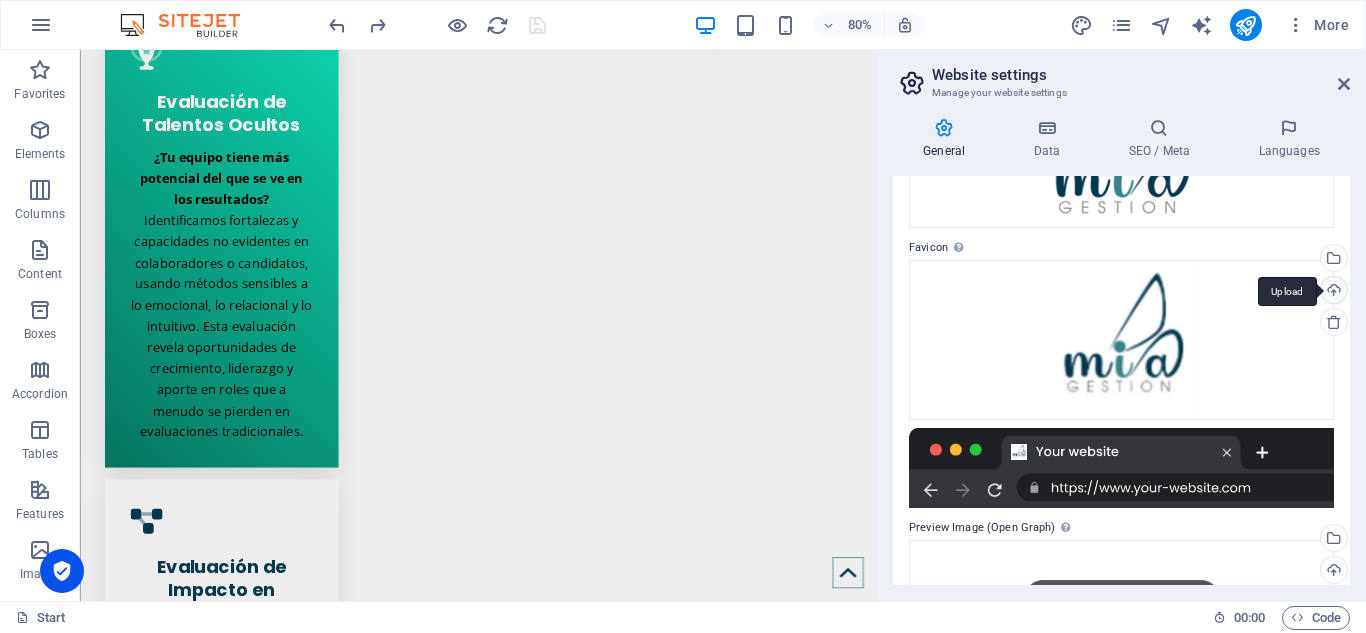 click on "Upload" at bounding box center (1332, 292) 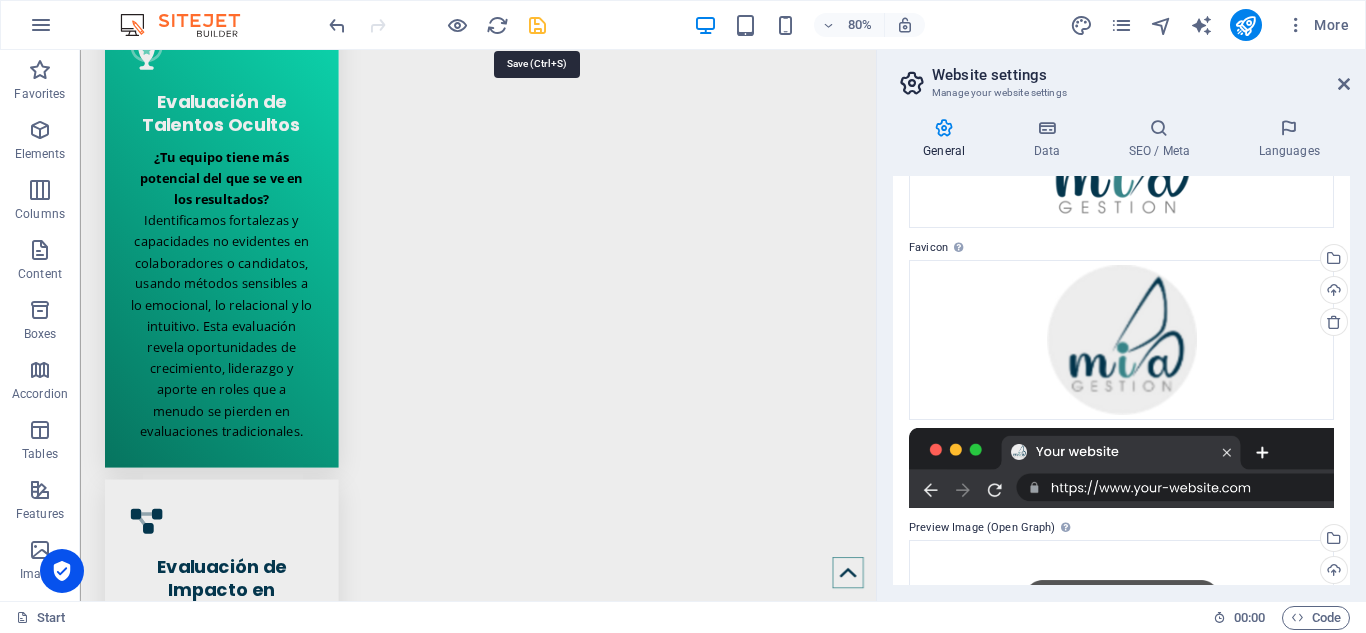 click at bounding box center (537, 25) 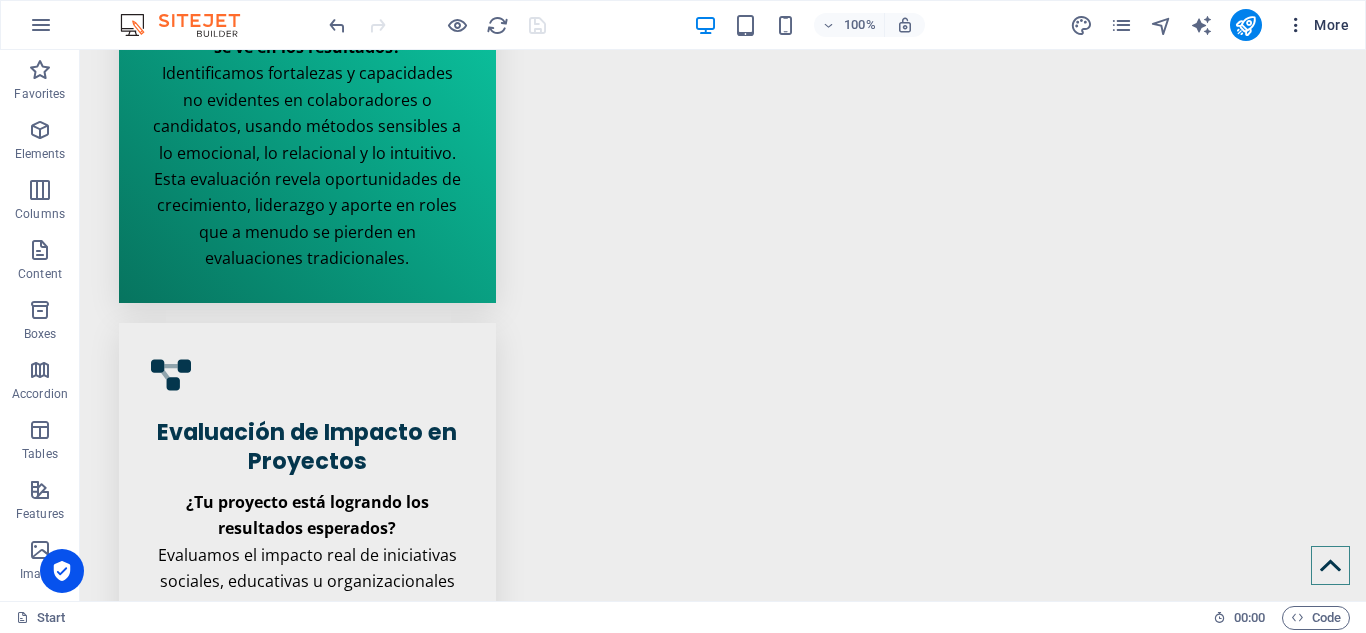 click on "More" at bounding box center [1317, 25] 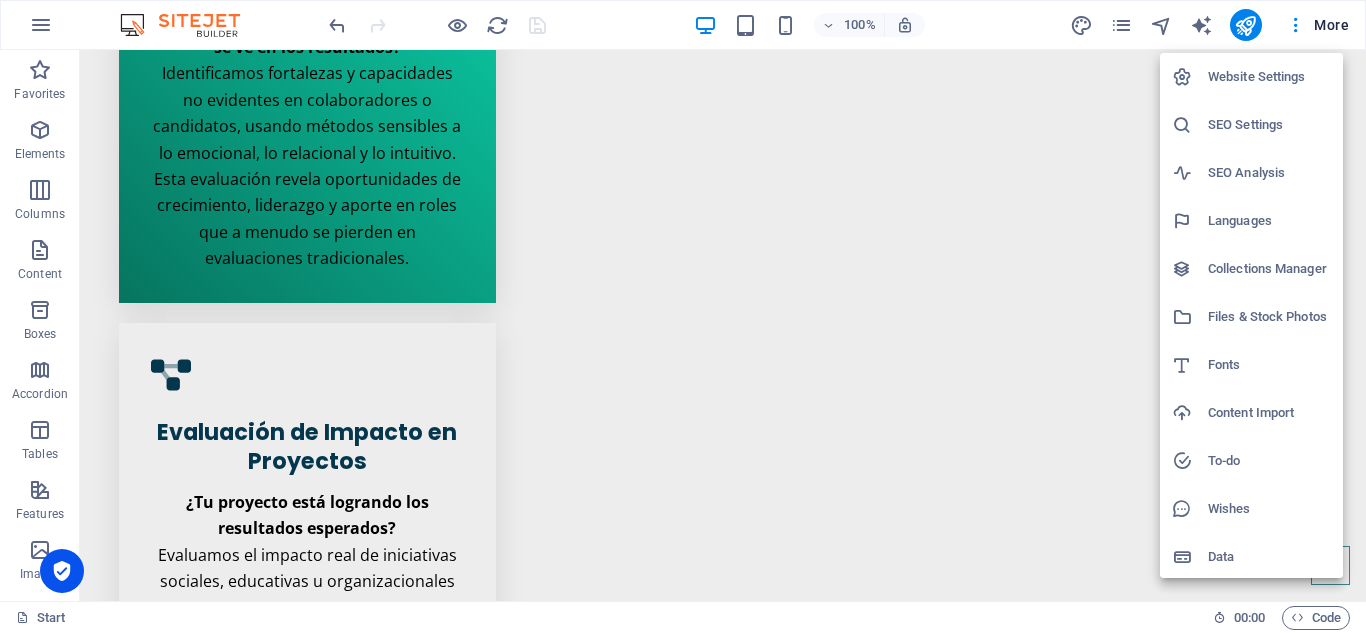 click on "Website Settings" at bounding box center [1269, 77] 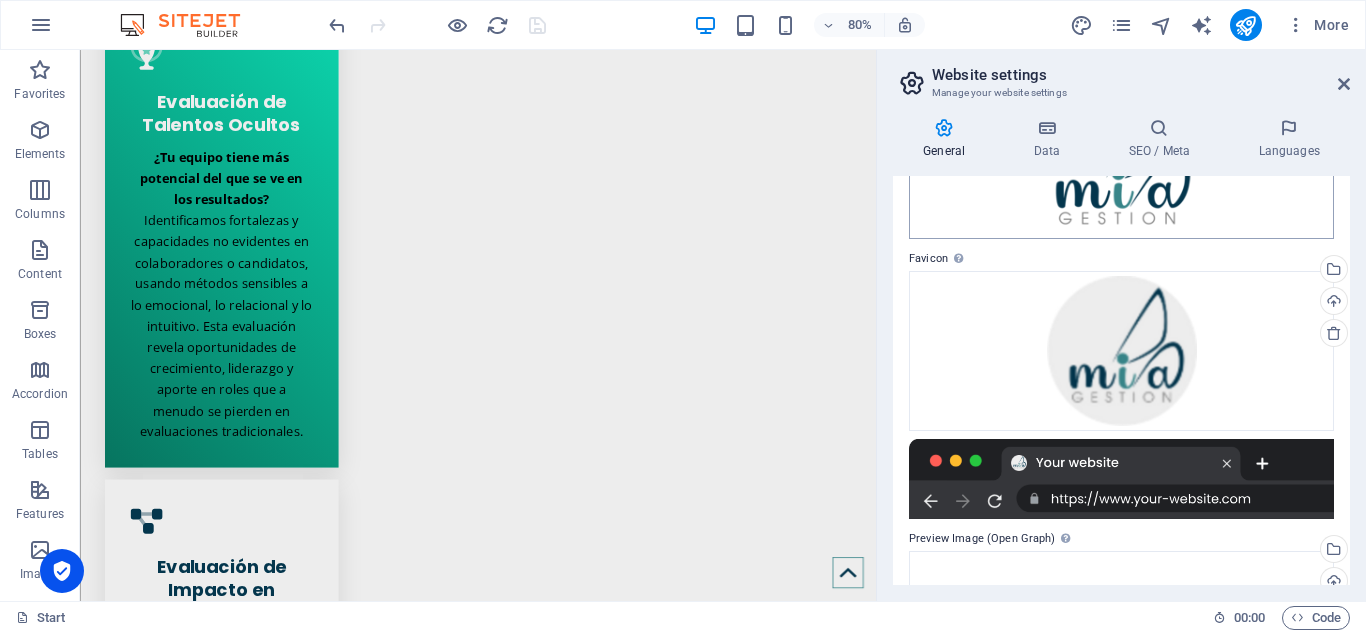 scroll, scrollTop: 200, scrollLeft: 0, axis: vertical 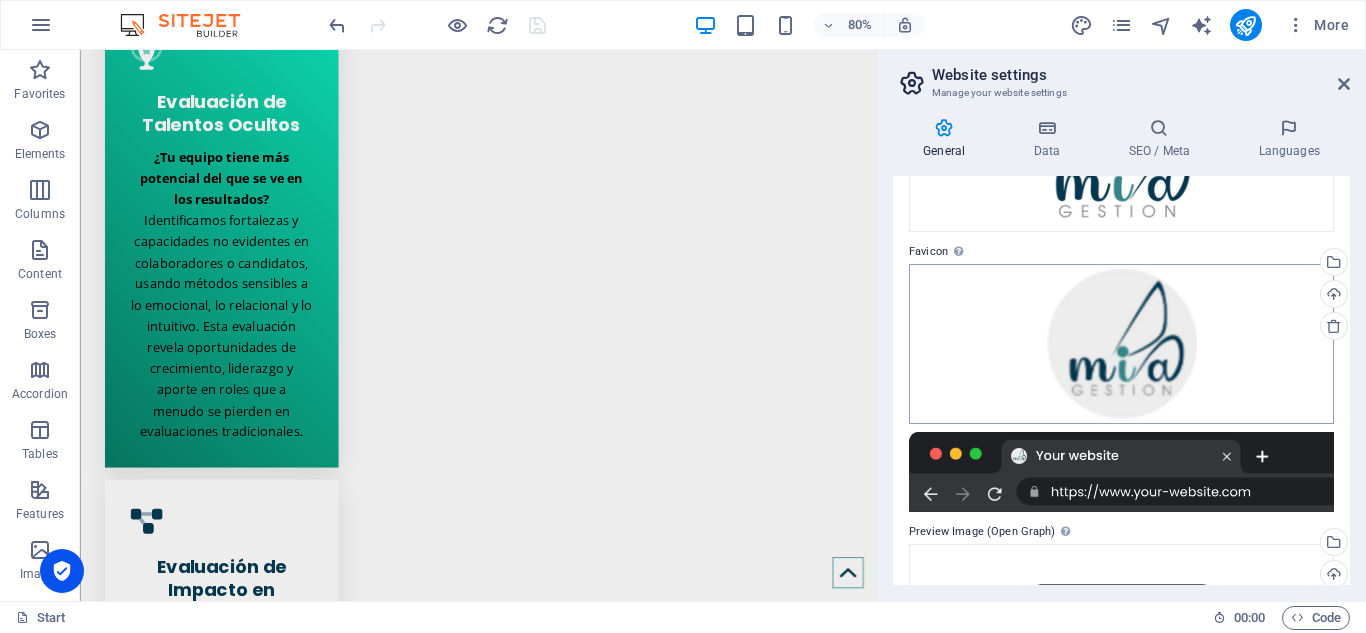 type 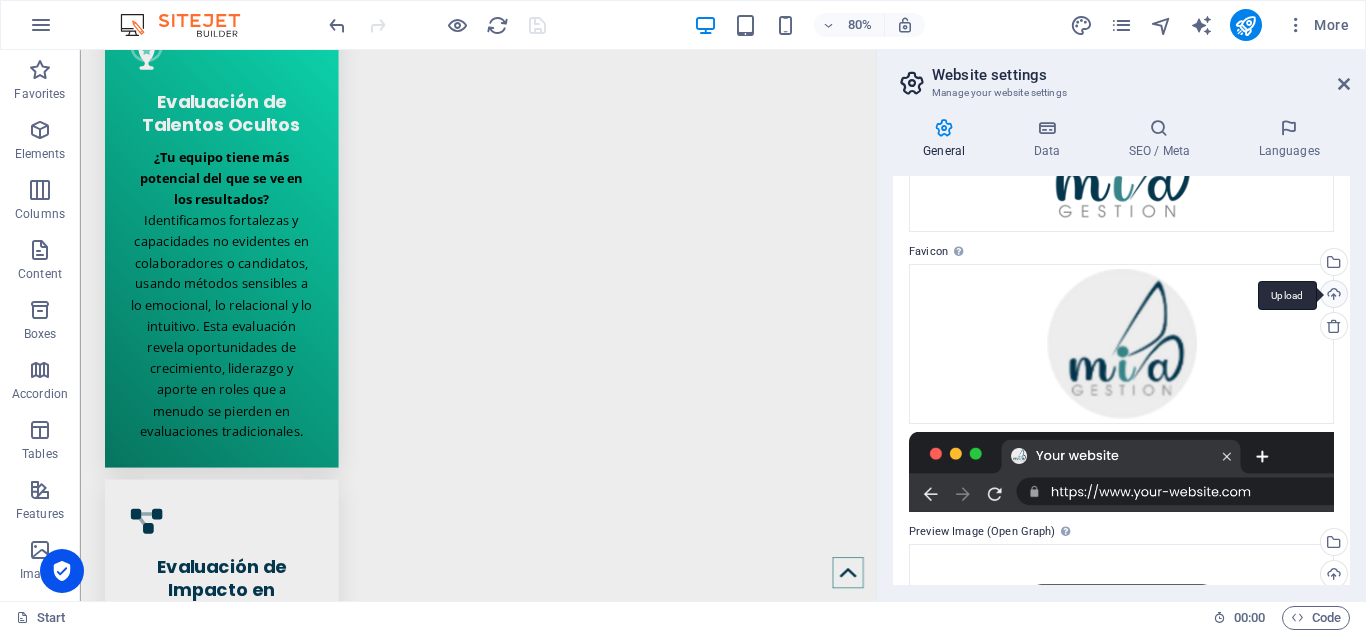 click on "Upload" at bounding box center [1332, 296] 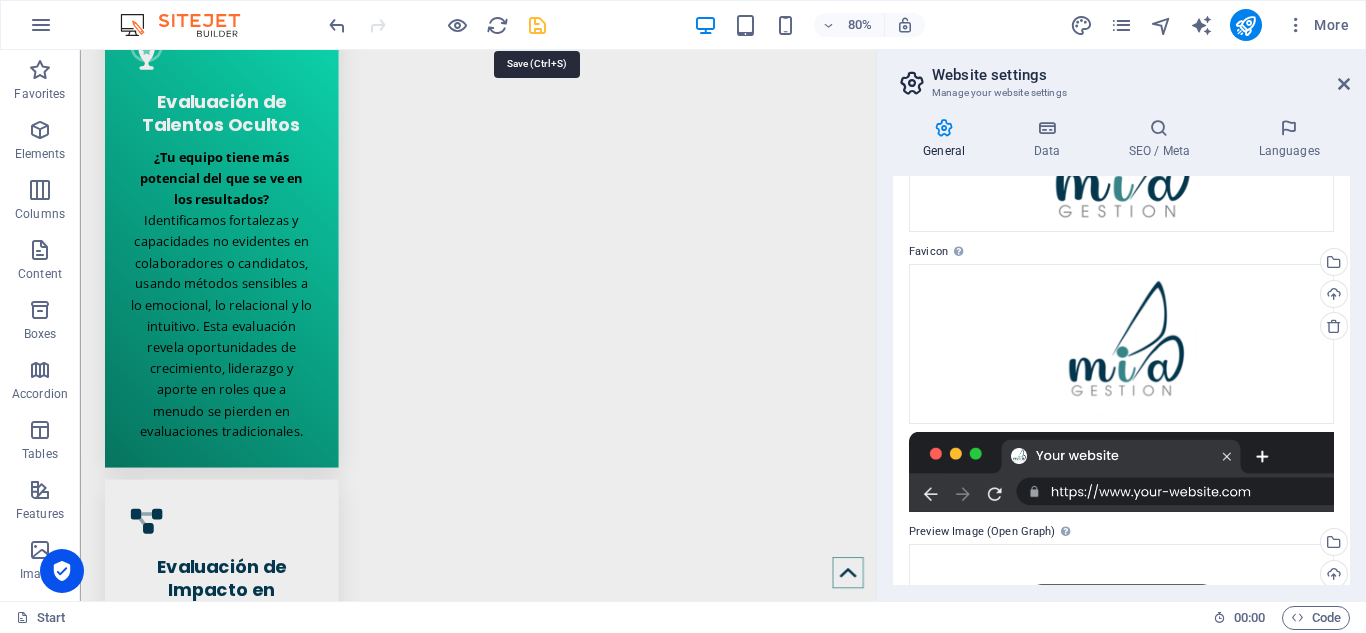 click at bounding box center (537, 25) 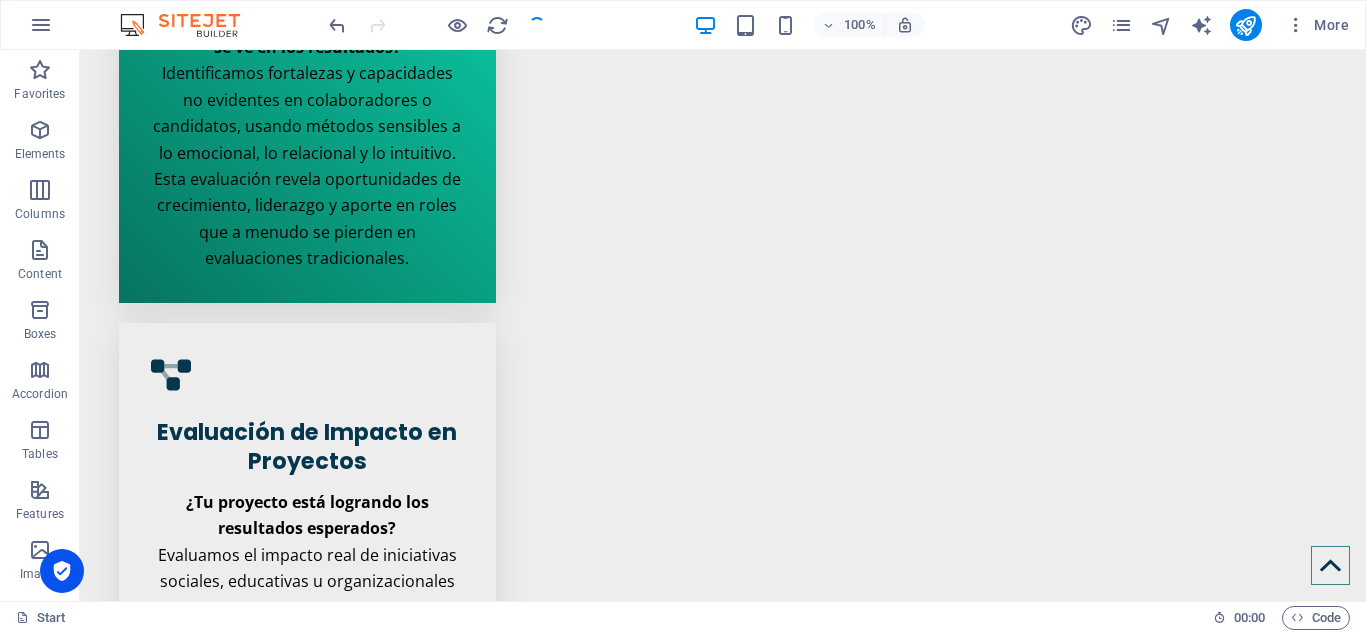 scroll, scrollTop: 3700, scrollLeft: 0, axis: vertical 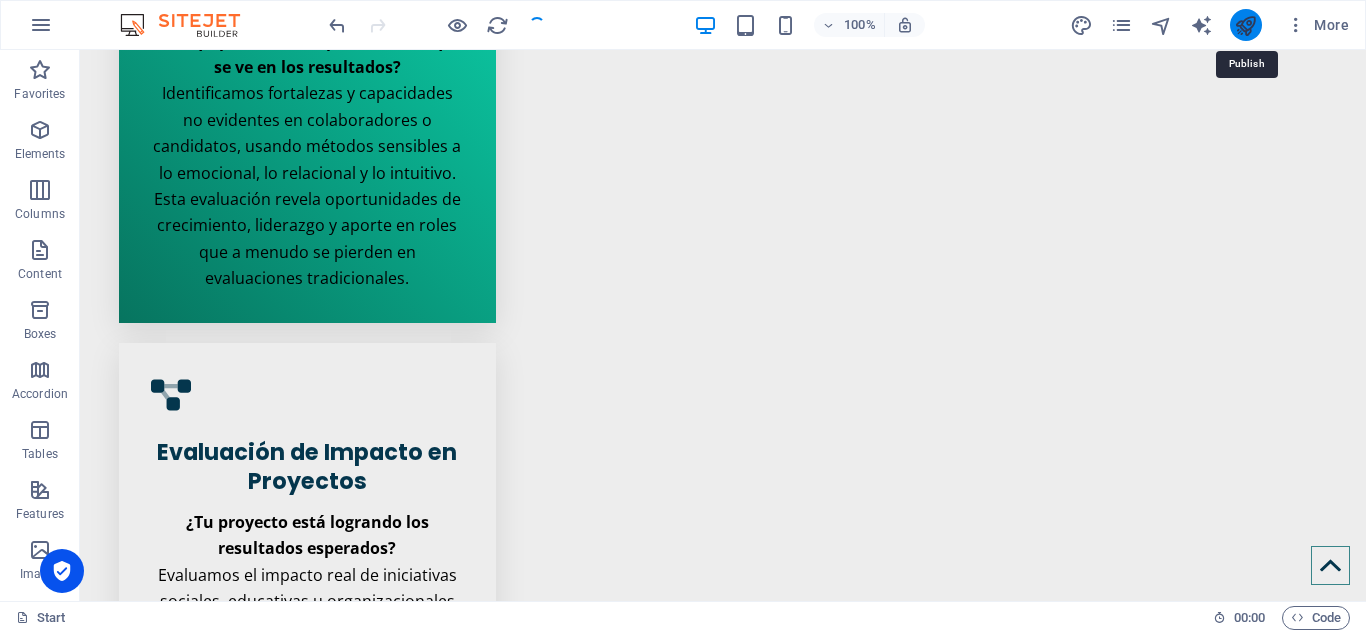 click at bounding box center (1245, 25) 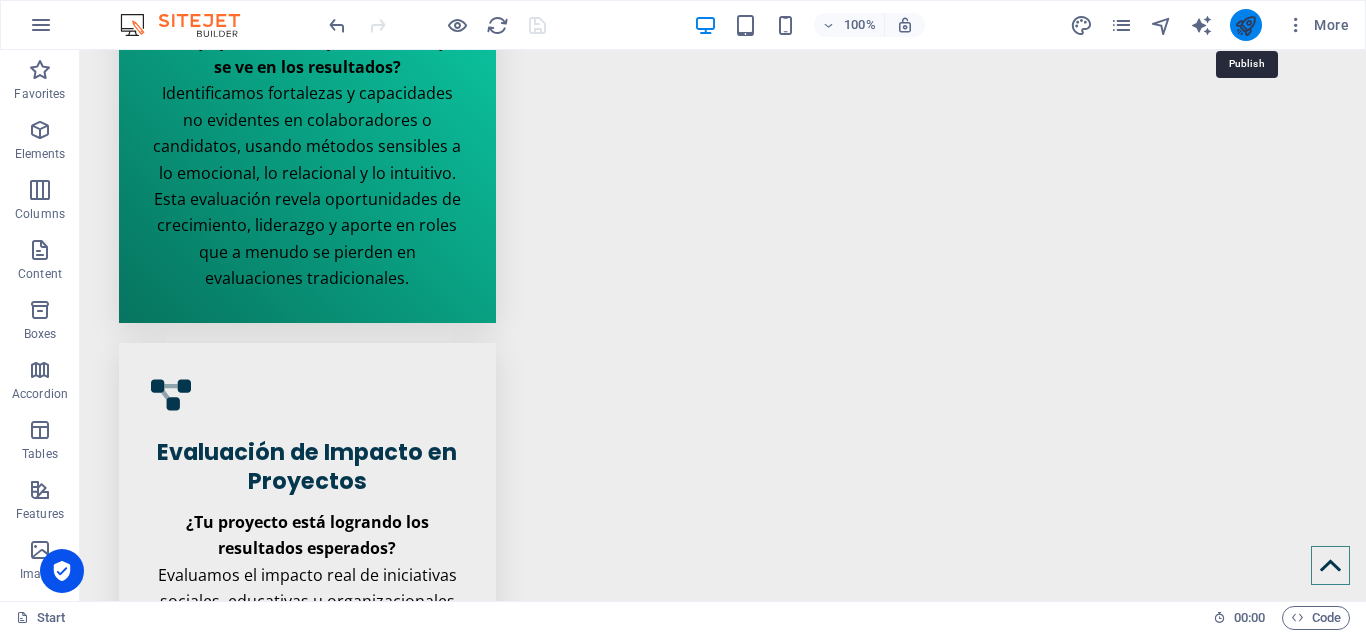 click at bounding box center (1245, 25) 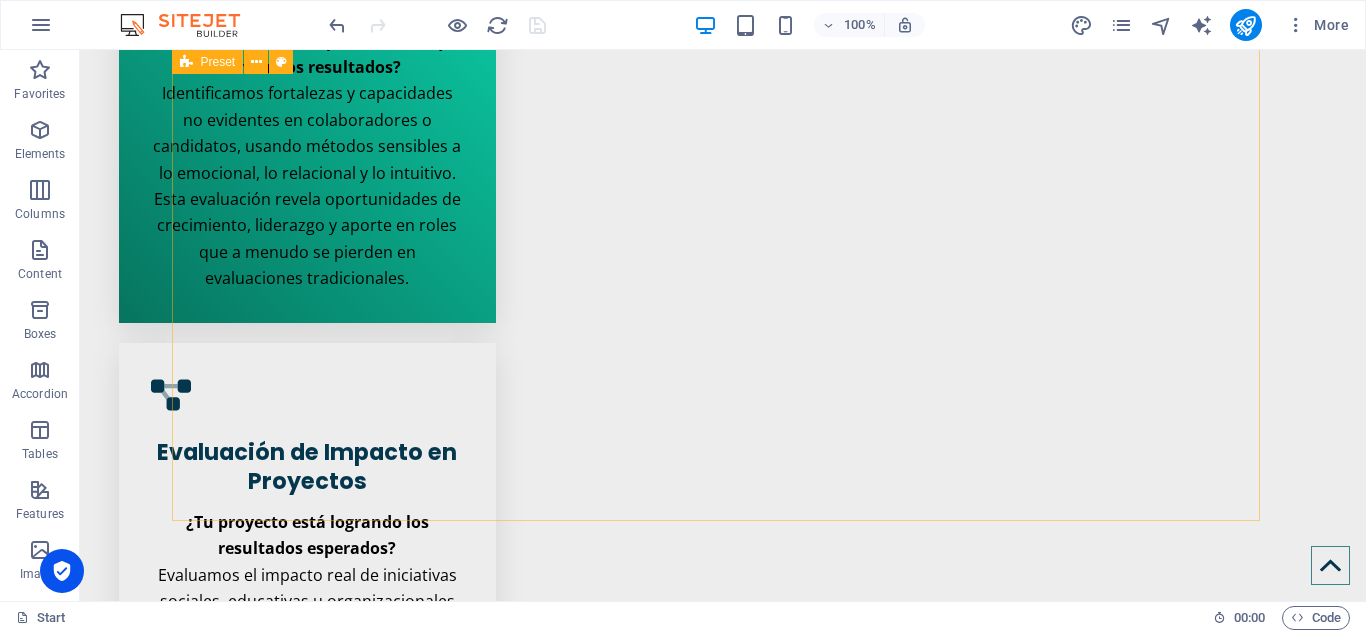 drag, startPoint x: 174, startPoint y: 42, endPoint x: 202, endPoint y: 31, distance: 30.083218 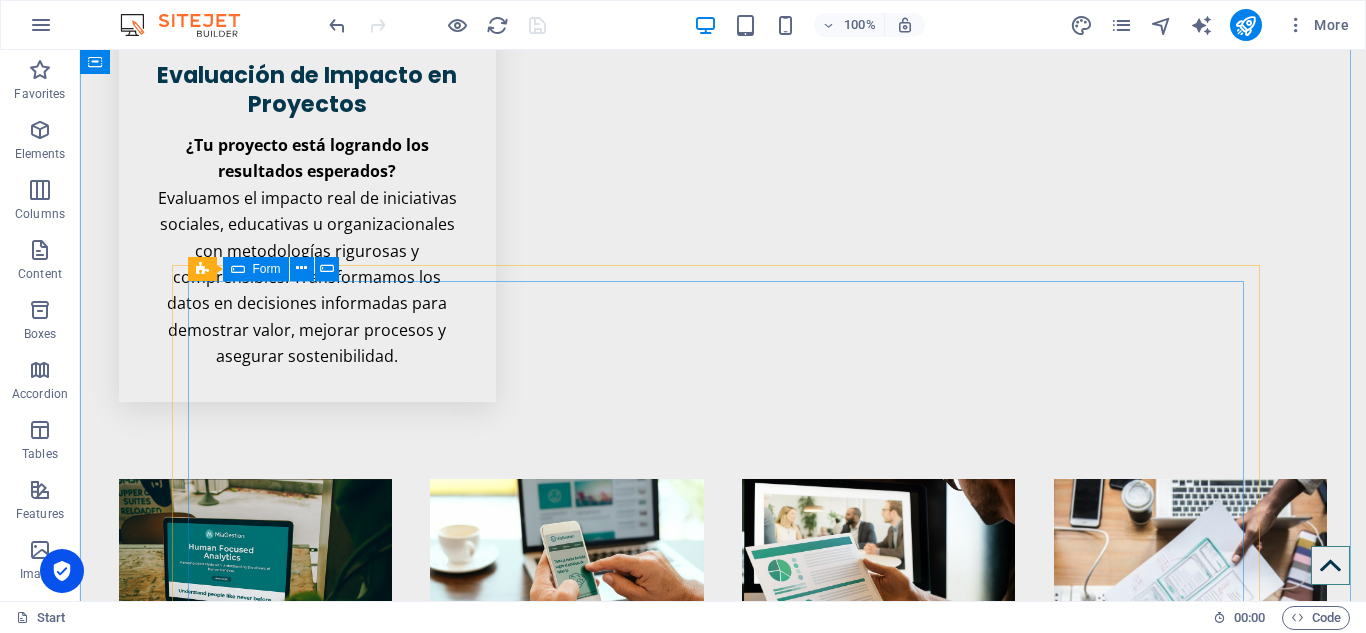 scroll, scrollTop: 4100, scrollLeft: 0, axis: vertical 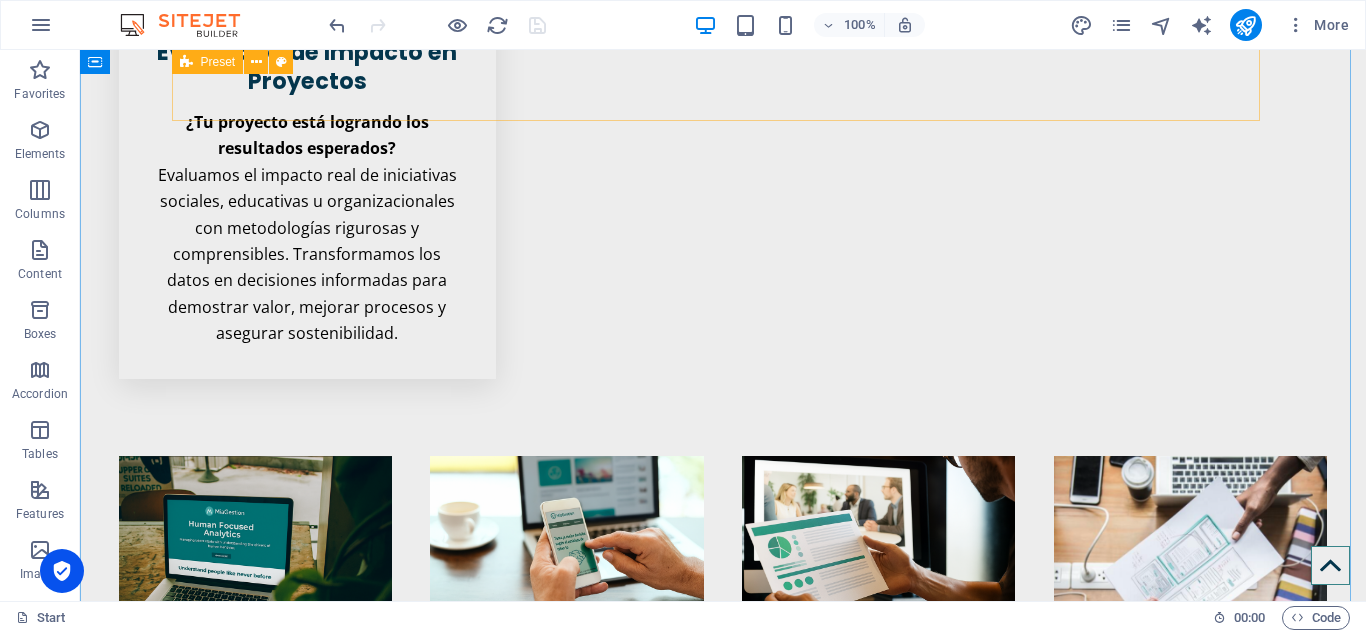 click on "Drop content here or  Add elements  Paste clipboard MiaGestión Comprensión más allá del número. En  MiaGestión  diseñamos experiencias de evaluación que van más allá de los números. Somos un ecosistema digital que integra  medición, investigación, arte y tecnología  para comprender el comportamiento humano en profundidad y apoyar decisiones sostenibles en organizaciones, comunidades y entornos educativos. [DEMOGRAPHIC_DATA] que  evaluar es una forma de cuidar , de mirar con atención lo que impulsa el cambio, el talento y el aprendizaje en las personas y en los equipos. Por eso, combinamos metodologías rigurosas con sensibilidad social y tecnología de vanguardia, para entregar datos [PERSON_NAME], accionables y con sentido. Nos inspiran los retos complejos, las preguntas difíciles y los procesos que requieren una mirada personalizada. Y sobre todo, nos mueve el deseo de que cada decisión tenga impacto real, humano y transformador. ¿Qué nos diferencia? Evaluaciones diseñadas a la medida. Learn more" at bounding box center (723, 5175) 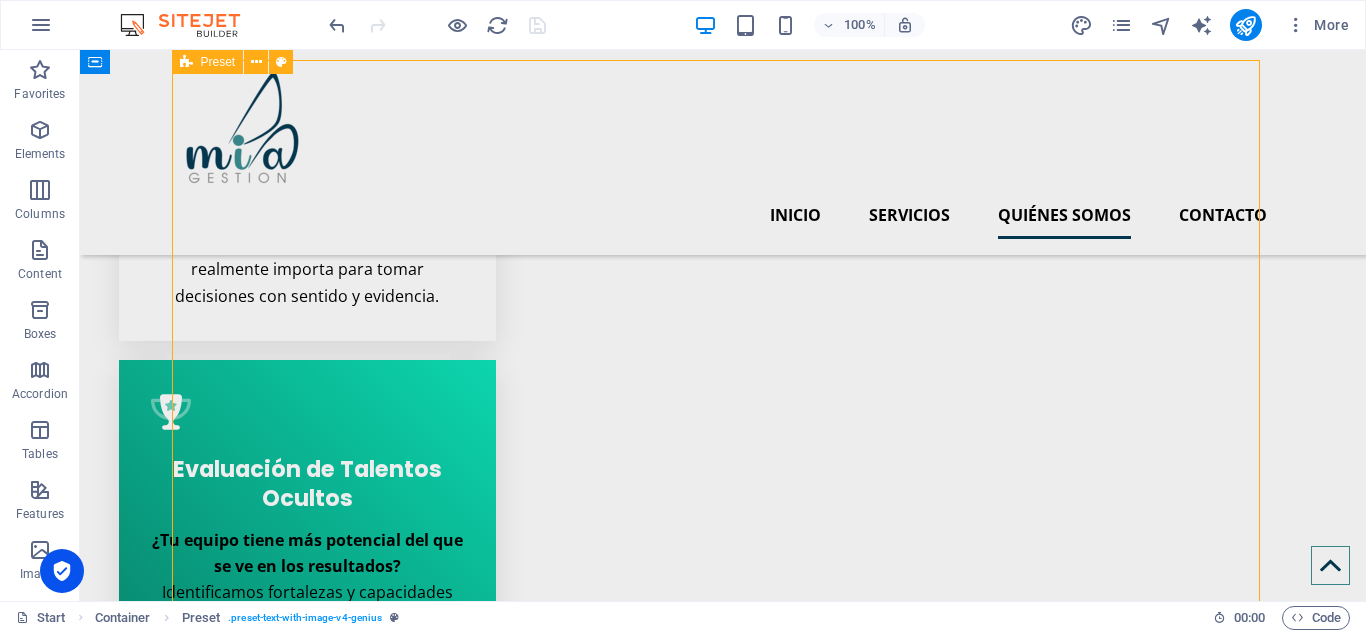 scroll, scrollTop: 3000, scrollLeft: 0, axis: vertical 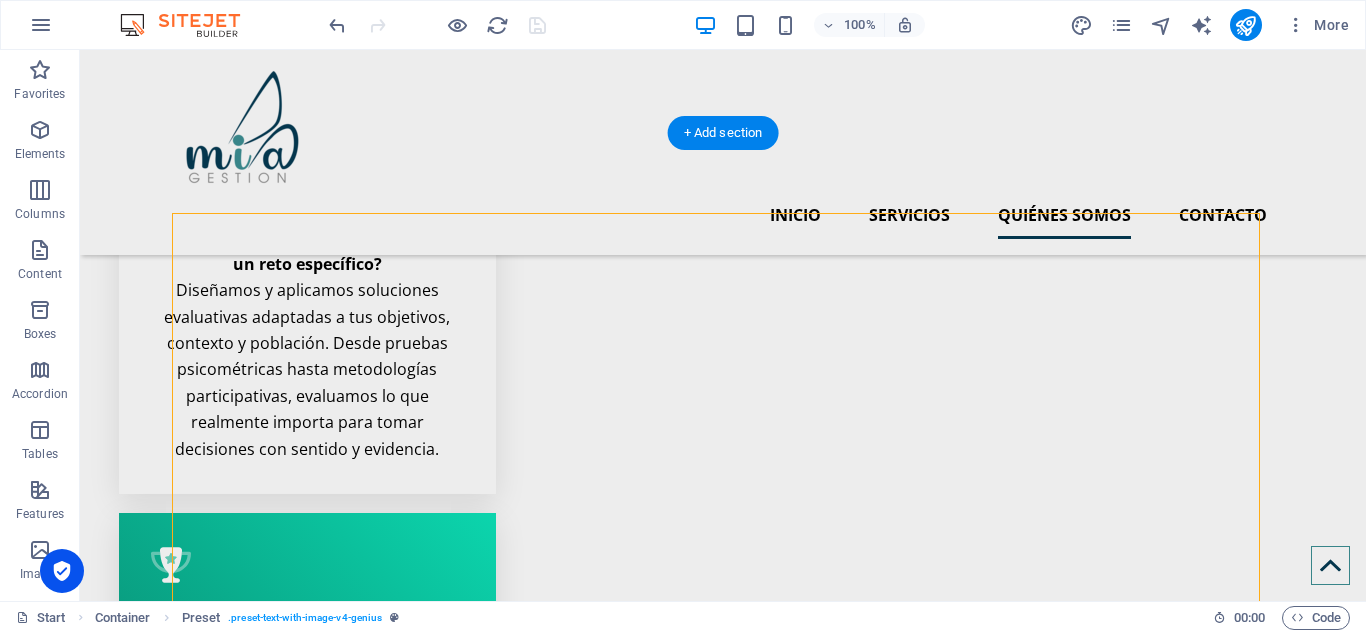 click at bounding box center [723, 5721] 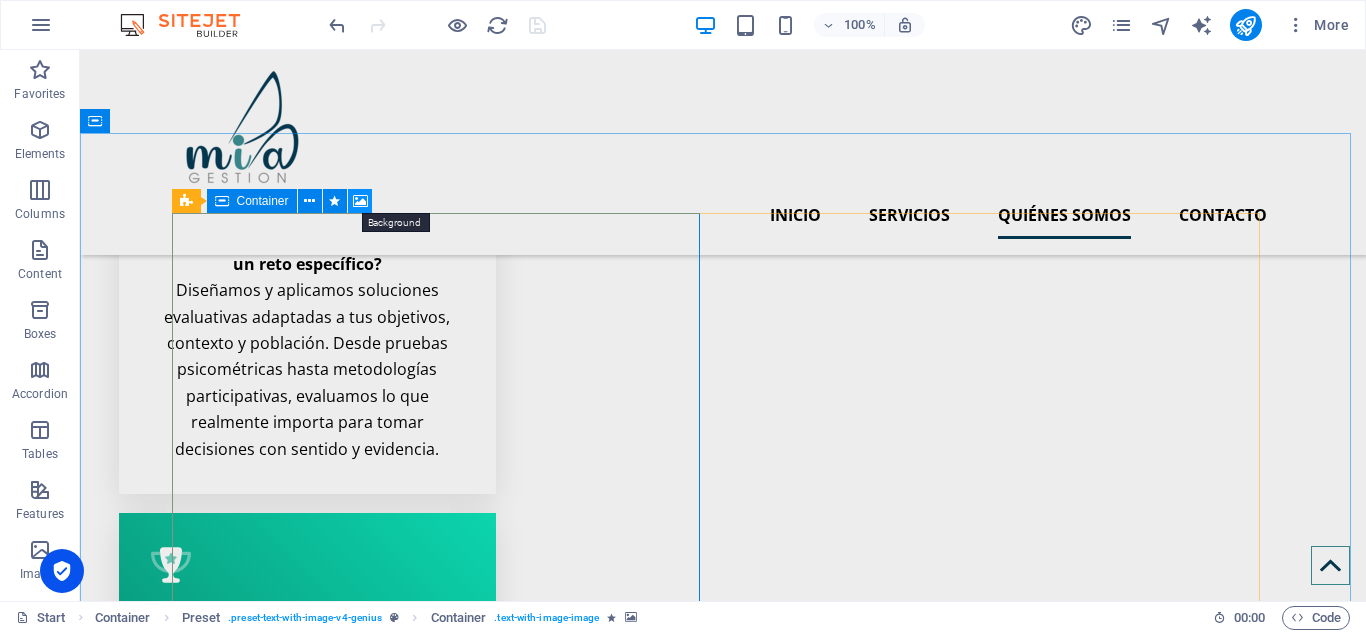 click at bounding box center [360, 201] 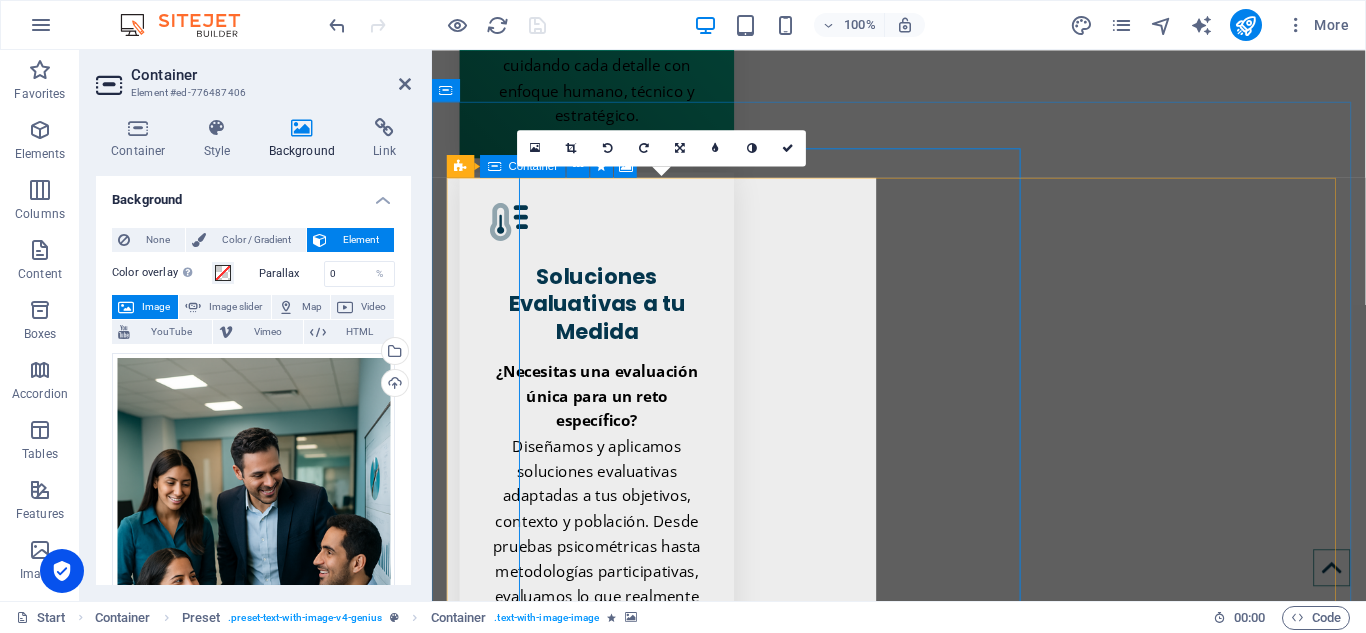 scroll, scrollTop: 3060, scrollLeft: 0, axis: vertical 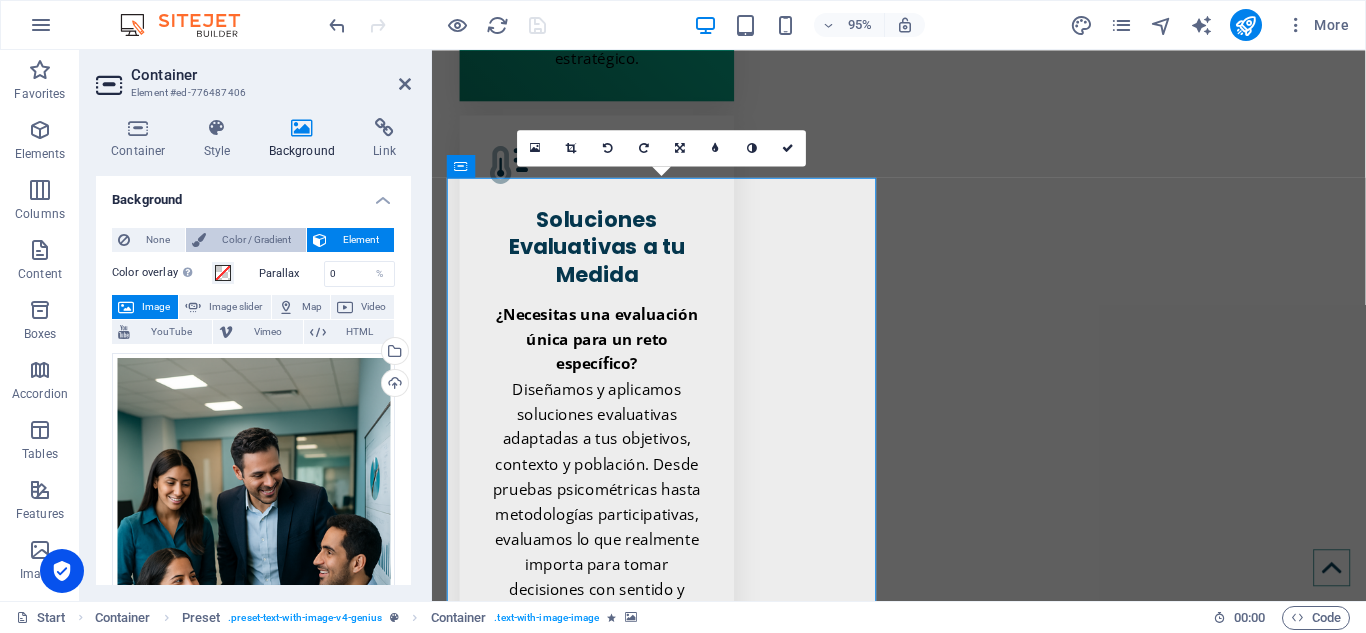 click on "Color / Gradient" at bounding box center (256, 240) 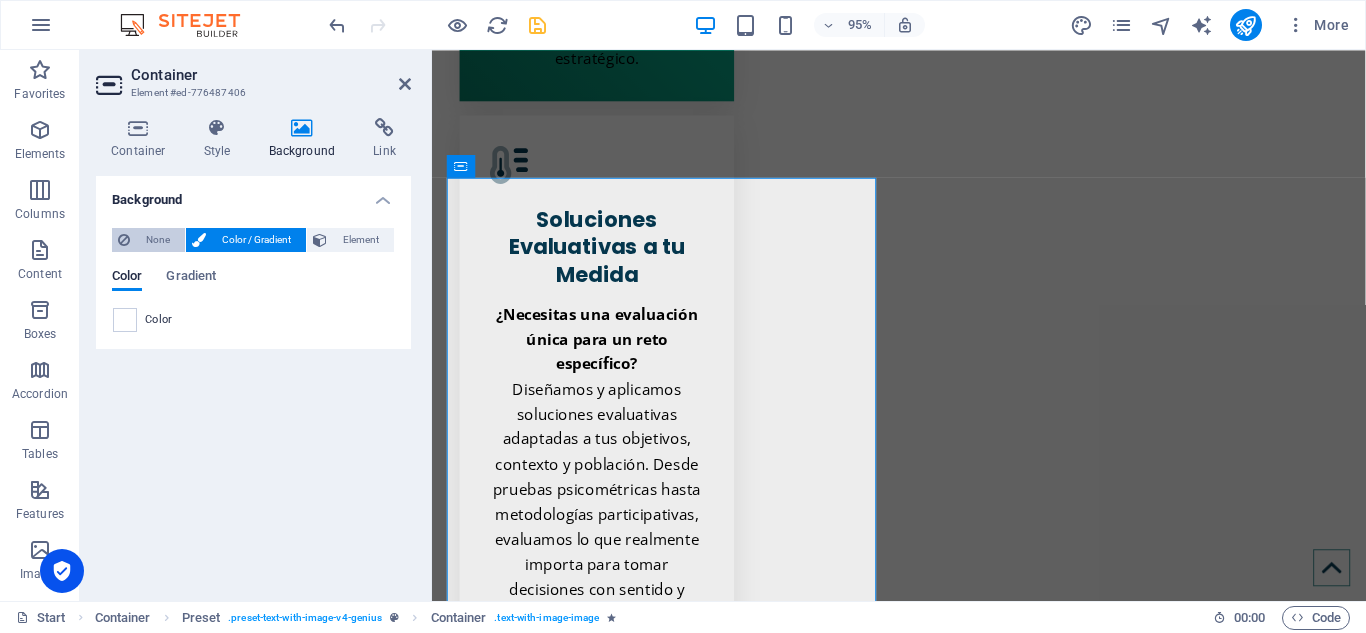 click on "None" at bounding box center [157, 240] 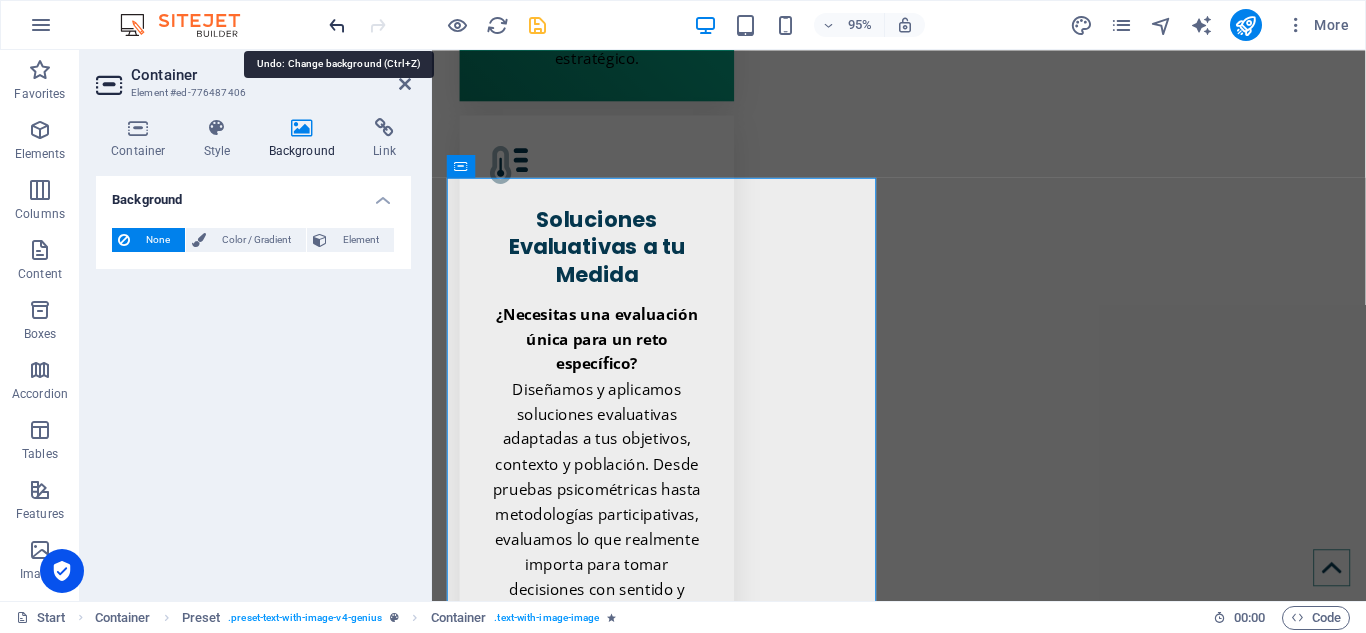 click at bounding box center (337, 25) 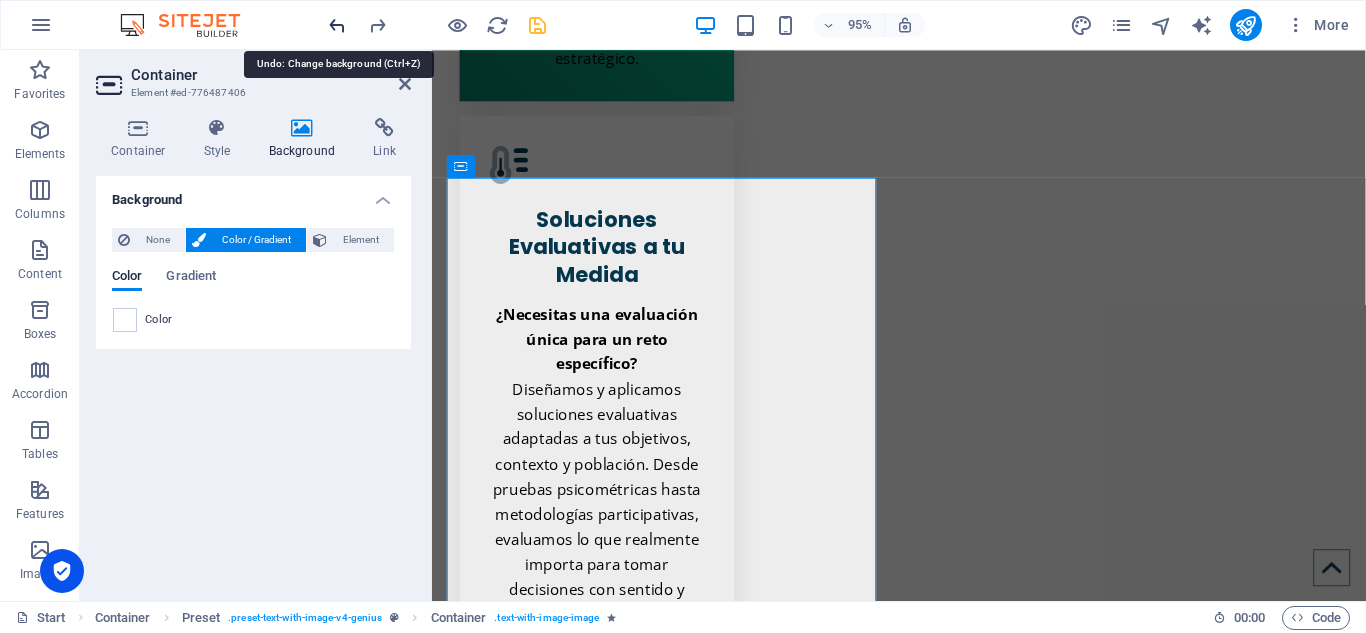 click at bounding box center [337, 25] 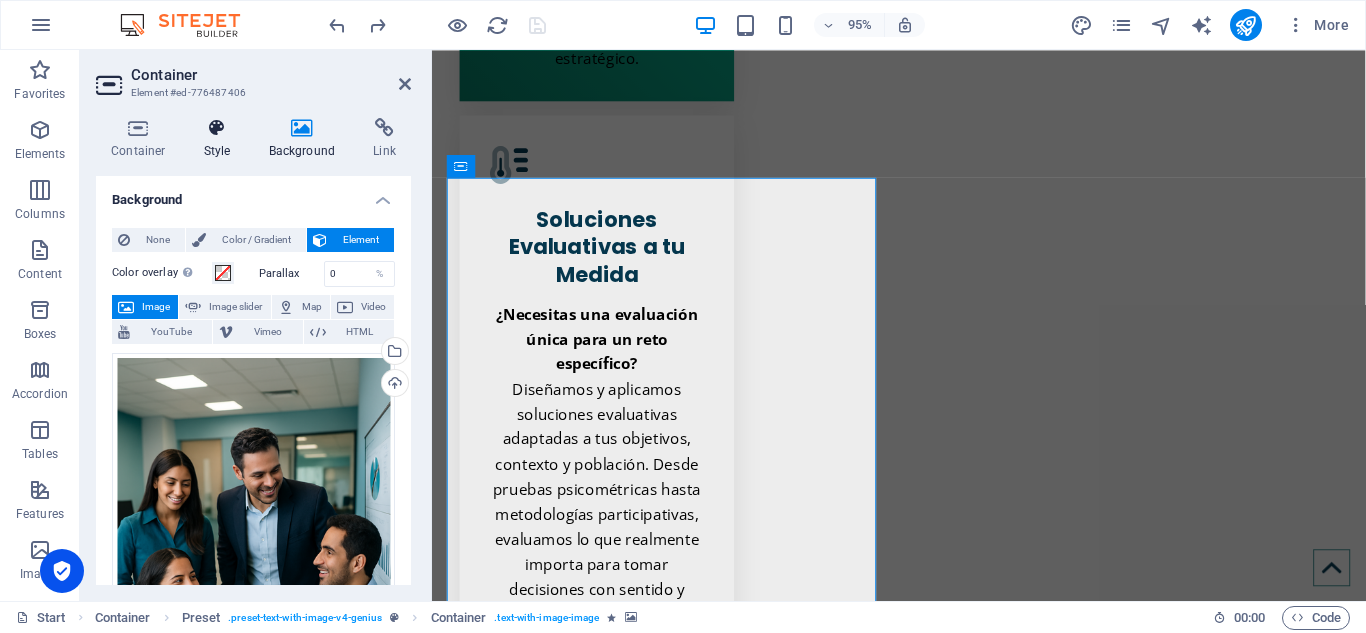 click on "Style" at bounding box center (221, 139) 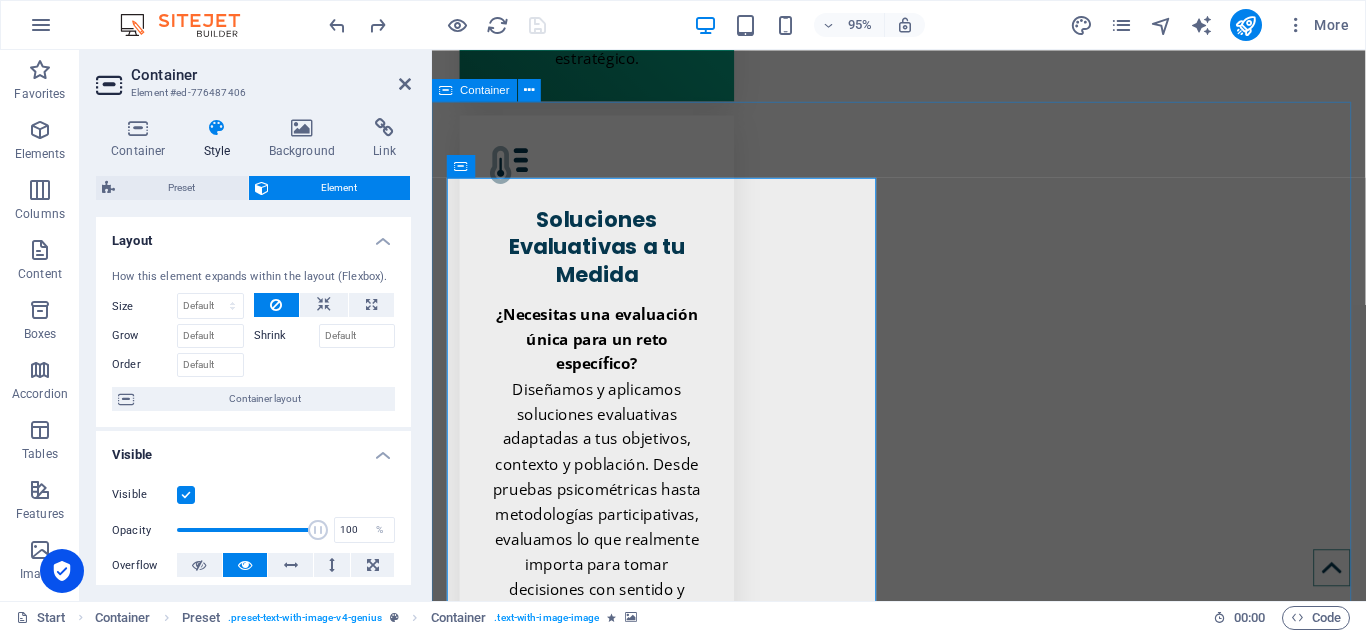 click on "Drop content here or  Add elements  Paste clipboard MiaGestión Comprensión más allá del número. En  MiaGestión  diseñamos experiencias de evaluación que van más allá de los números. Somos un ecosistema digital que integra  medición, investigación, arte y tecnología  para comprender el comportamiento humano en profundidad y apoyar decisiones sostenibles en organizaciones, comunidades y entornos educativos. [DEMOGRAPHIC_DATA] que  evaluar es una forma de cuidar , de mirar con atención lo que impulsa el cambio, el talento y el aprendizaje en las personas y en los equipos. Por eso, combinamos metodologías rigurosas con sensibilidad social y tecnología de vanguardia, para entregar datos [PERSON_NAME], accionables y con sentido. Nos inspiran los retos complejos, las preguntas difíciles y los procesos que requieren una mirada personalizada. Y sobre todo, nos mueve el deseo de que cada decisión tenga impacto real, humano y transformador. ¿Qué nos diferencia? Evaluaciones diseñadas a la medida. Learn more" at bounding box center (923, 6759) 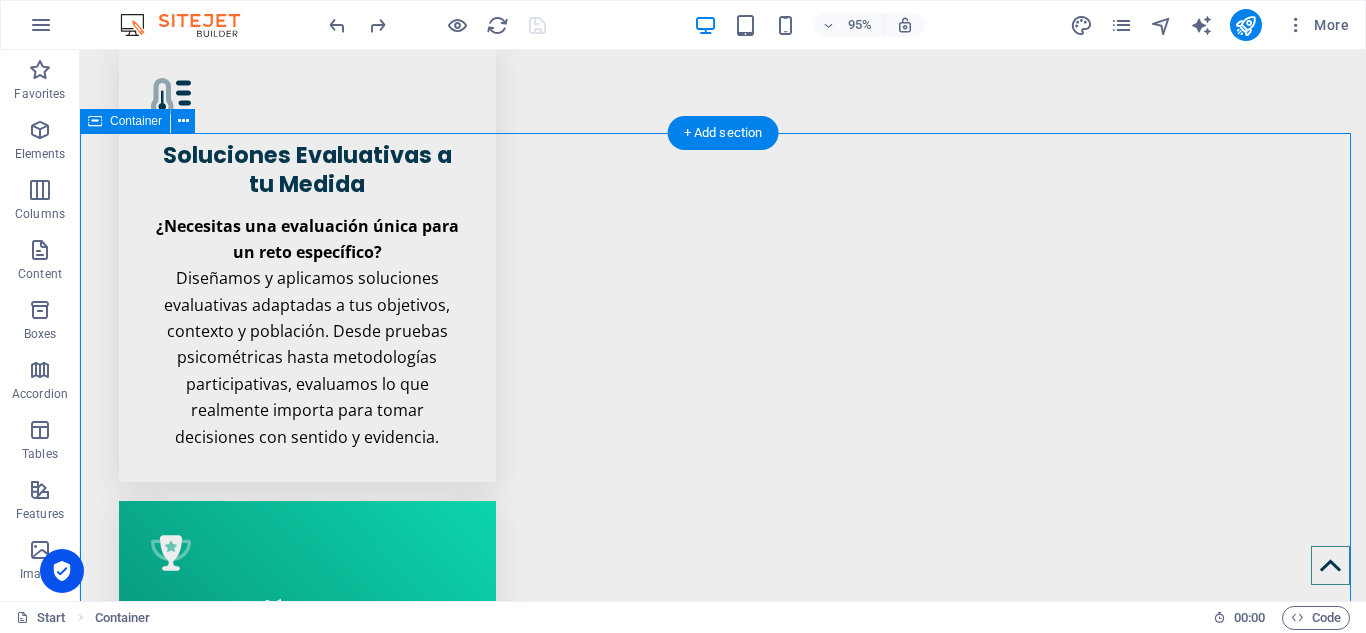 scroll, scrollTop: 3000, scrollLeft: 0, axis: vertical 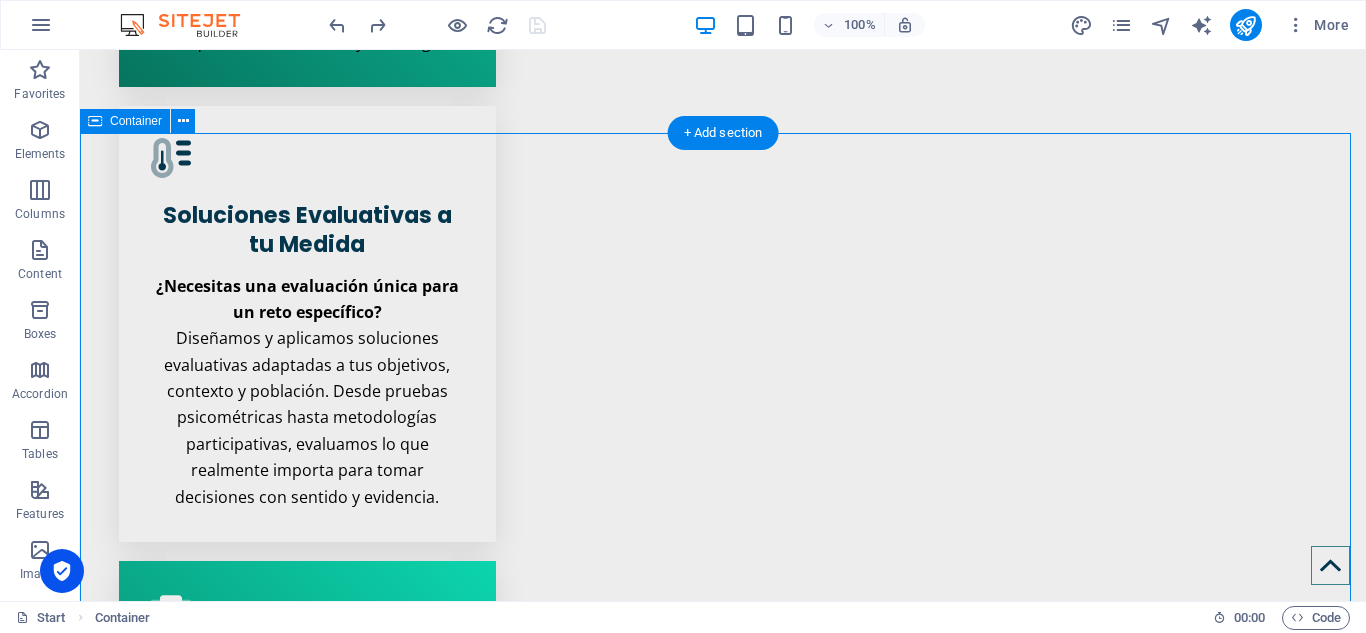 click on "Drop content here or  Add elements  Paste clipboard MiaGestión Comprensión más allá del número. En  MiaGestión  diseñamos experiencias de evaluación que van más allá de los números. Somos un ecosistema digital que integra  medición, investigación, arte y tecnología  para comprender el comportamiento humano en profundidad y apoyar decisiones sostenibles en organizaciones, comunidades y entornos educativos. [DEMOGRAPHIC_DATA] que  evaluar es una forma de cuidar , de mirar con atención lo que impulsa el cambio, el talento y el aprendizaje en las personas y en los equipos. Por eso, combinamos metodologías rigurosas con sensibilidad social y tecnología de vanguardia, para entregar datos [PERSON_NAME], accionables y con sentido. Nos inspiran los retos complejos, las preguntas difíciles y los procesos que requieren una mirada personalizada. Y sobre todo, nos mueve el deseo de que cada decisión tenga impacto real, humano y transformador. ¿Qué nos diferencia? Evaluaciones diseñadas a la medida. Learn more" at bounding box center [723, 6557] 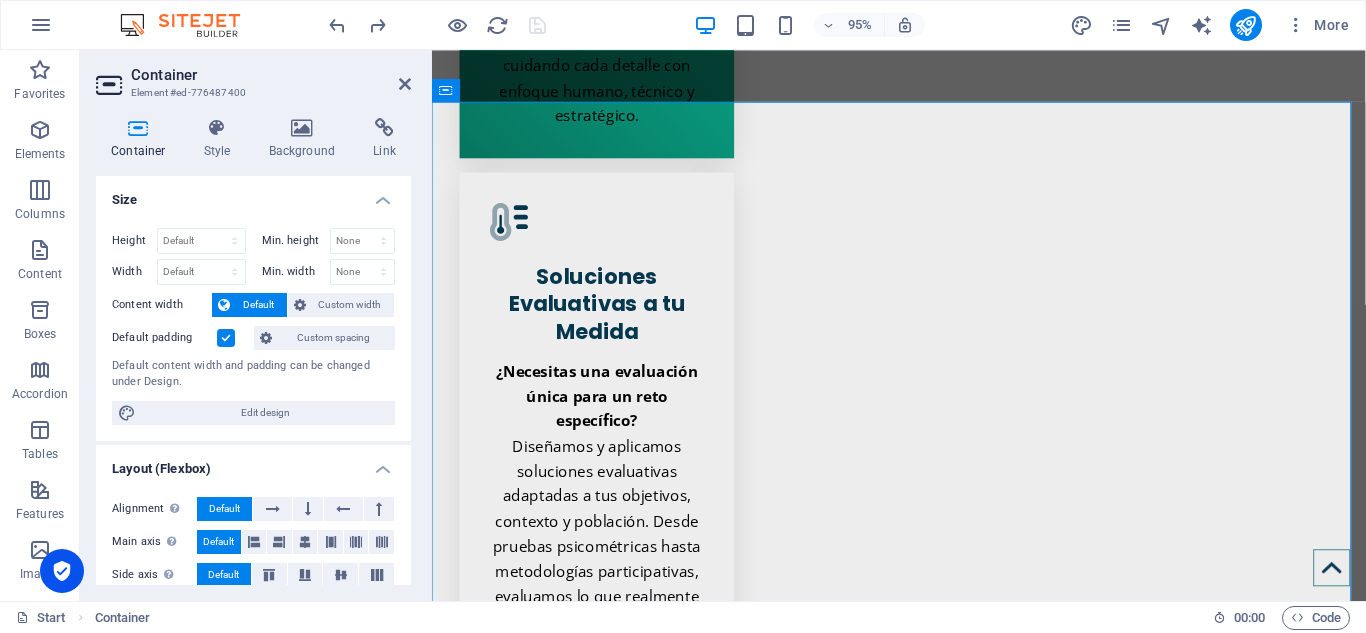 scroll, scrollTop: 3060, scrollLeft: 0, axis: vertical 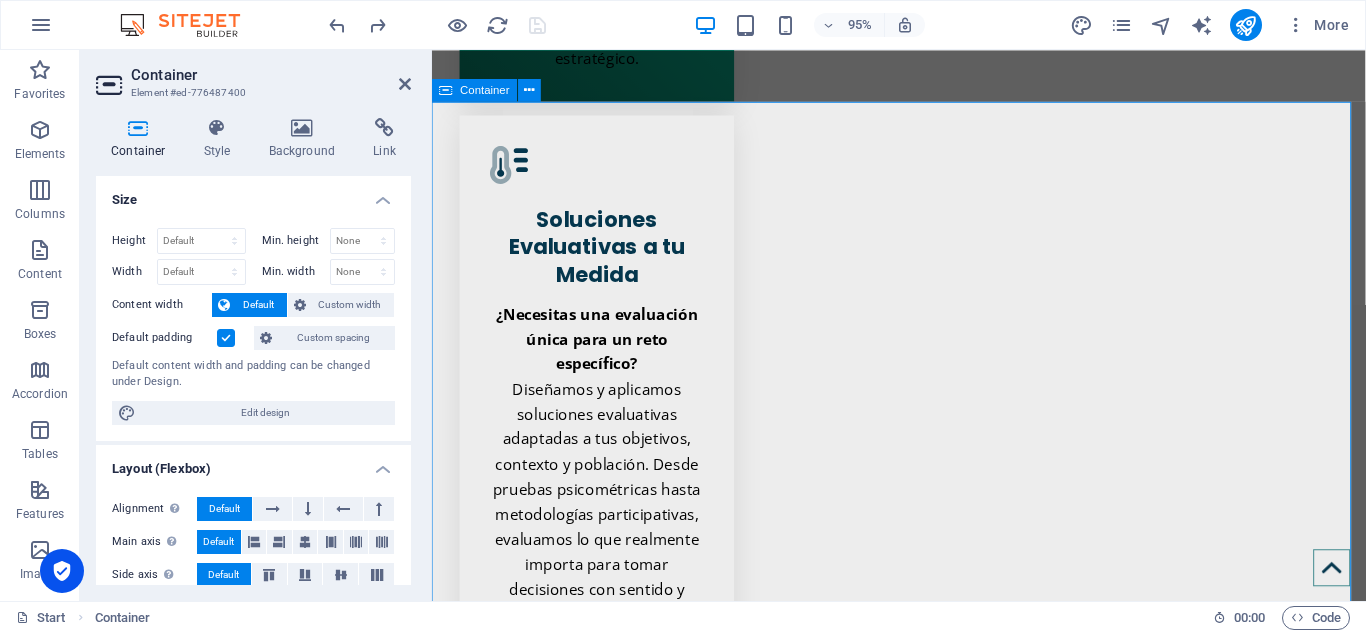 click on "Drop content here or  Add elements  Paste clipboard MiaGestión Comprensión más allá del número. En  MiaGestión  diseñamos experiencias de evaluación que van más allá de los números. Somos un ecosistema digital que integra  medición, investigación, arte y tecnología  para comprender el comportamiento humano en profundidad y apoyar decisiones sostenibles en organizaciones, comunidades y entornos educativos. [DEMOGRAPHIC_DATA] que  evaluar es una forma de cuidar , de mirar con atención lo que impulsa el cambio, el talento y el aprendizaje en las personas y en los equipos. Por eso, combinamos metodologías rigurosas con sensibilidad social y tecnología de vanguardia, para entregar datos [PERSON_NAME], accionables y con sentido. Nos inspiran los retos complejos, las preguntas difíciles y los procesos que requieren una mirada personalizada. Y sobre todo, nos mueve el deseo de que cada decisión tenga impacto real, humano y transformador. ¿Qué nos diferencia? Evaluaciones diseñadas a la medida. Learn more" at bounding box center (923, 6759) 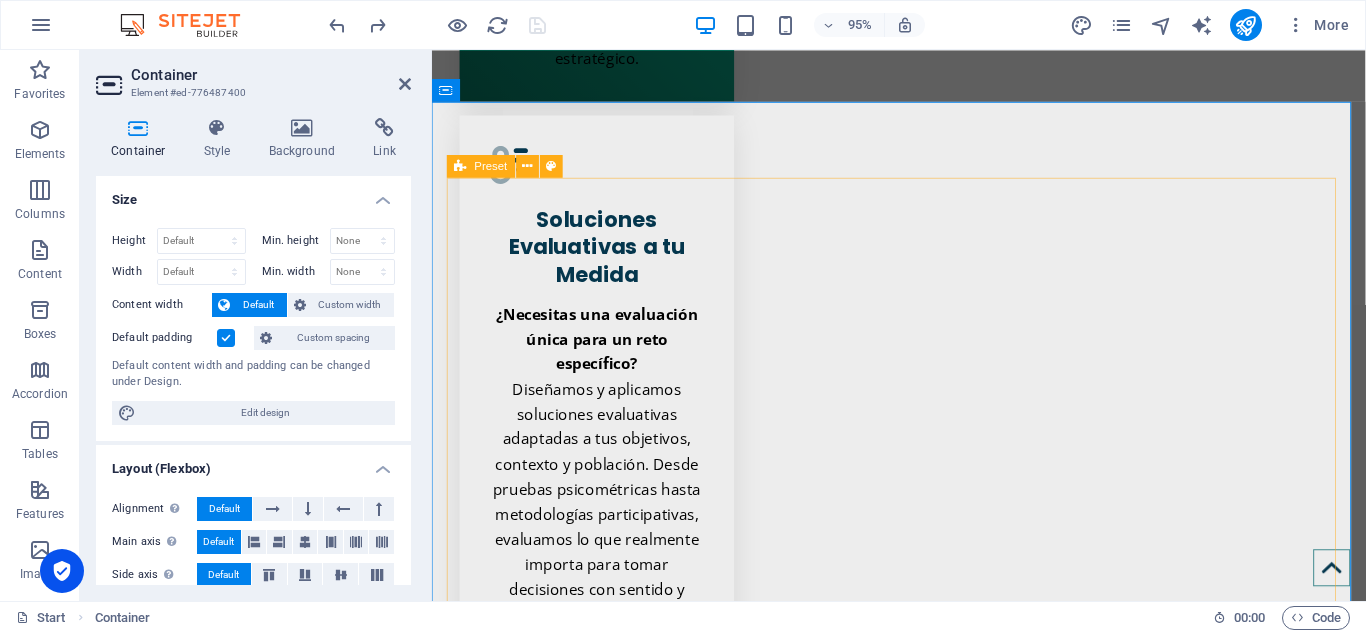 click on "Drop content here or  Add elements  Paste clipboard MiaGestión Comprensión más allá del número. En  MiaGestión  diseñamos experiencias de evaluación que van más allá de los números. Somos un ecosistema digital que integra  medición, investigación, arte y tecnología  para comprender el comportamiento humano en profundidad y apoyar decisiones sostenibles en organizaciones, comunidades y entornos educativos. [DEMOGRAPHIC_DATA] que  evaluar es una forma de cuidar , de mirar con atención lo que impulsa el cambio, el talento y el aprendizaje en las personas y en los equipos. Por eso, combinamos metodologías rigurosas con sensibilidad social y tecnología de vanguardia, para entregar datos [PERSON_NAME], accionables y con sentido. Nos inspiran los retos complejos, las preguntas difíciles y los procesos que requieren una mirada personalizada. Y sobre todo, nos mueve el deseo de que cada decisión tenga impacto real, humano y transformador. ¿Qué nos diferencia? Evaluaciones diseñadas a la medida. Learn more" at bounding box center (923, 6464) 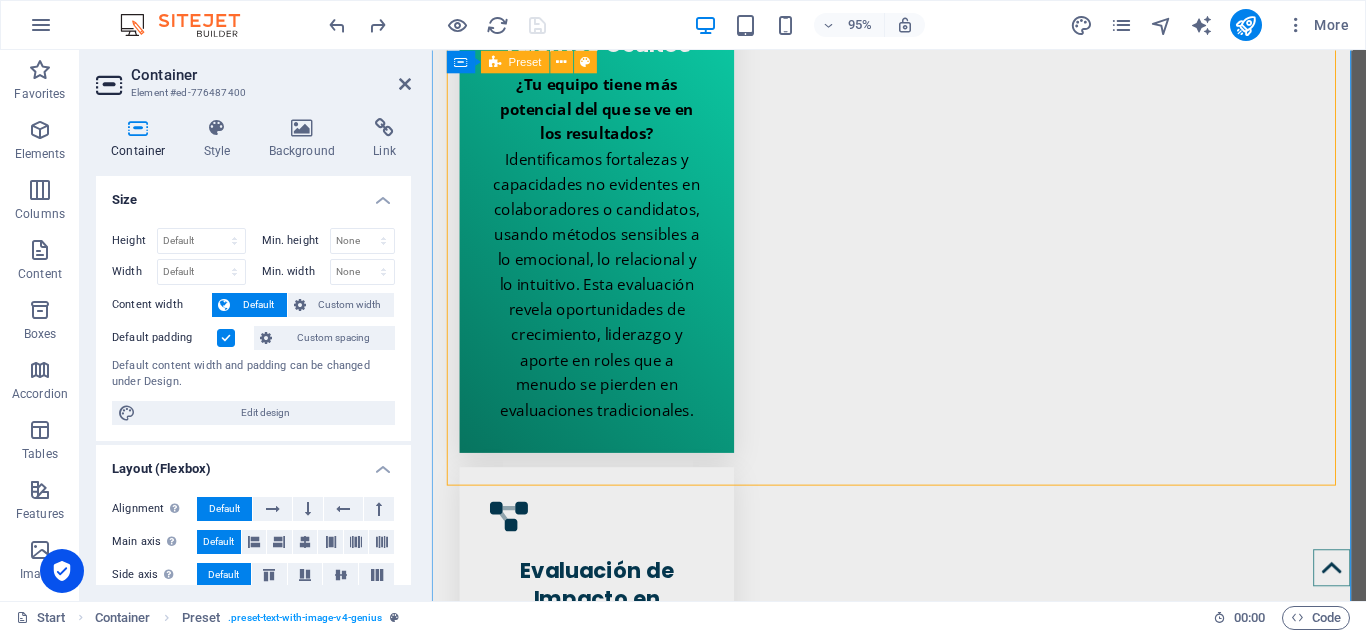 scroll, scrollTop: 4060, scrollLeft: 0, axis: vertical 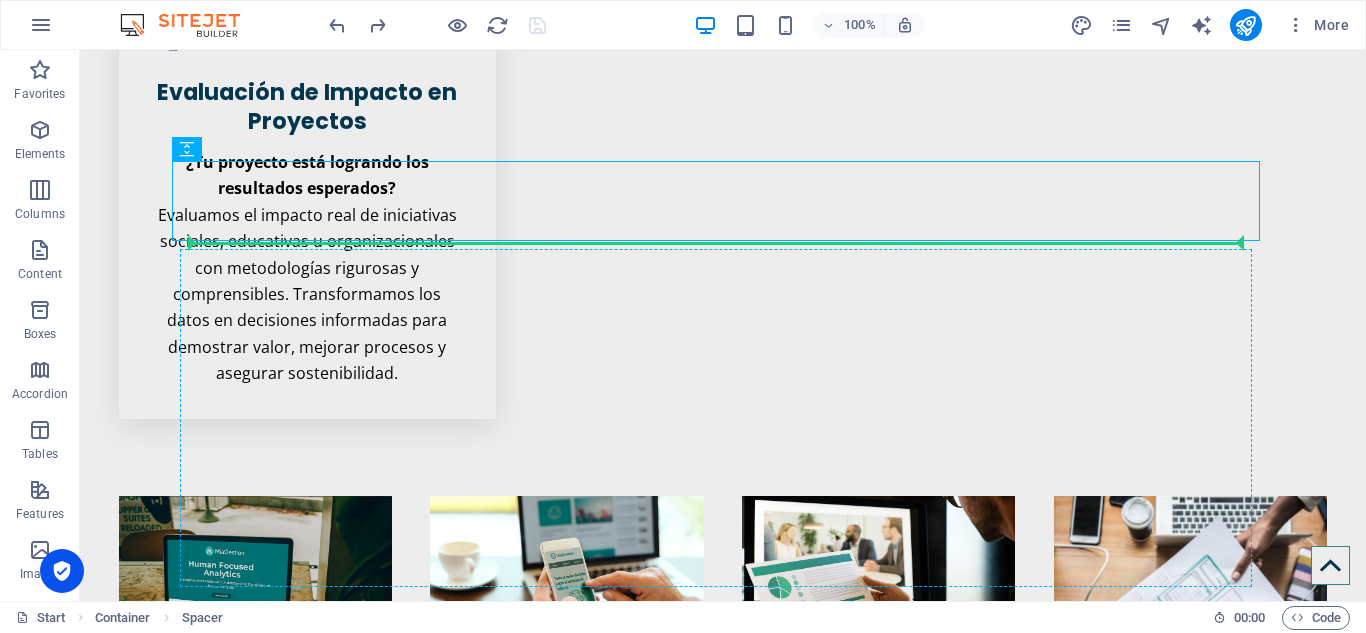 drag, startPoint x: 583, startPoint y: 279, endPoint x: 504, endPoint y: 244, distance: 86.40602 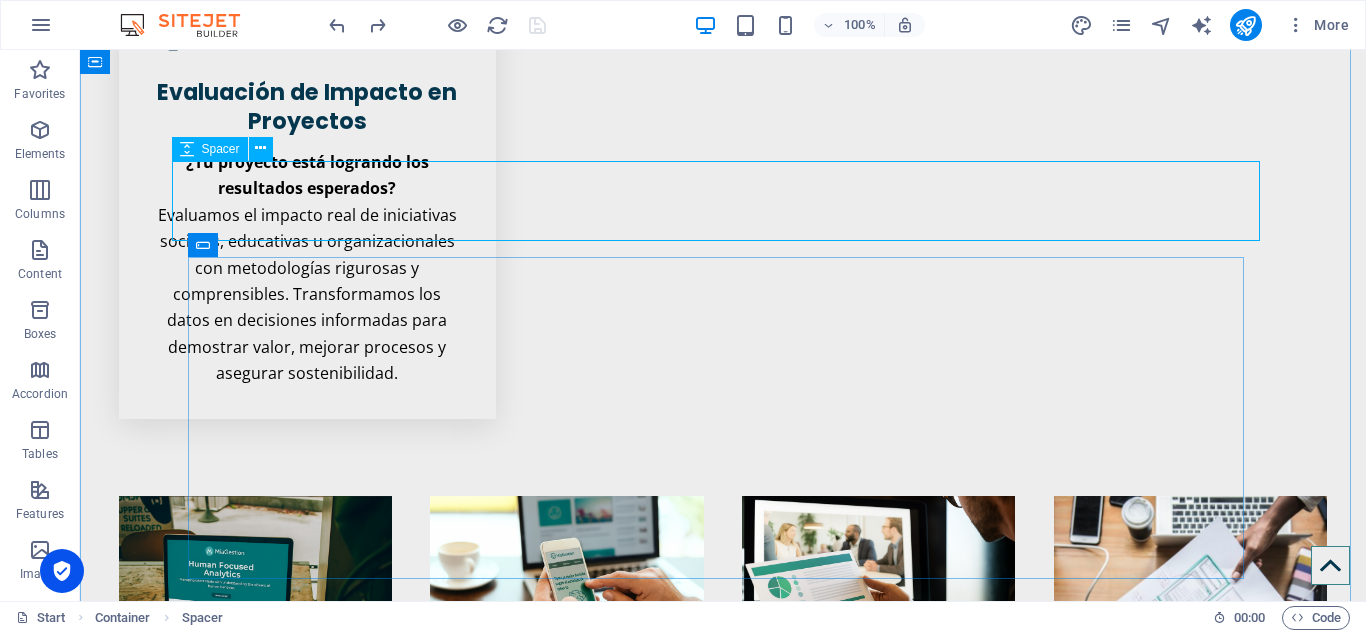click at bounding box center (723, 6265) 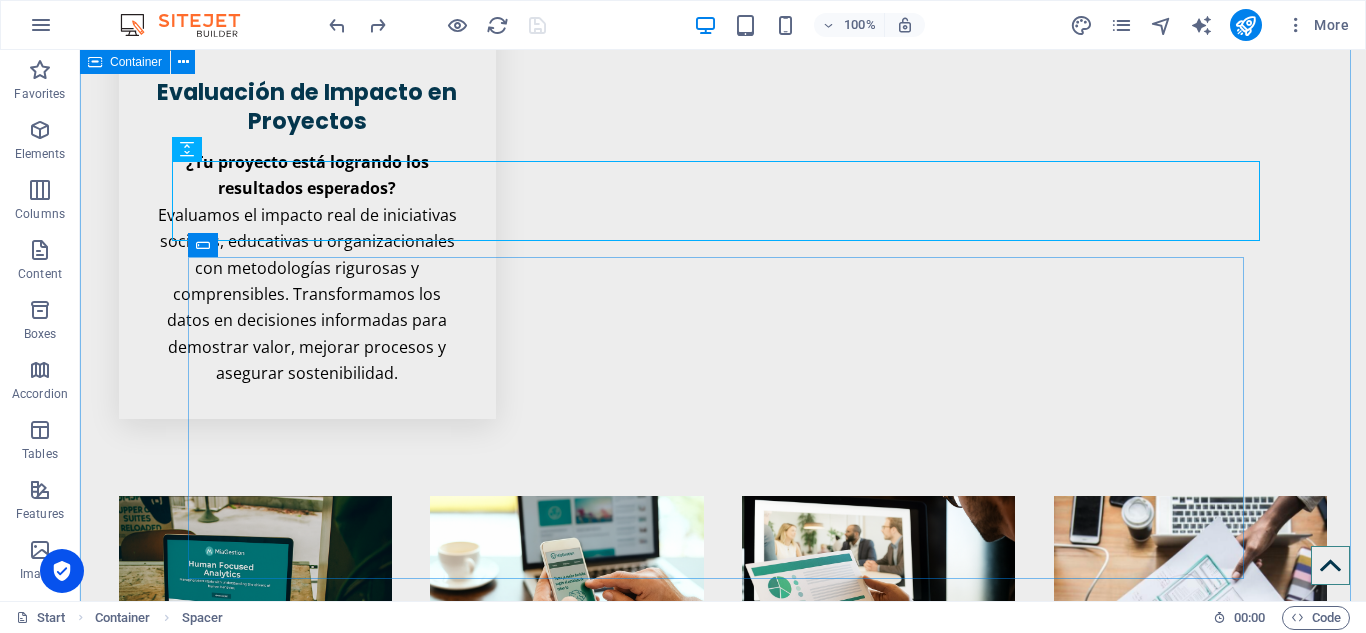 click at bounding box center (723, 4709) 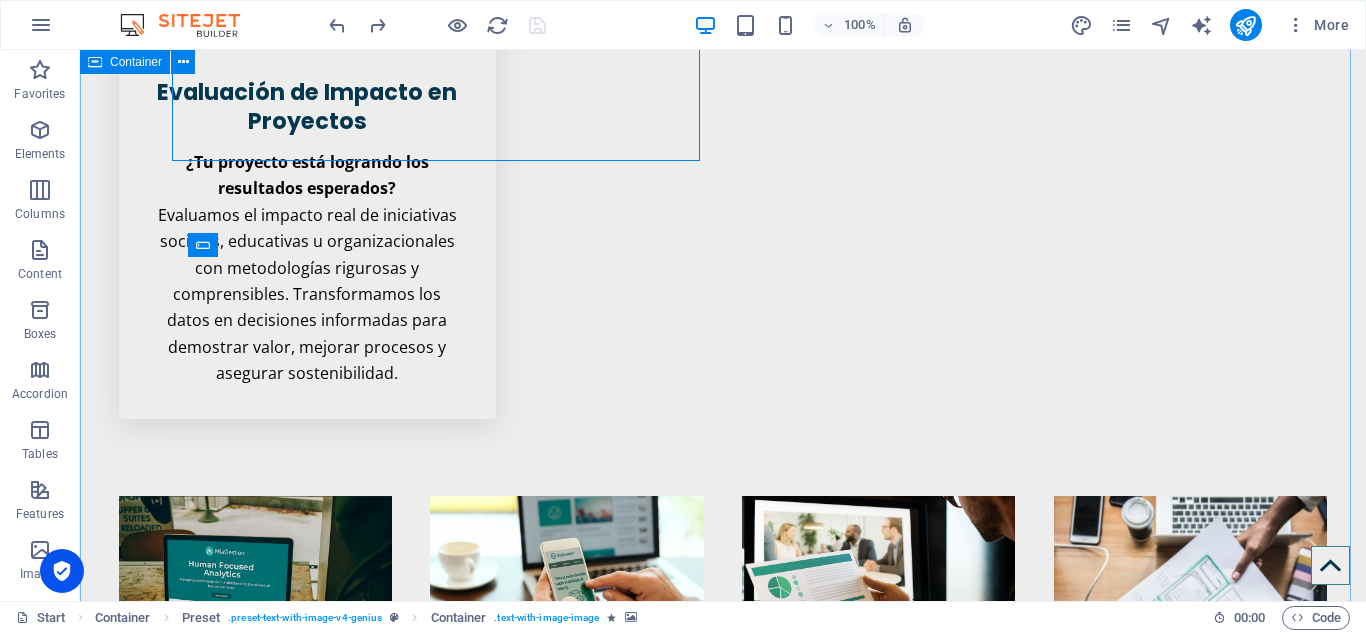 click on "Drop content here or  Add elements  Paste clipboard MiaGestión Comprensión más allá del número. En  MiaGestión  diseñamos experiencias de evaluación que van más allá de los números. Somos un ecosistema digital que integra  medición, investigación, arte y tecnología  para comprender el comportamiento humano en profundidad y apoyar decisiones sostenibles en organizaciones, comunidades y entornos educativos. [DEMOGRAPHIC_DATA] que  evaluar es una forma de cuidar , de mirar con atención lo que impulsa el cambio, el talento y el aprendizaje en las personas y en los equipos. Por eso, combinamos metodologías rigurosas con sensibilidad social y tecnología de vanguardia, para entregar datos [PERSON_NAME], accionables y con sentido. Nos inspiran los retos complejos, las preguntas difíciles y los procesos que requieren una mirada personalizada. Y sobre todo, nos mueve el deseo de que cada decisión tenga impacto real, humano y transformador. ¿Qué nos diferencia? Evaluaciones diseñadas a la medida. Learn more" at bounding box center [723, 5497] 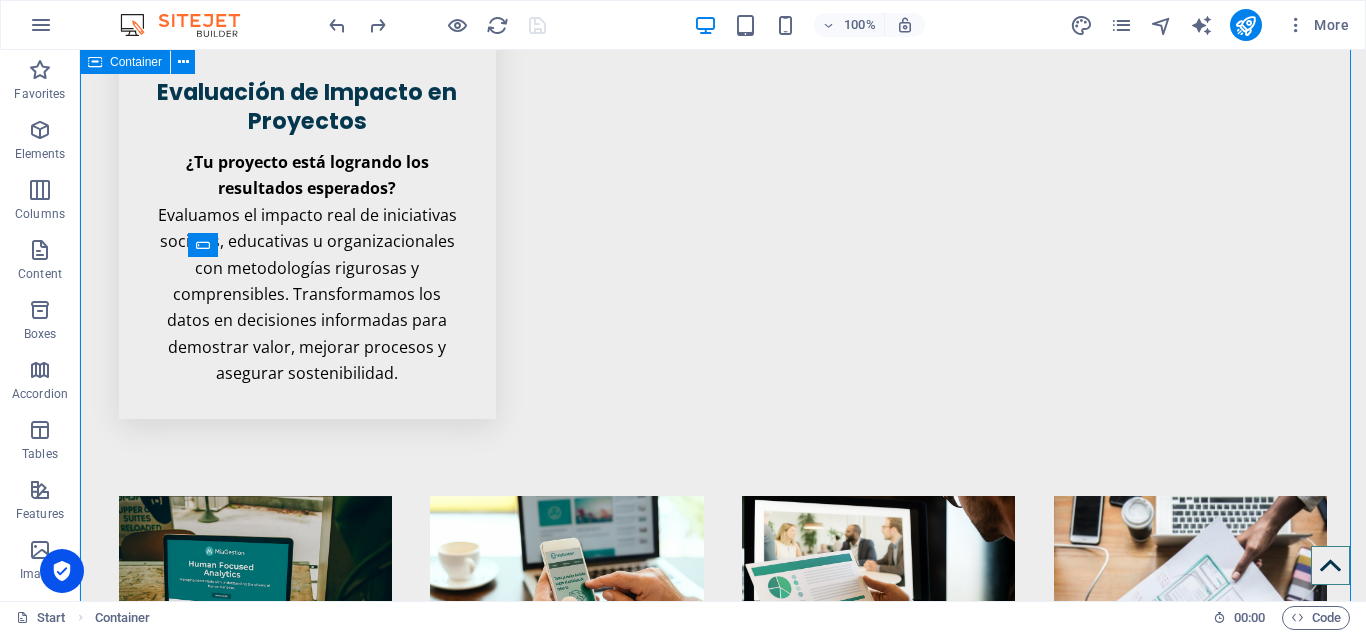 click at bounding box center [723, 4709] 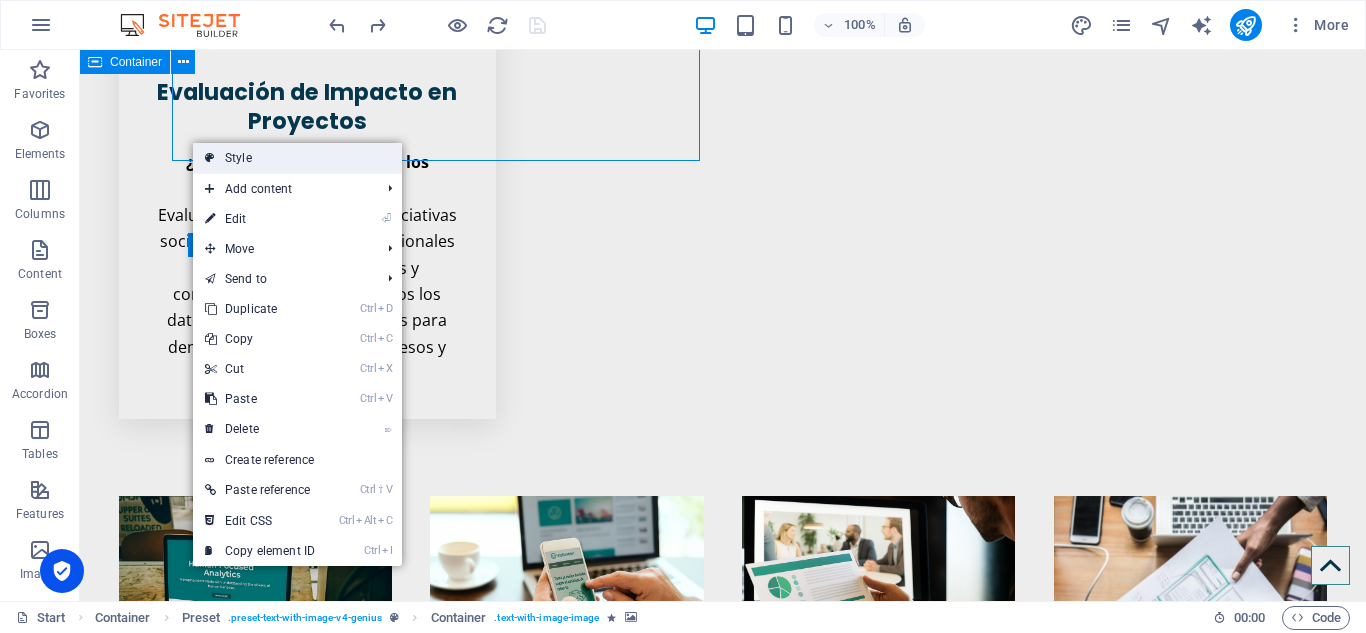 click on "Style" at bounding box center (297, 158) 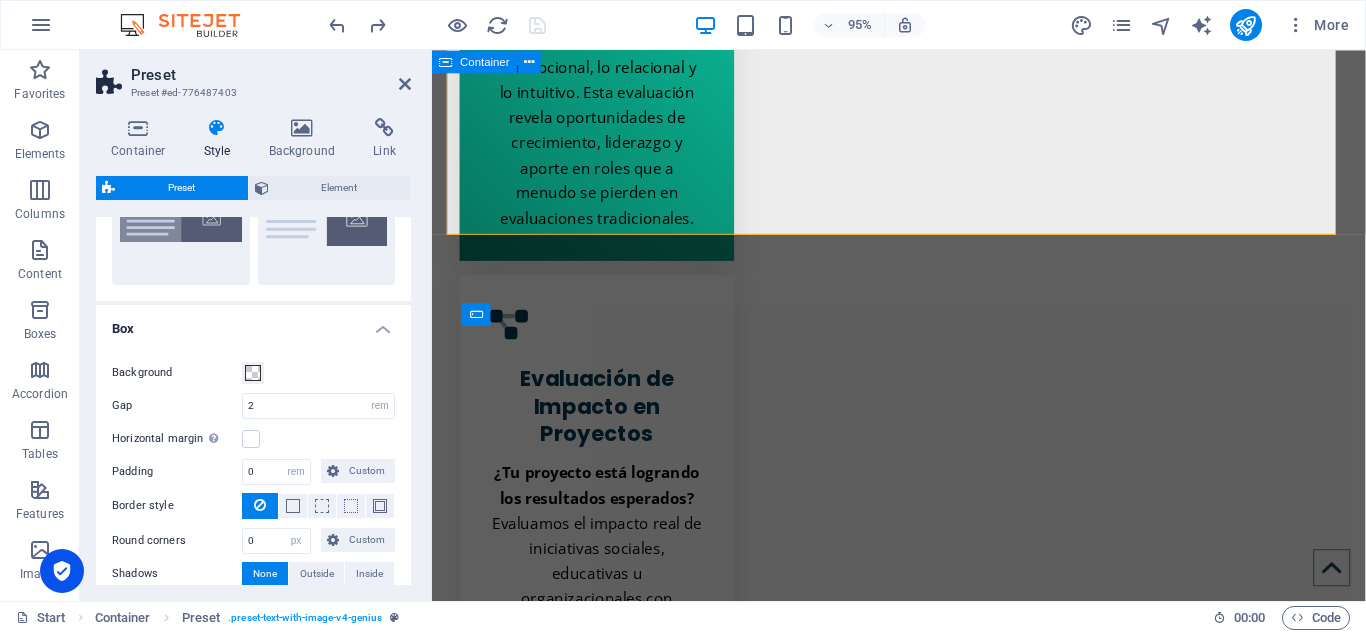scroll, scrollTop: 270, scrollLeft: 0, axis: vertical 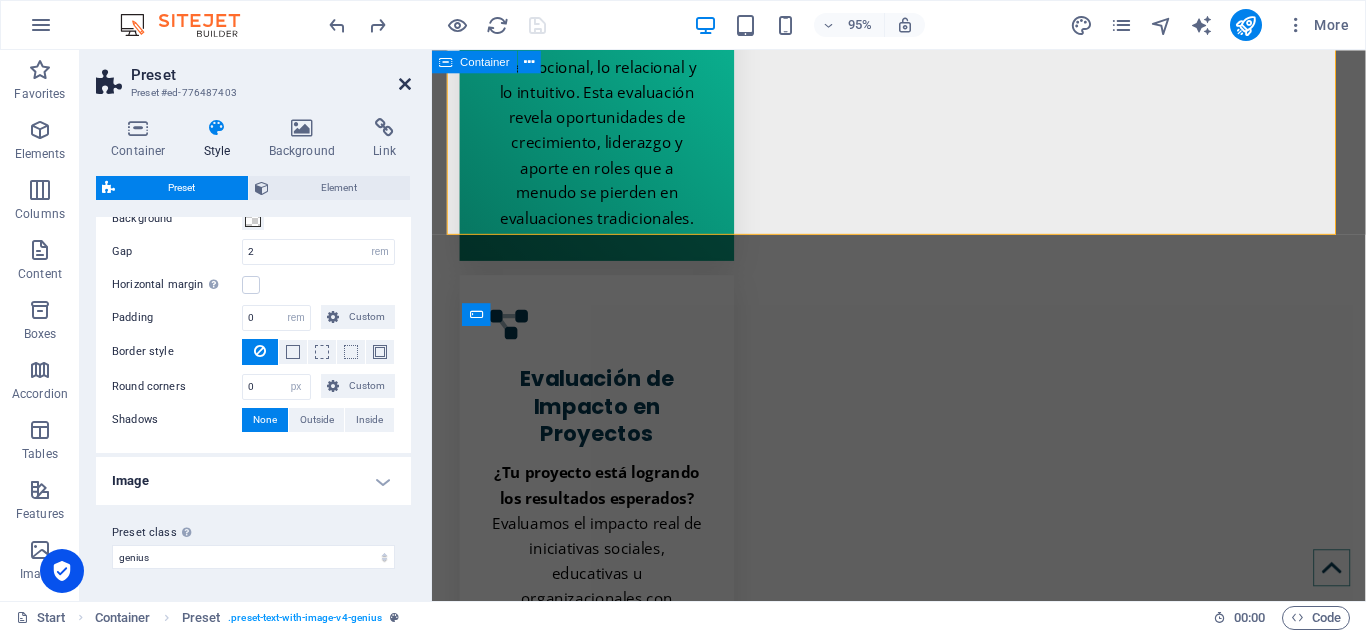 click at bounding box center (405, 84) 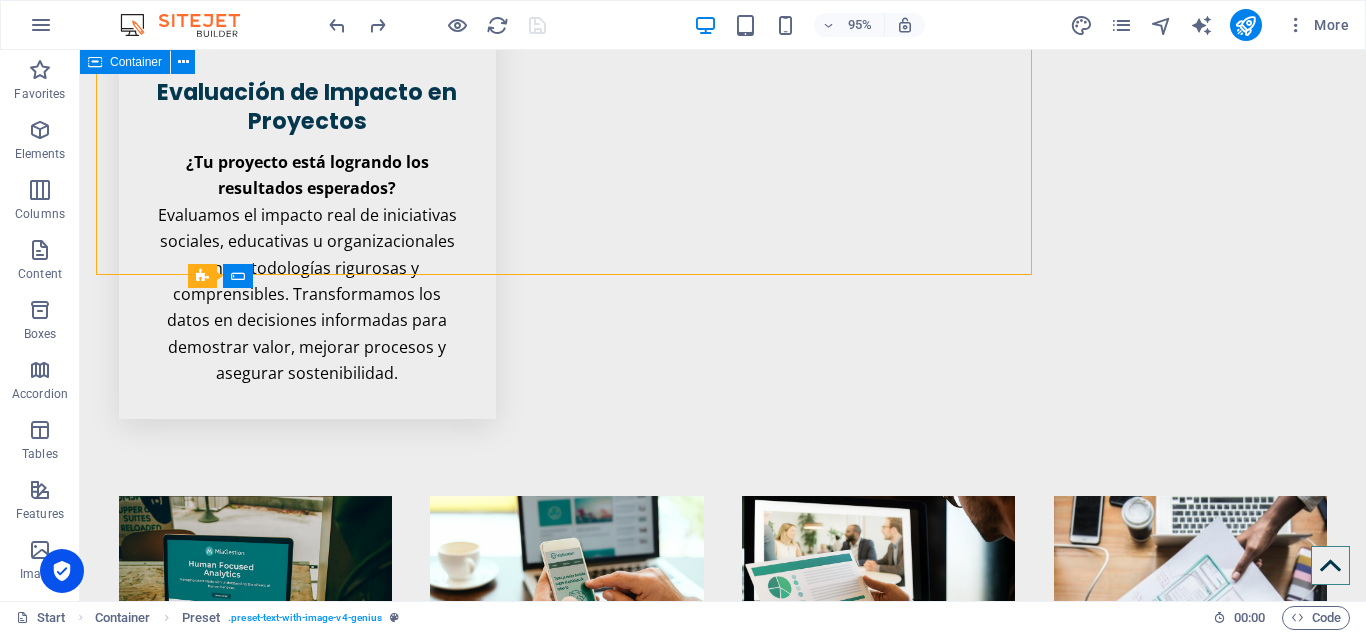 scroll, scrollTop: 4029, scrollLeft: 0, axis: vertical 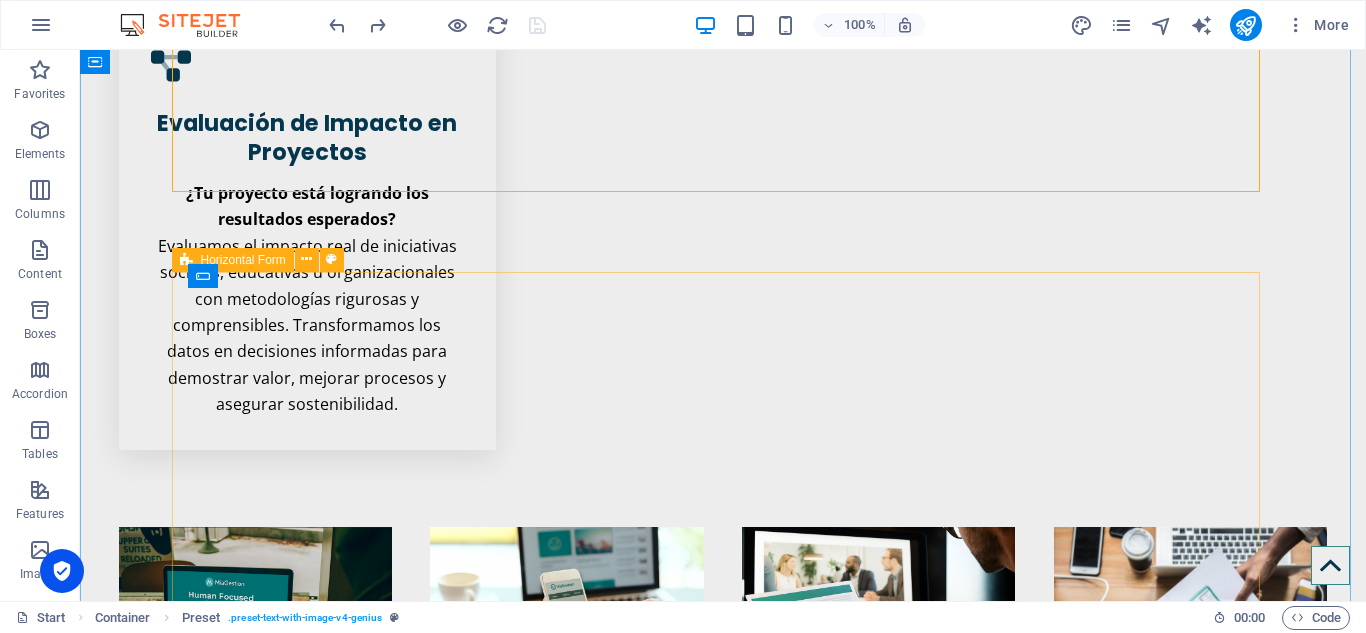click on "Submit   Acepto la  Política de Privacidad  y autorizo ser contactado por MiaGestión para fines relacionados con sus servicios. Nicht lesbar? Neu generieren" at bounding box center (723, 6538) 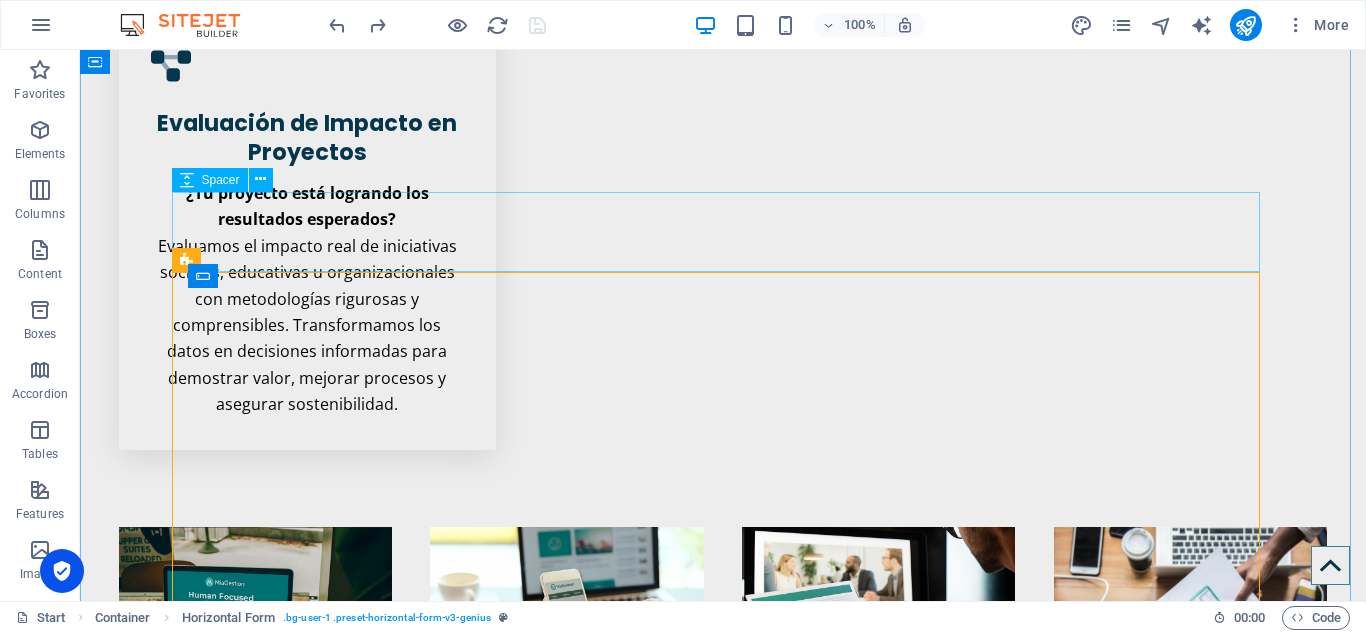 click at bounding box center [723, 6296] 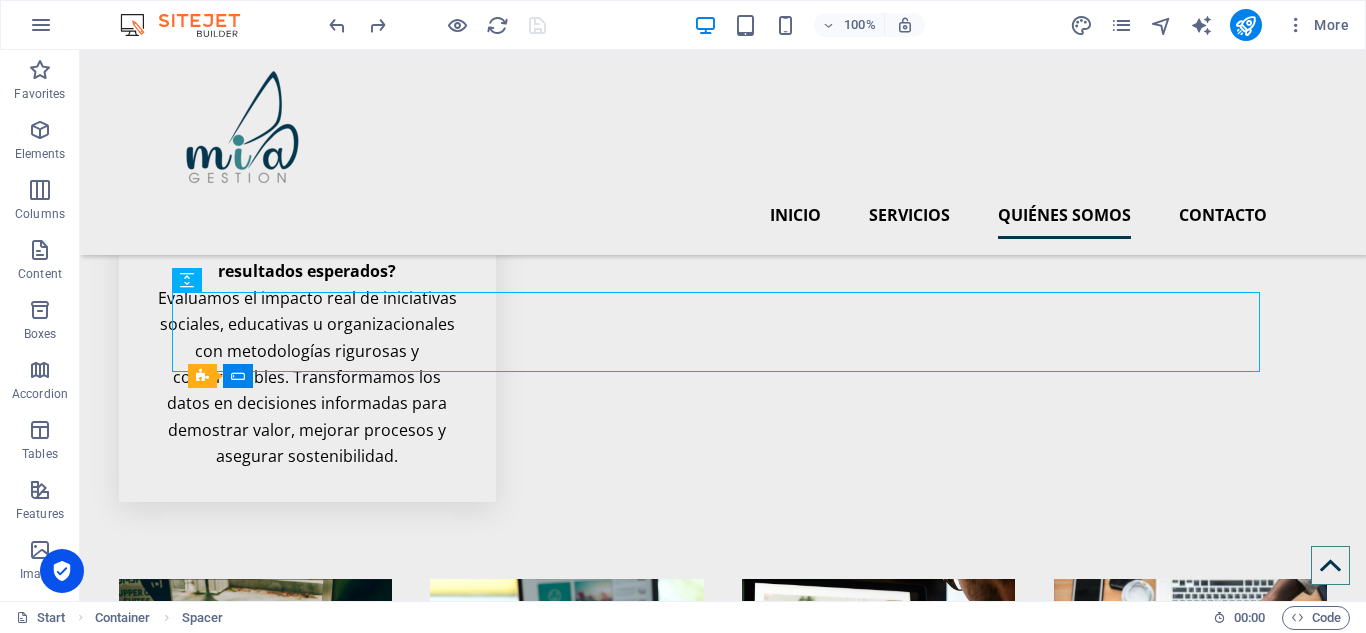 scroll, scrollTop: 3829, scrollLeft: 0, axis: vertical 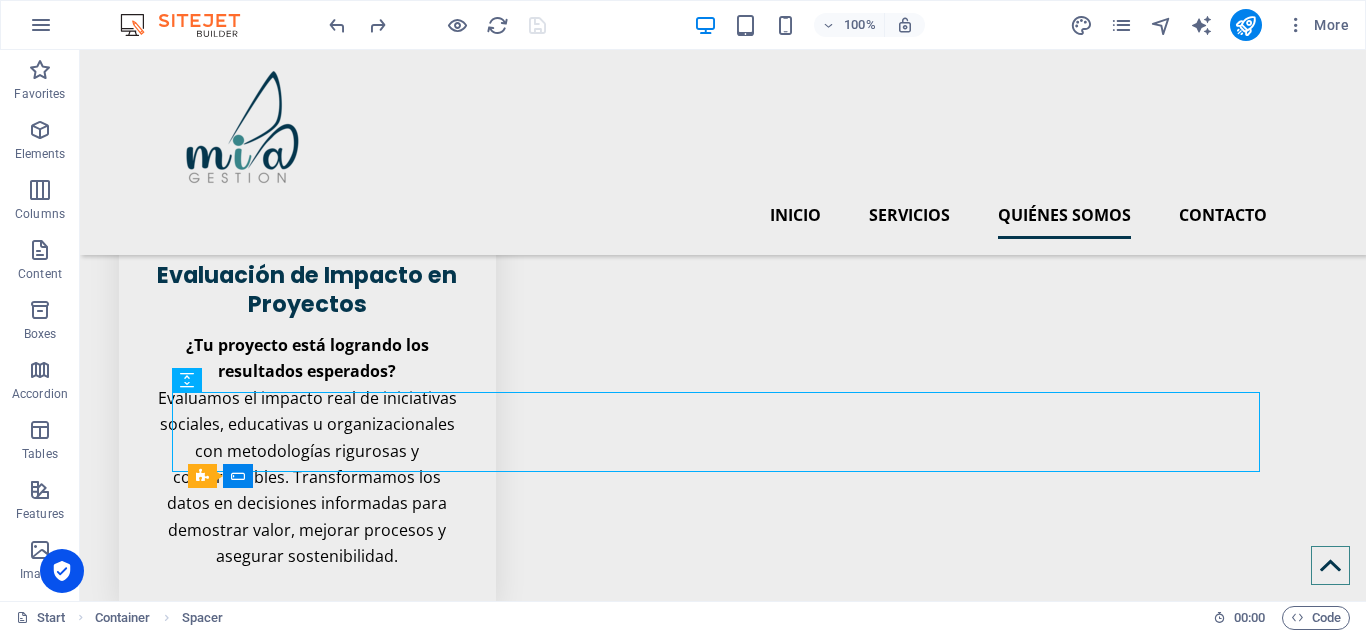 drag, startPoint x: 260, startPoint y: 438, endPoint x: 180, endPoint y: 435, distance: 80.05623 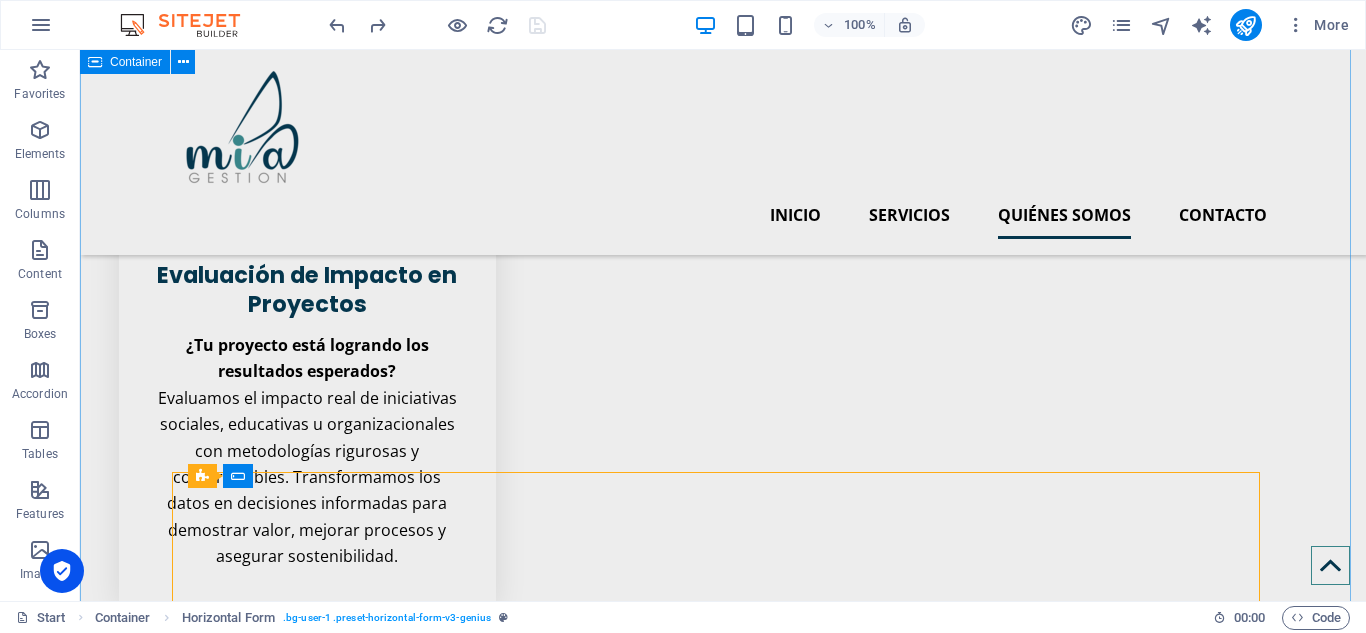 click on "Drop content here or  Add elements  Paste clipboard MiaGestión Comprensión más allá del número. En  MiaGestión  diseñamos experiencias de evaluación que van más allá de los números. Somos un ecosistema digital que integra  medición, investigación, arte y tecnología  para comprender el comportamiento humano en profundidad y apoyar decisiones sostenibles en organizaciones, comunidades y entornos educativos. [DEMOGRAPHIC_DATA] que  evaluar es una forma de cuidar , de mirar con atención lo que impulsa el cambio, el talento y el aprendizaje en las personas y en los equipos. Por eso, combinamos metodologías rigurosas con sensibilidad social y tecnología de vanguardia, para entregar datos [PERSON_NAME], accionables y con sentido. Nos inspiran los retos complejos, las preguntas difíciles y los procesos que requieren una mirada personalizada. Y sobre todo, nos mueve el deseo de que cada decisión tenga impacto real, humano y transformador. ¿Qué nos diferencia? Evaluaciones diseñadas a la medida. Learn more" at bounding box center [723, 5680] 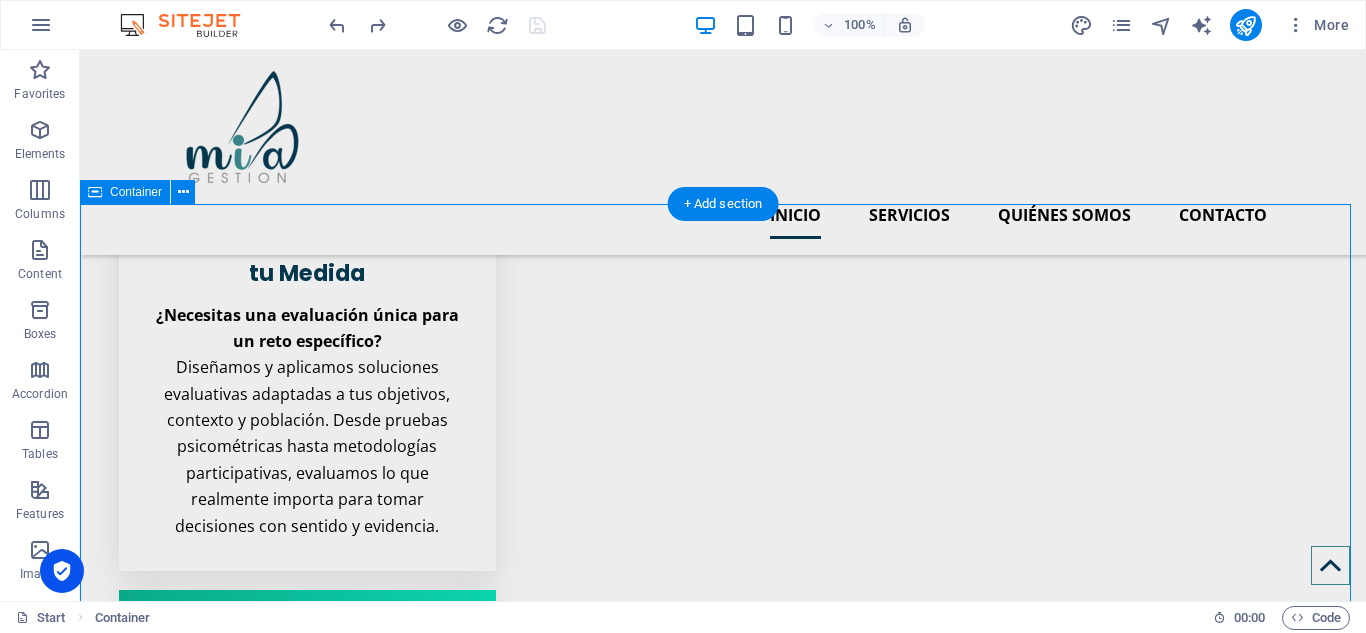 scroll, scrollTop: 2829, scrollLeft: 0, axis: vertical 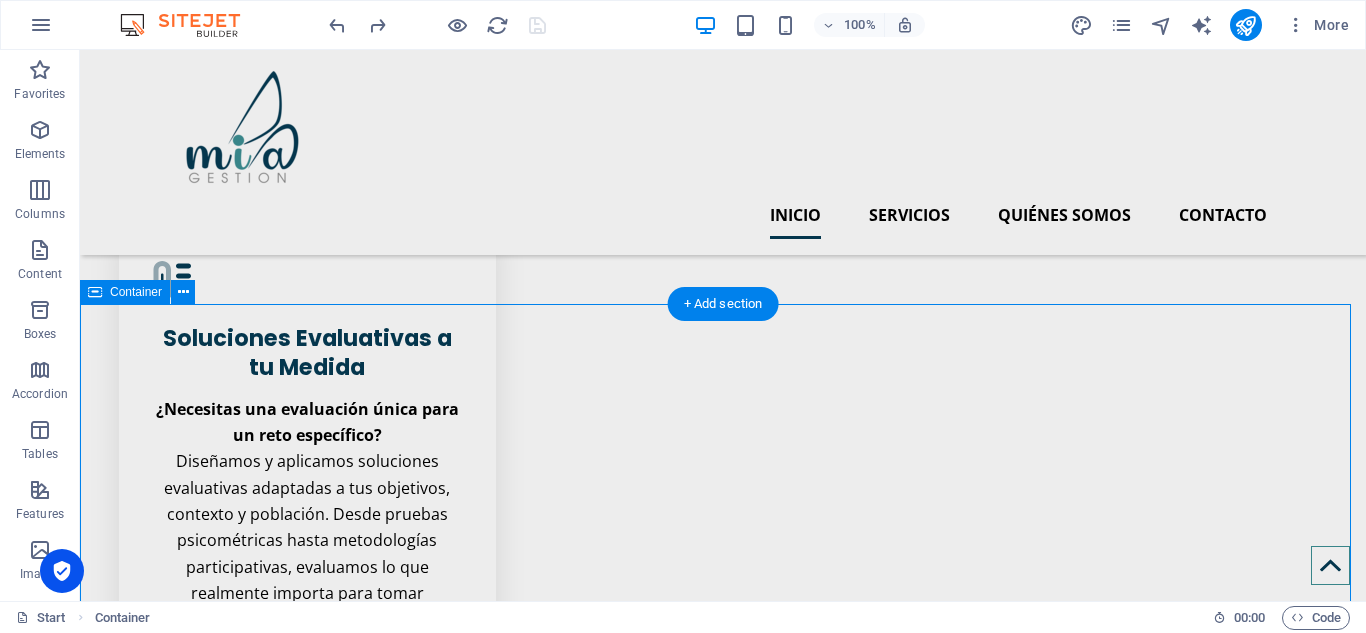 click at bounding box center (723, 5892) 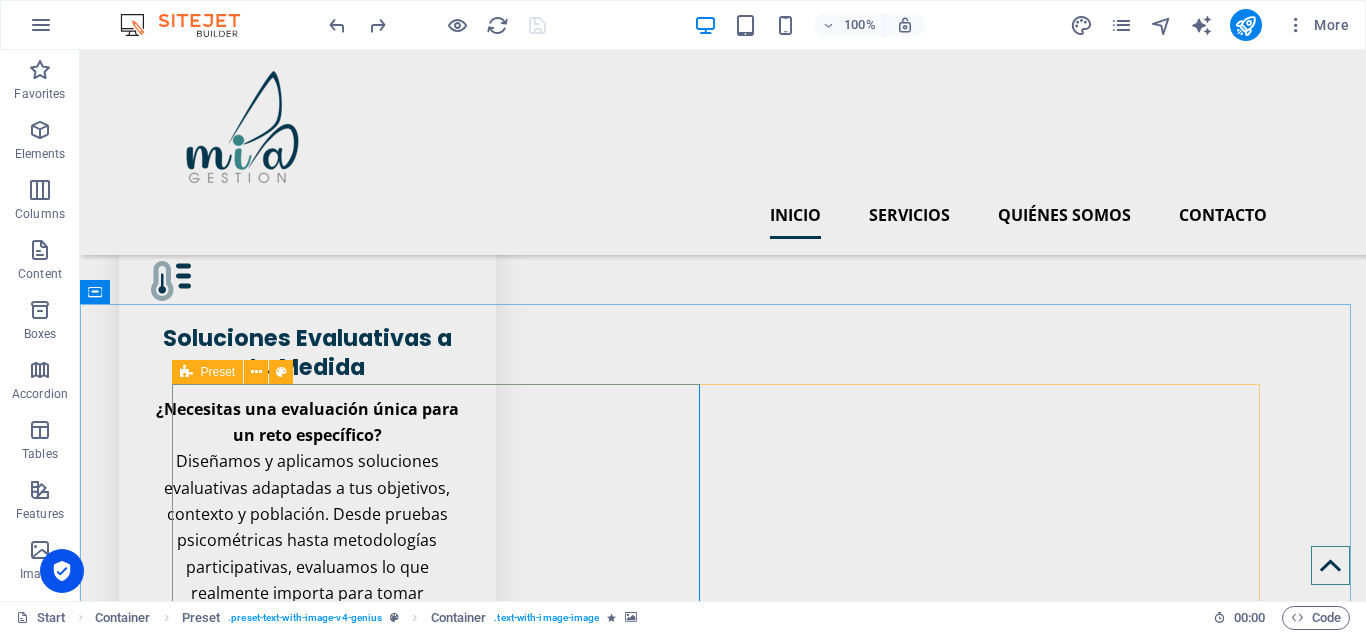 click at bounding box center (186, 372) 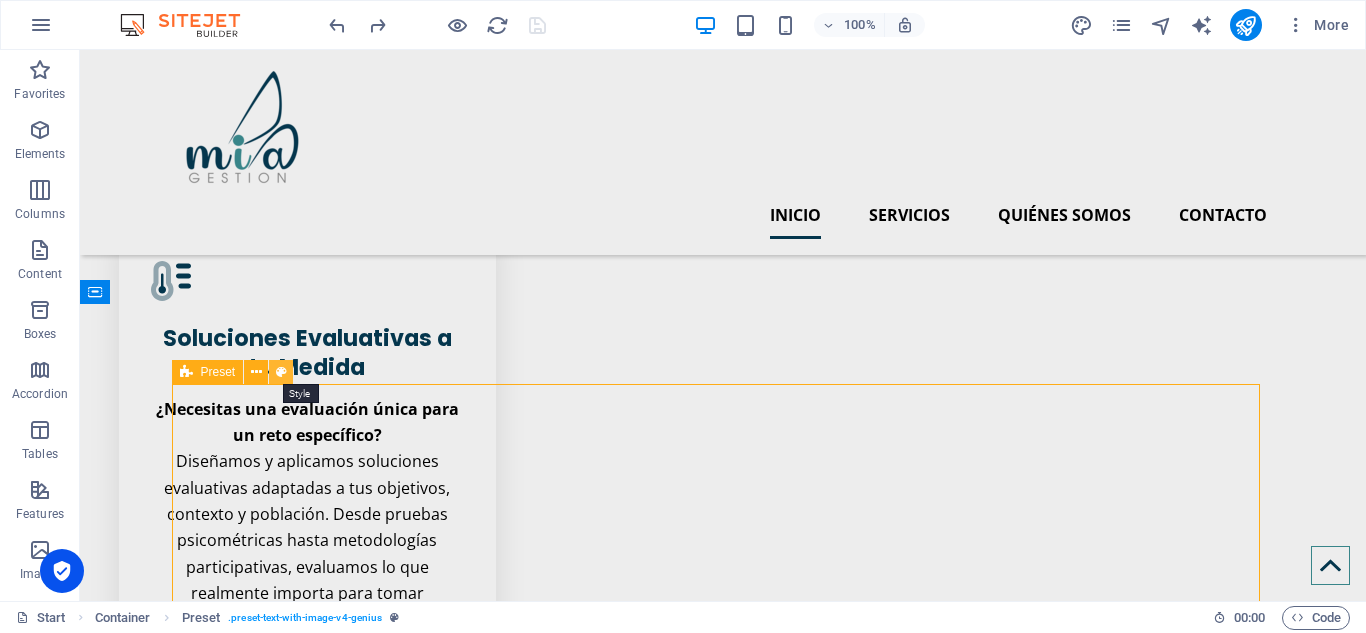 click at bounding box center [281, 372] 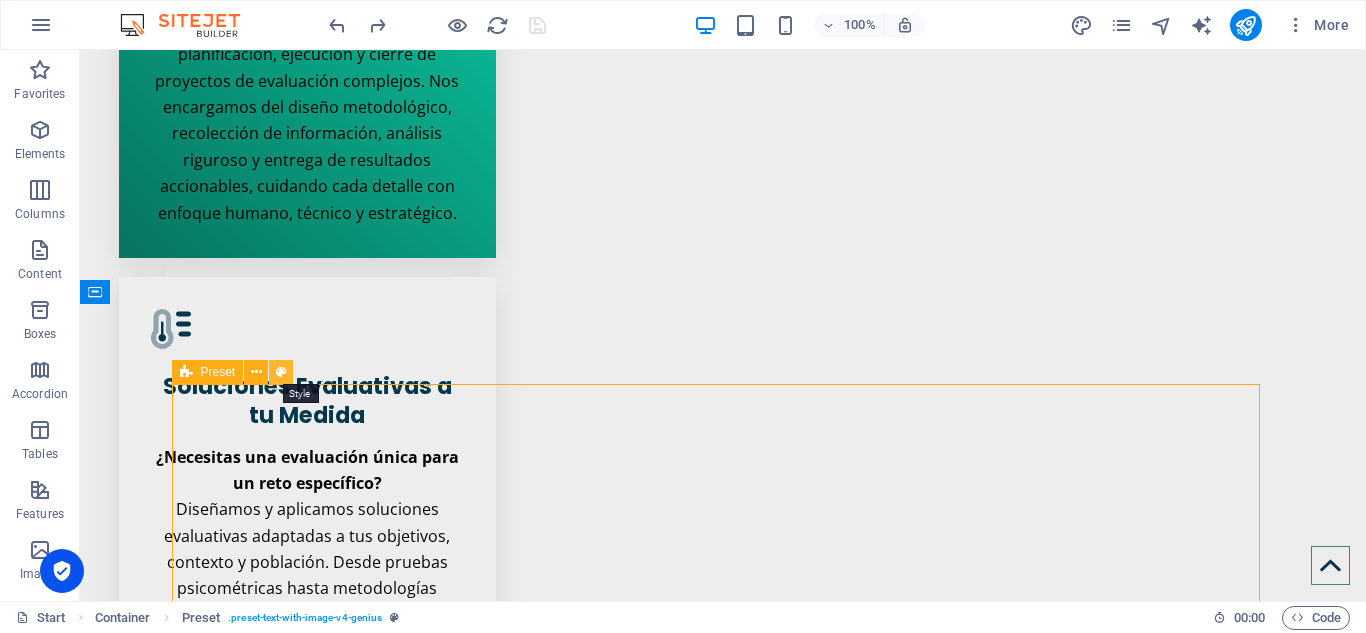 scroll, scrollTop: 2882, scrollLeft: 0, axis: vertical 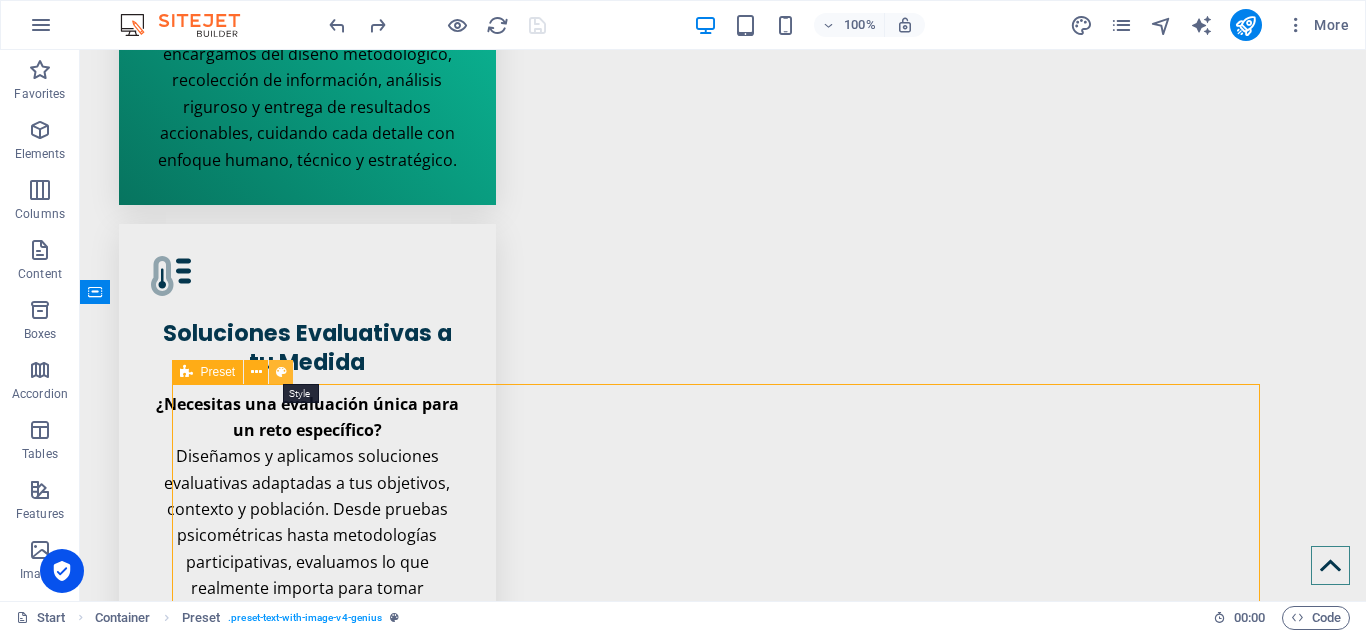 select on "rem" 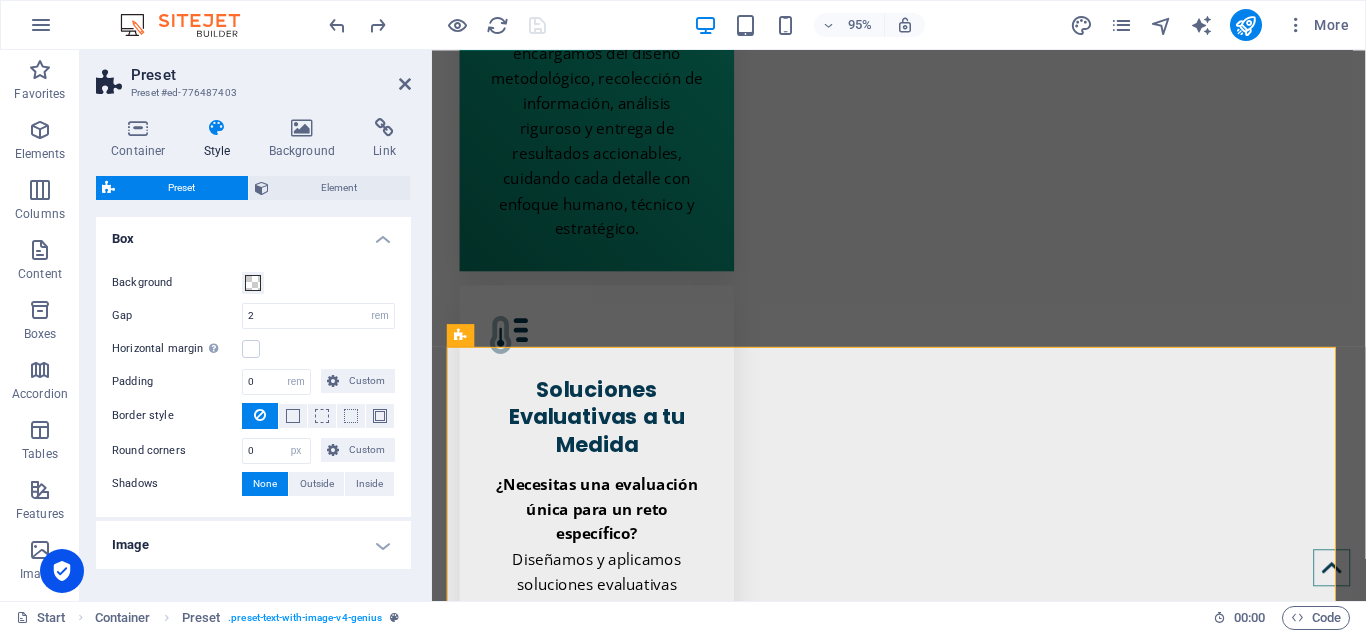 scroll, scrollTop: 270, scrollLeft: 0, axis: vertical 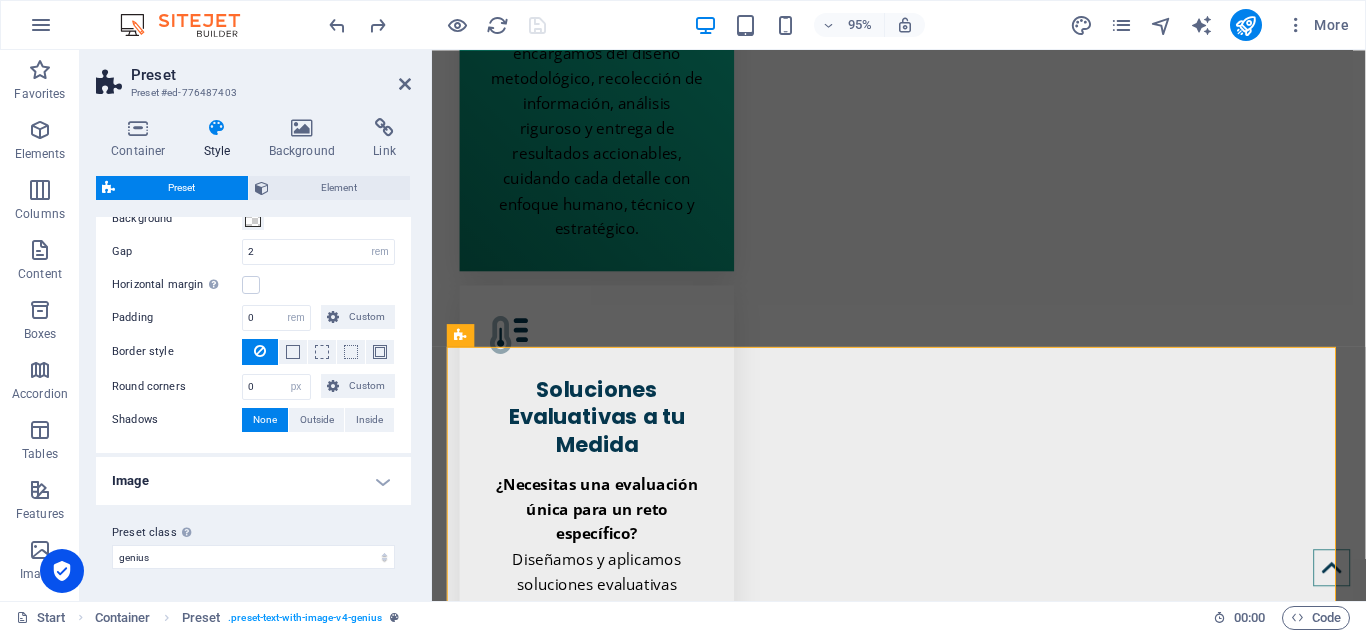 click on "Image" at bounding box center (253, 481) 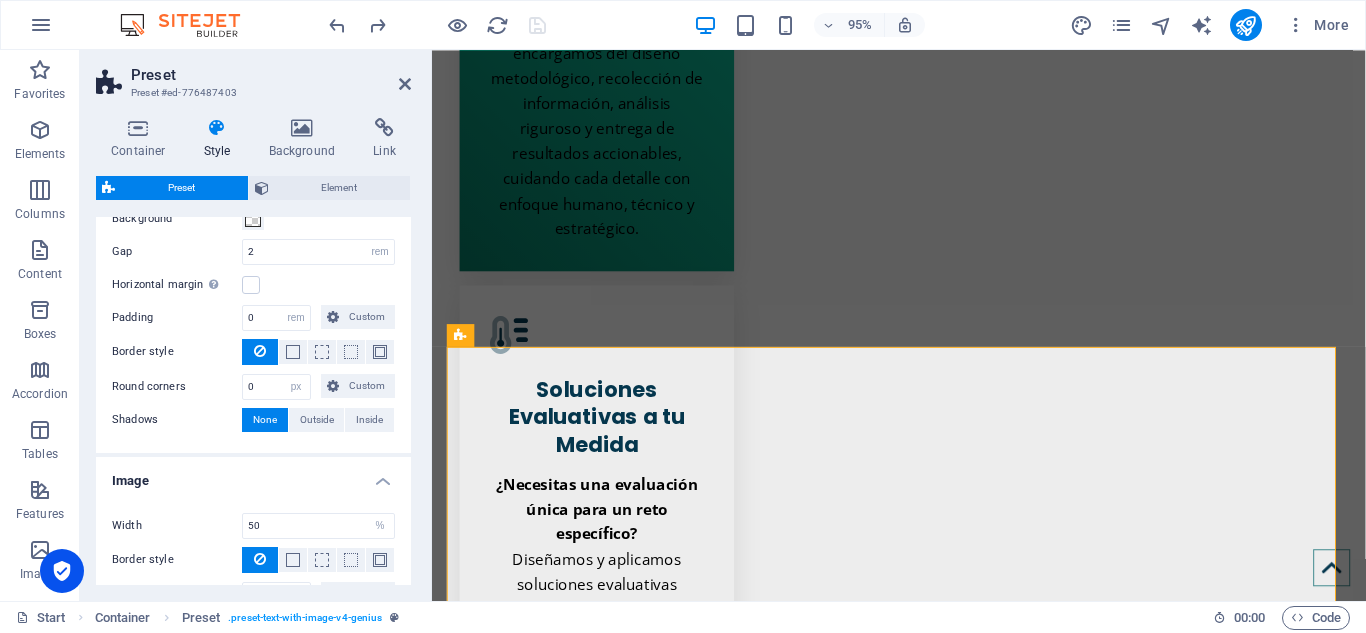 click on "Image" at bounding box center (253, 475) 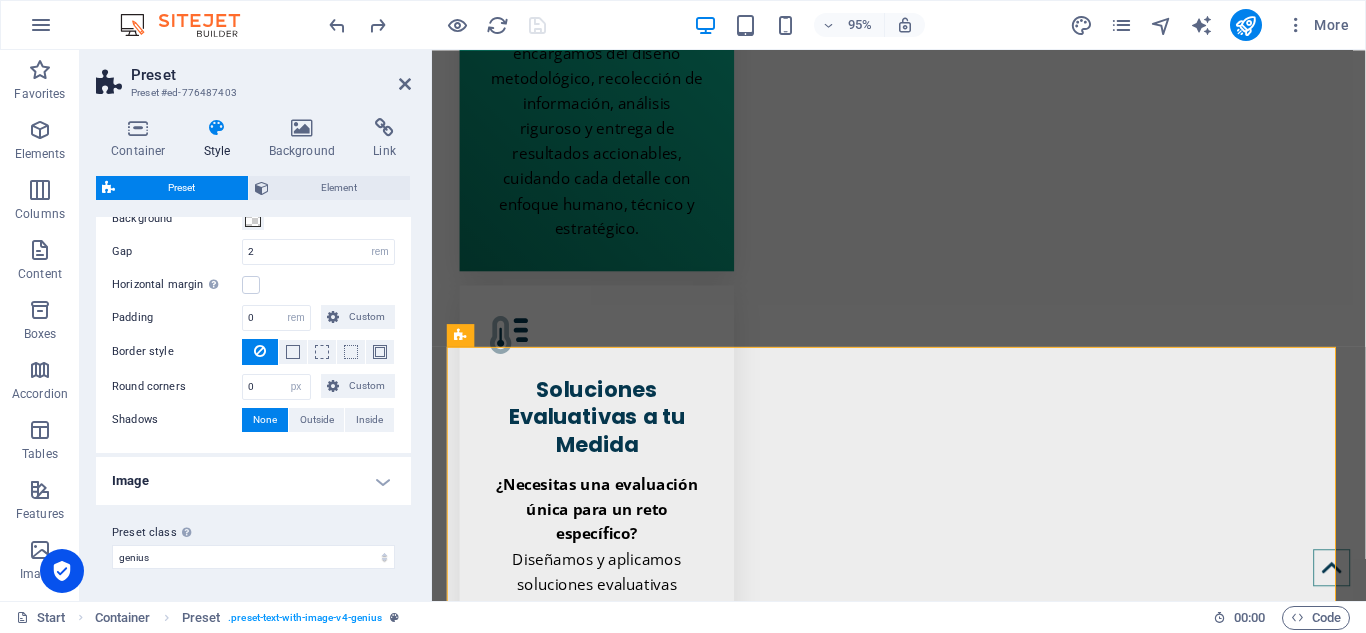 click on "Image" at bounding box center (253, 481) 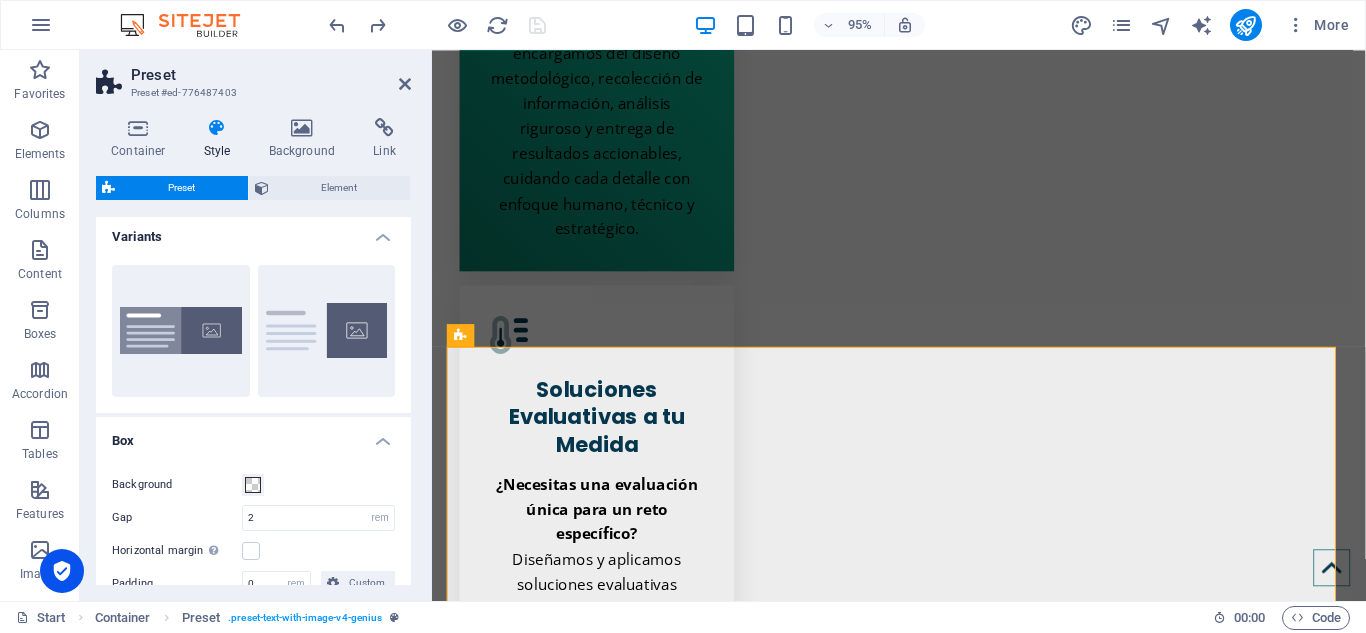 scroll, scrollTop: 0, scrollLeft: 0, axis: both 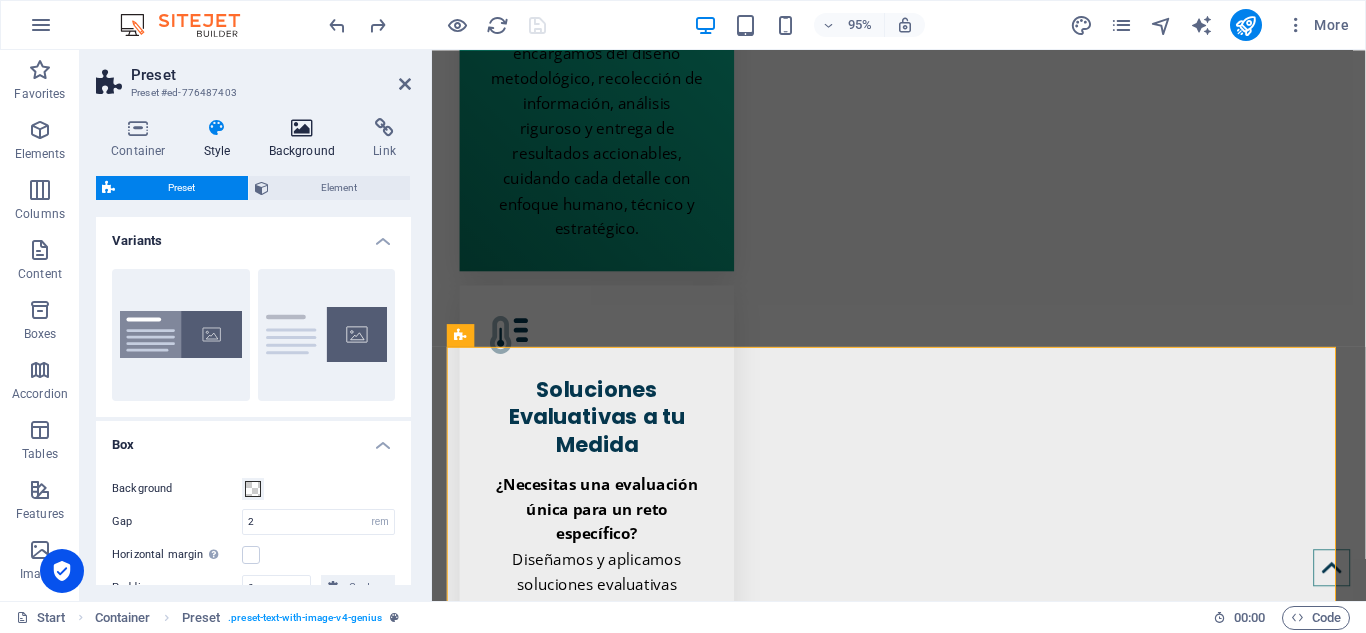 click at bounding box center [302, 128] 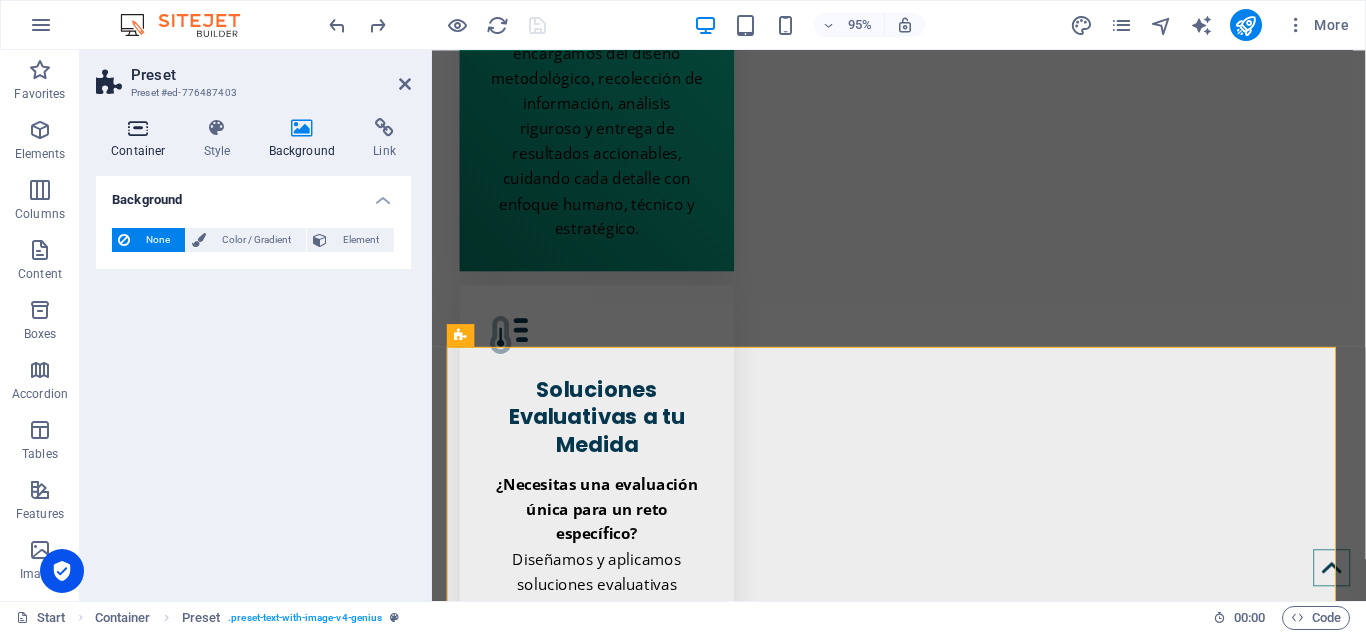 click on "Container" at bounding box center [142, 139] 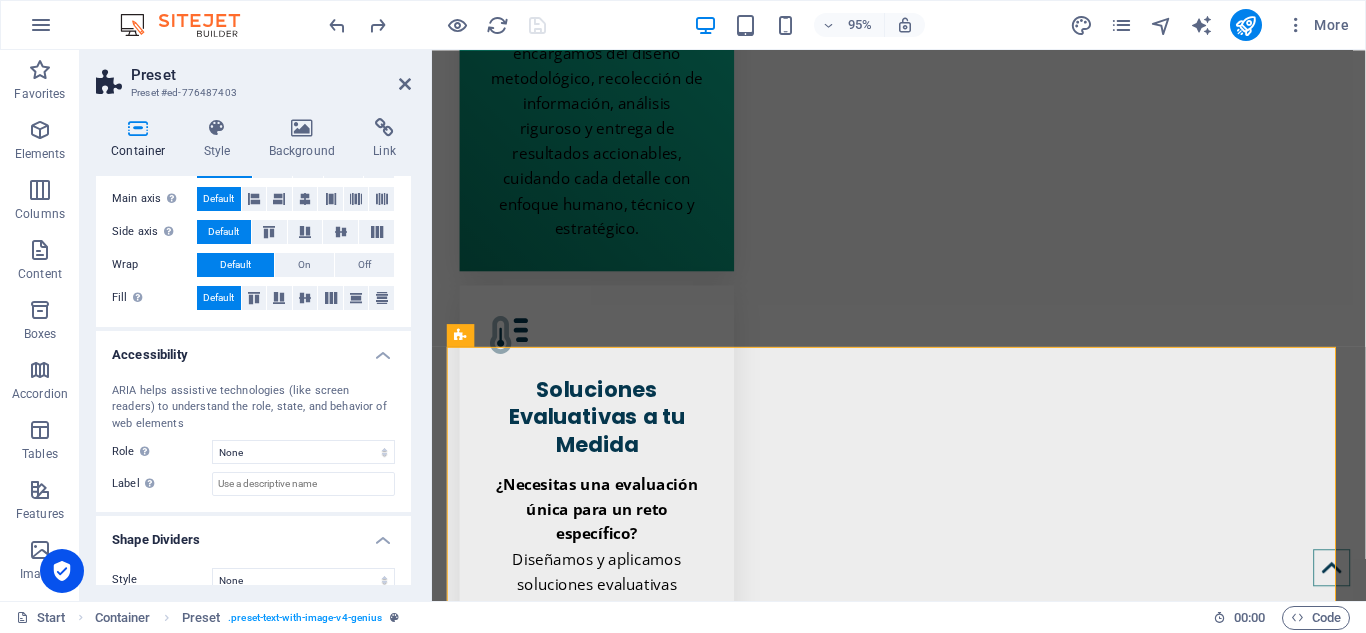 scroll, scrollTop: 366, scrollLeft: 0, axis: vertical 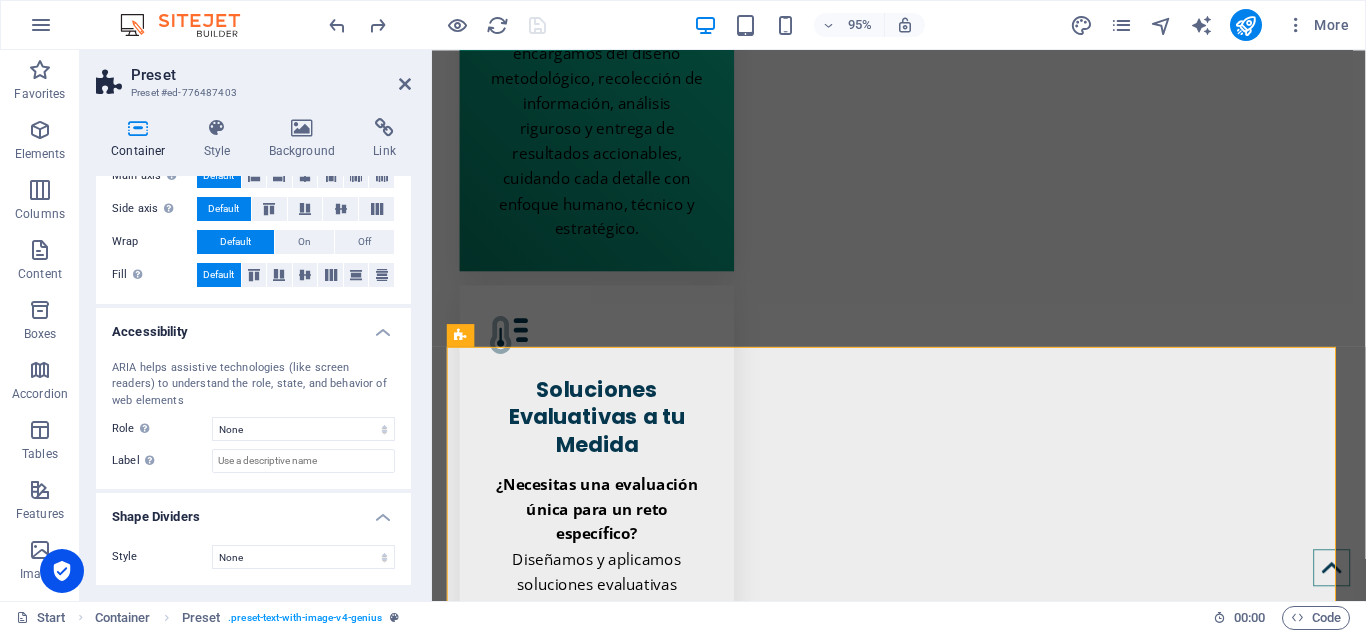click on "Shape Dividers" at bounding box center [253, 511] 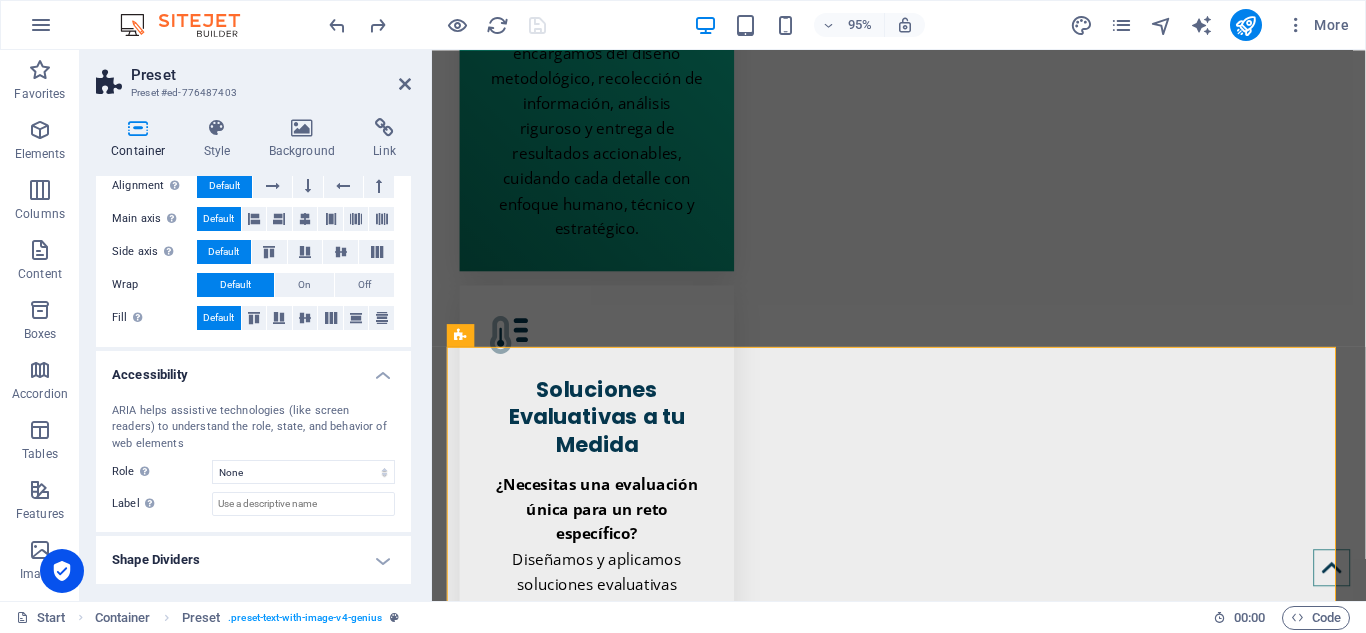 scroll, scrollTop: 322, scrollLeft: 0, axis: vertical 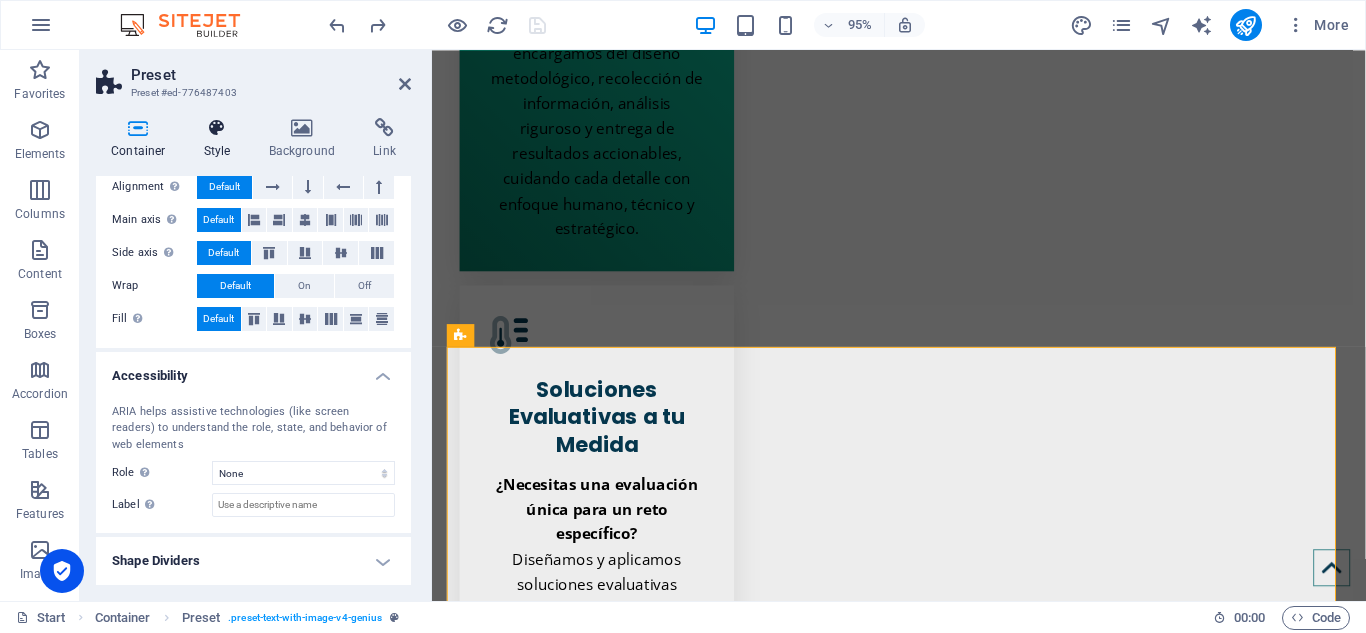 click at bounding box center (217, 128) 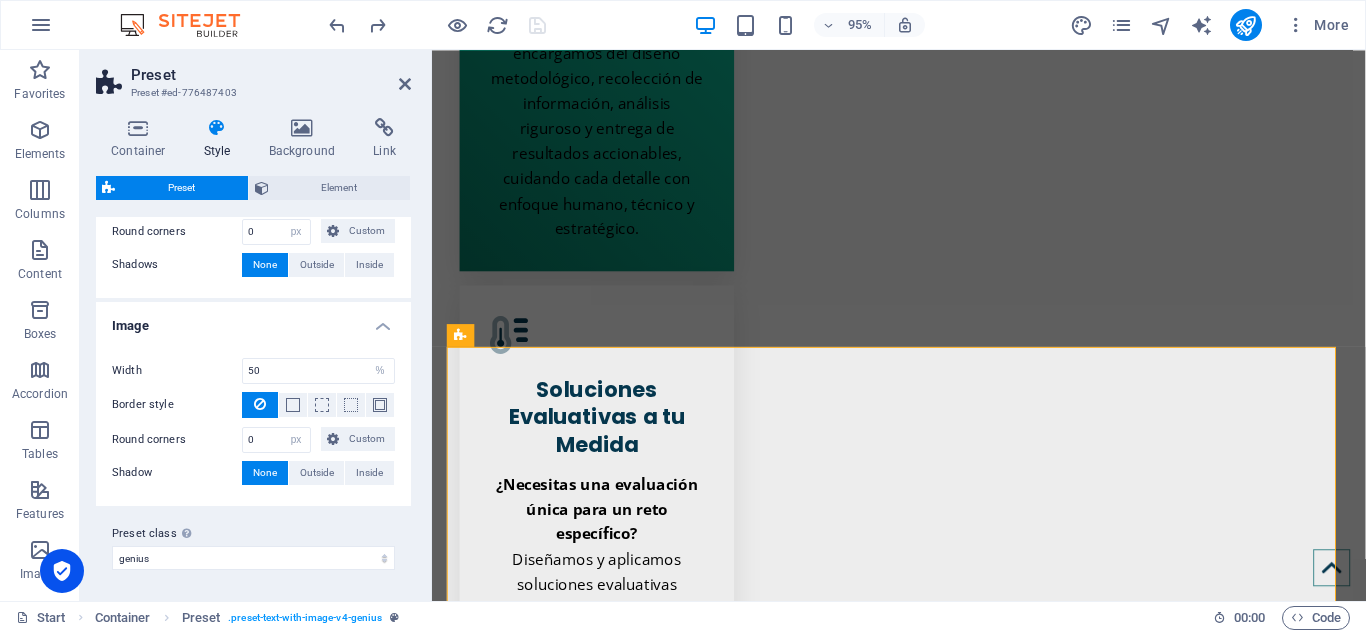scroll, scrollTop: 426, scrollLeft: 0, axis: vertical 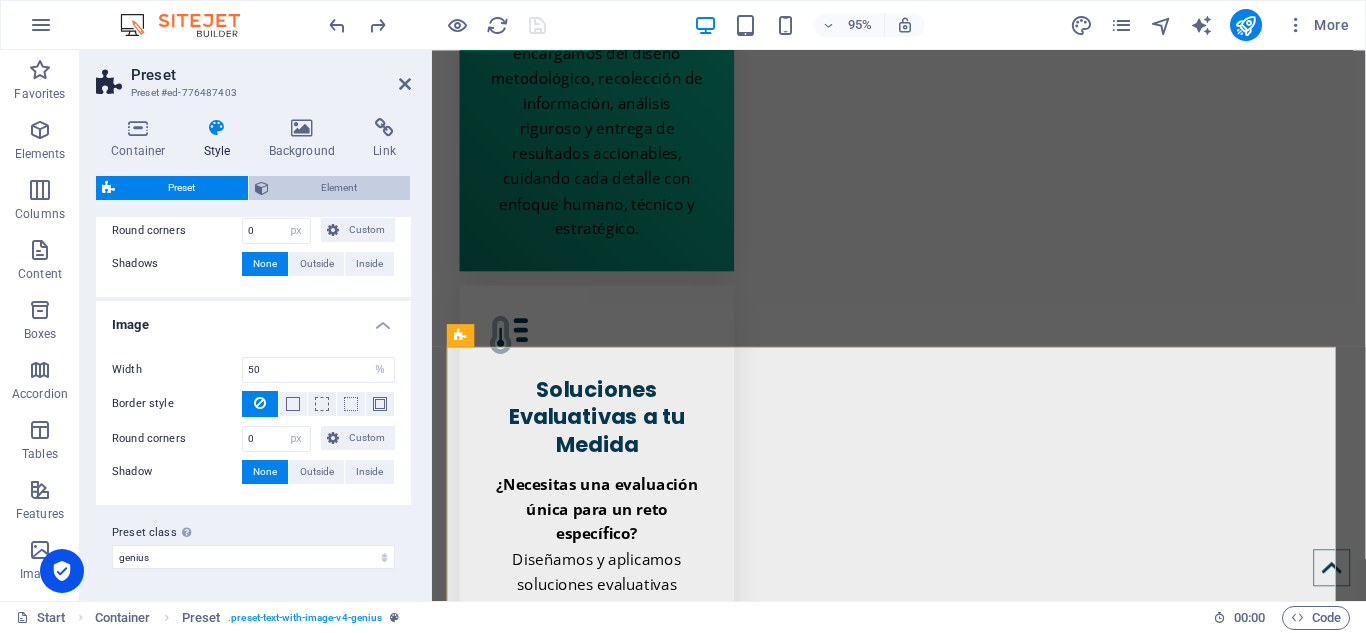 click on "Element" at bounding box center [340, 188] 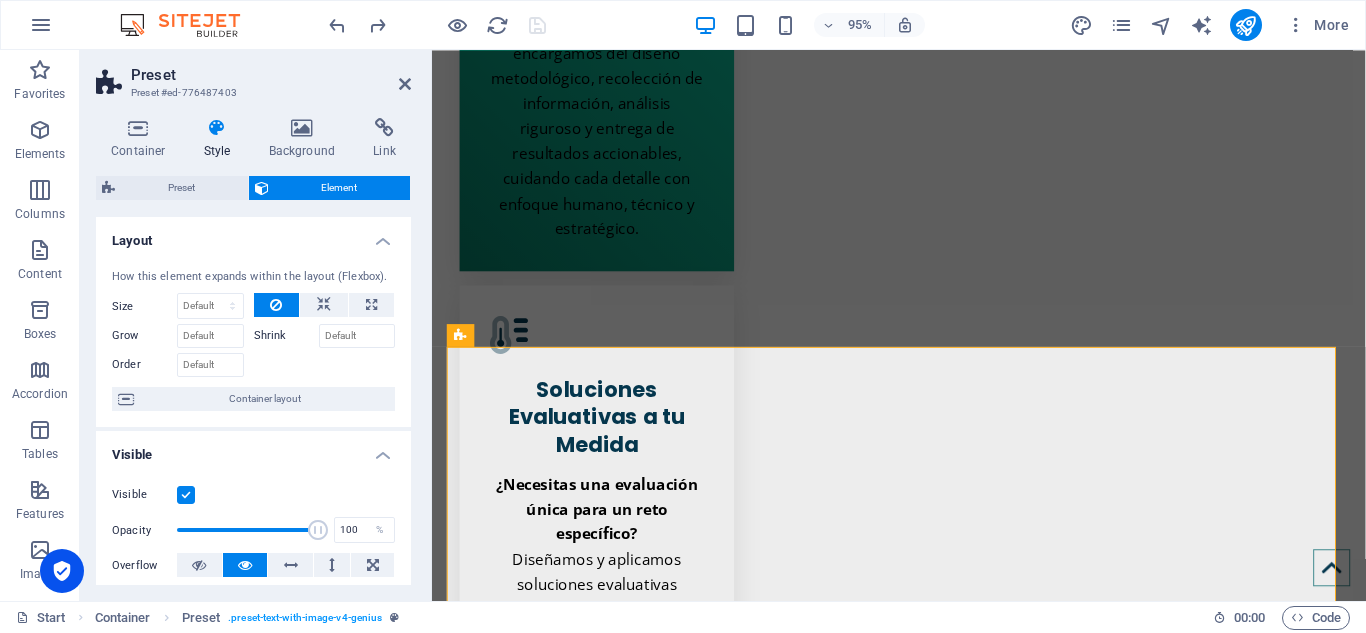 scroll, scrollTop: 477, scrollLeft: 0, axis: vertical 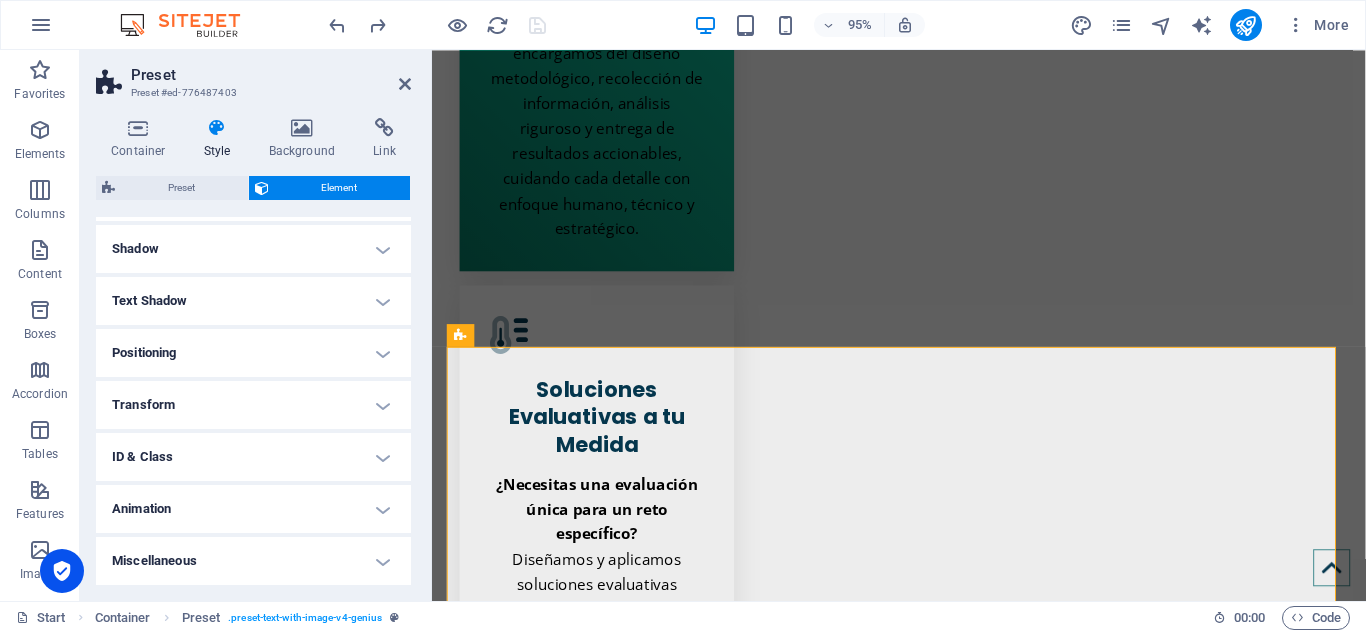 click on "Shadow" at bounding box center [253, 249] 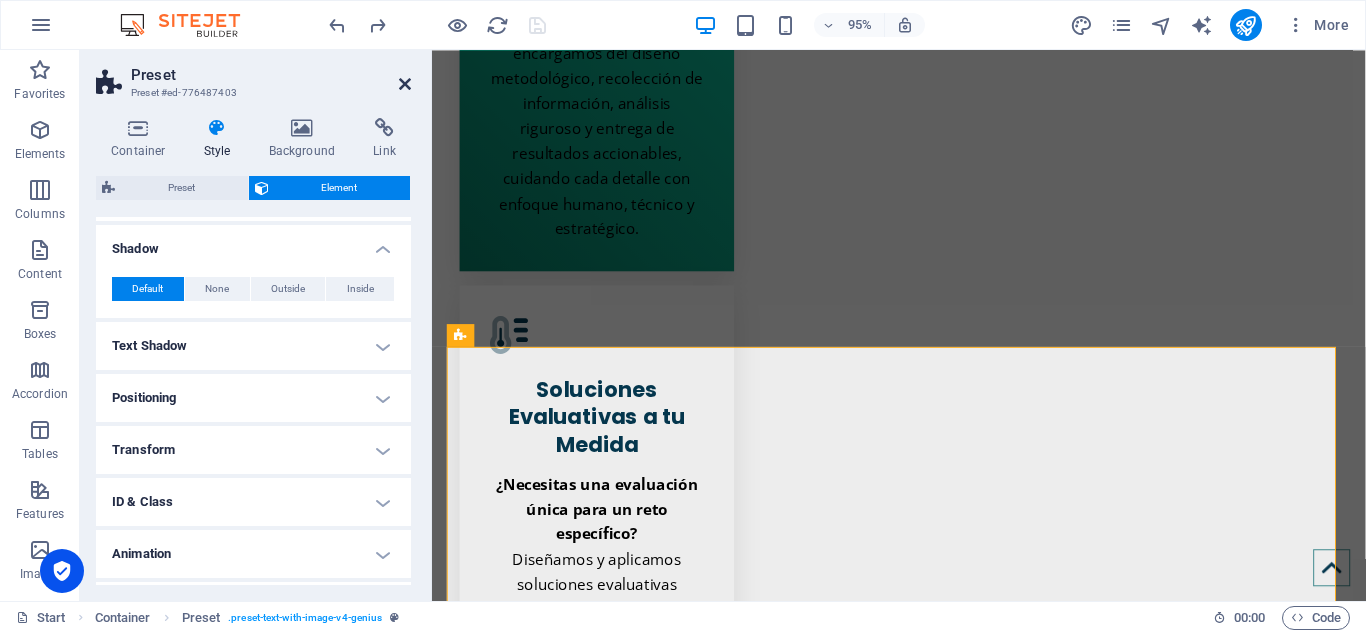 click at bounding box center [405, 84] 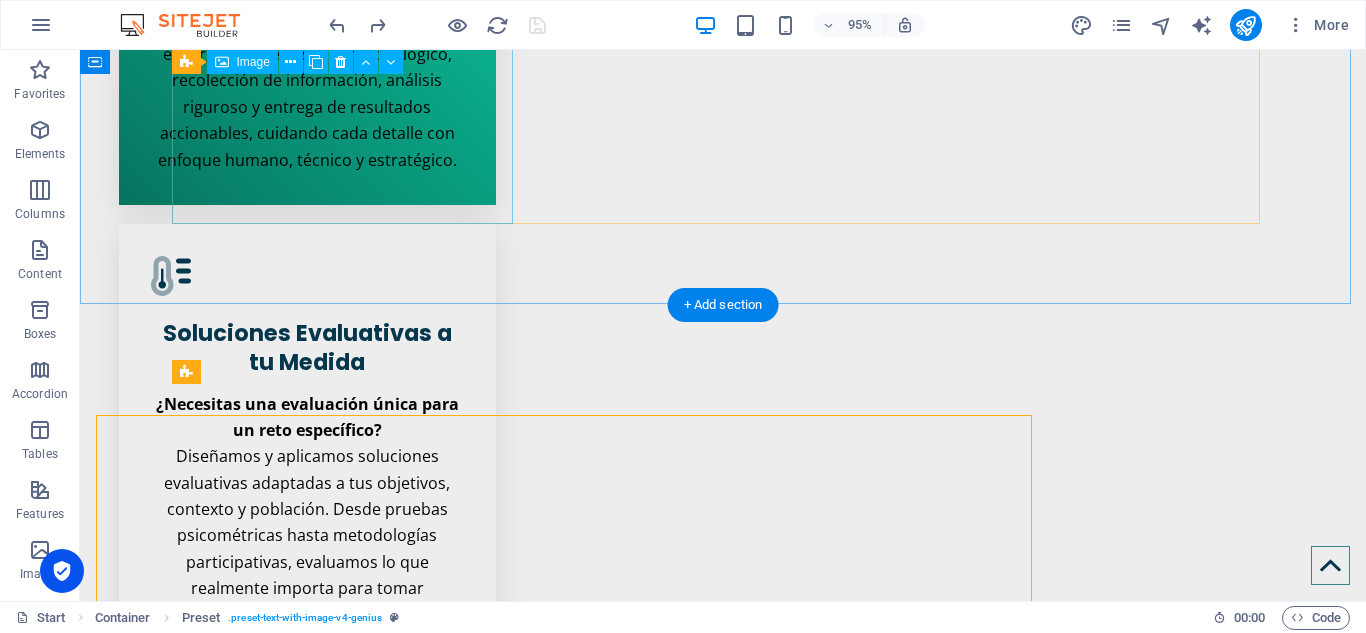 scroll, scrollTop: 2829, scrollLeft: 0, axis: vertical 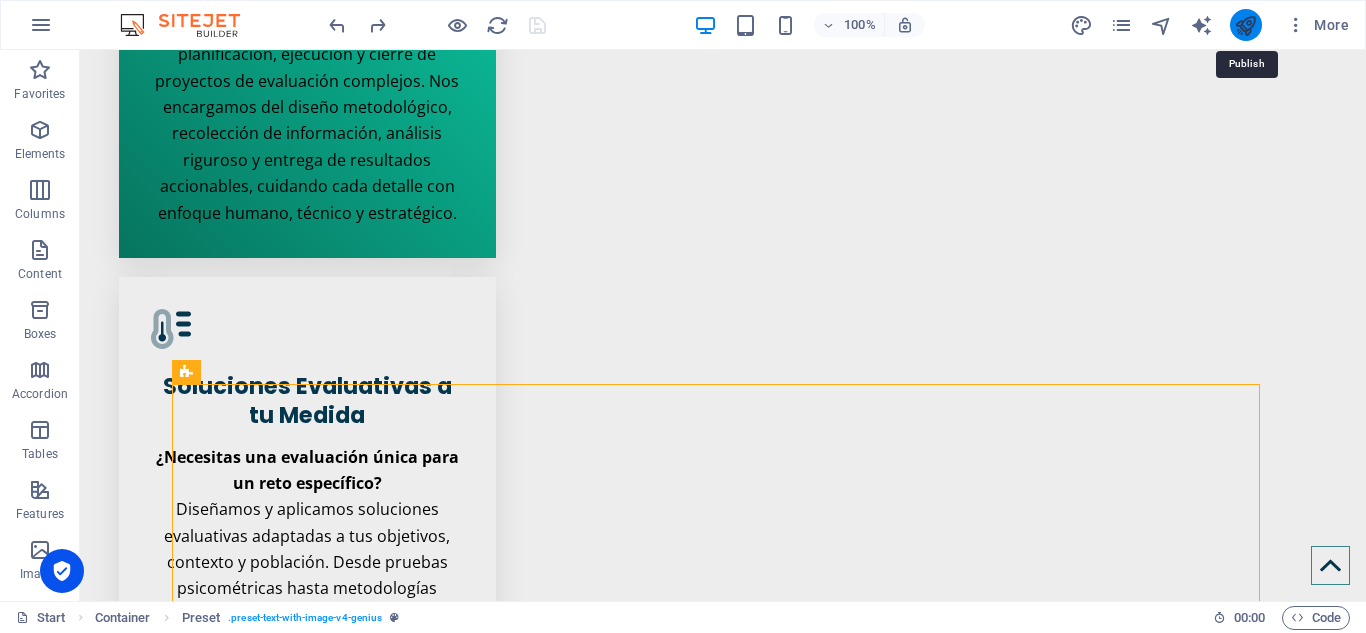 click at bounding box center [1245, 25] 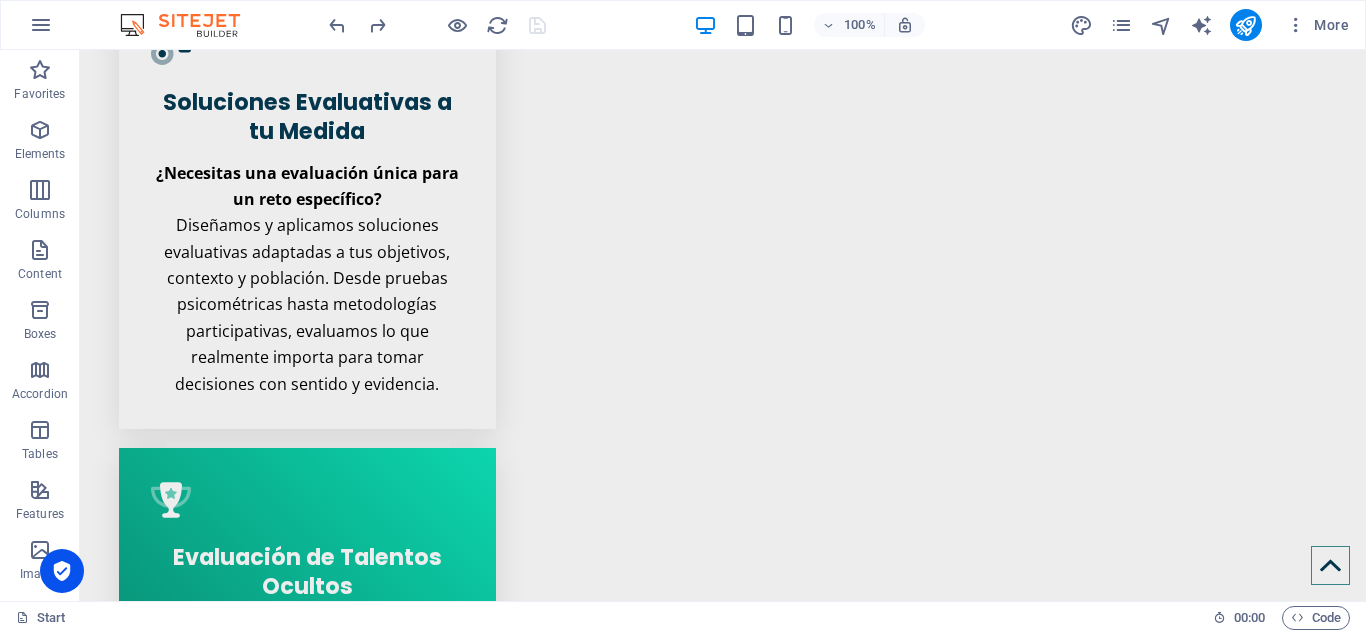 scroll, scrollTop: 3129, scrollLeft: 0, axis: vertical 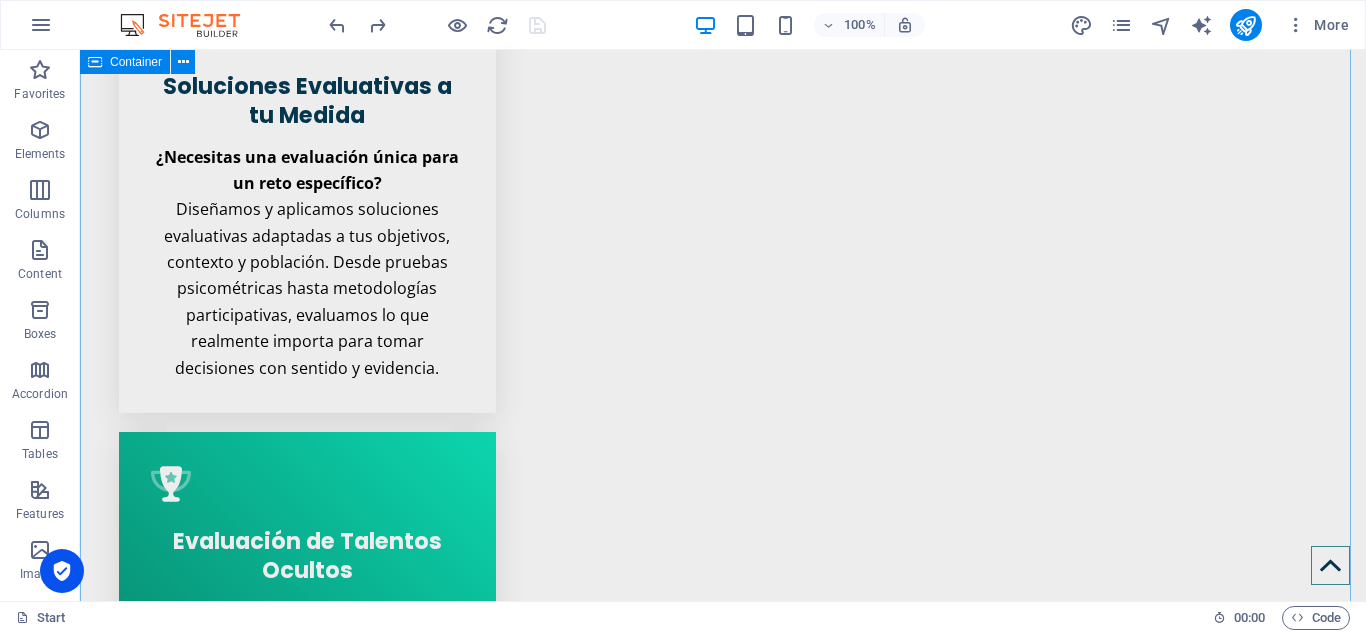 click on "Drop content here or  Add elements  Paste clipboard MiaGestión Comprensión más allá del número. En  MiaGestión  diseñamos experiencias de evaluación que van más allá de los números. Somos un ecosistema digital que integra  medición, investigación, arte y tecnología  para comprender el comportamiento humano en profundidad y apoyar decisiones sostenibles en organizaciones, comunidades y entornos educativos. [DEMOGRAPHIC_DATA] que  evaluar es una forma de cuidar , de mirar con atención lo que impulsa el cambio, el talento y el aprendizaje en las personas y en los equipos. Por eso, combinamos metodologías rigurosas con sensibilidad social y tecnología de vanguardia, para entregar datos [PERSON_NAME], accionables y con sentido. Nos inspiran los retos complejos, las preguntas difíciles y los procesos que requieren una mirada personalizada. Y sobre todo, nos mueve el deseo de que cada decisión tenga impacto real, humano y transformador. ¿Qué nos diferencia? Evaluaciones diseñadas a la medida. Learn more" at bounding box center [723, 6428] 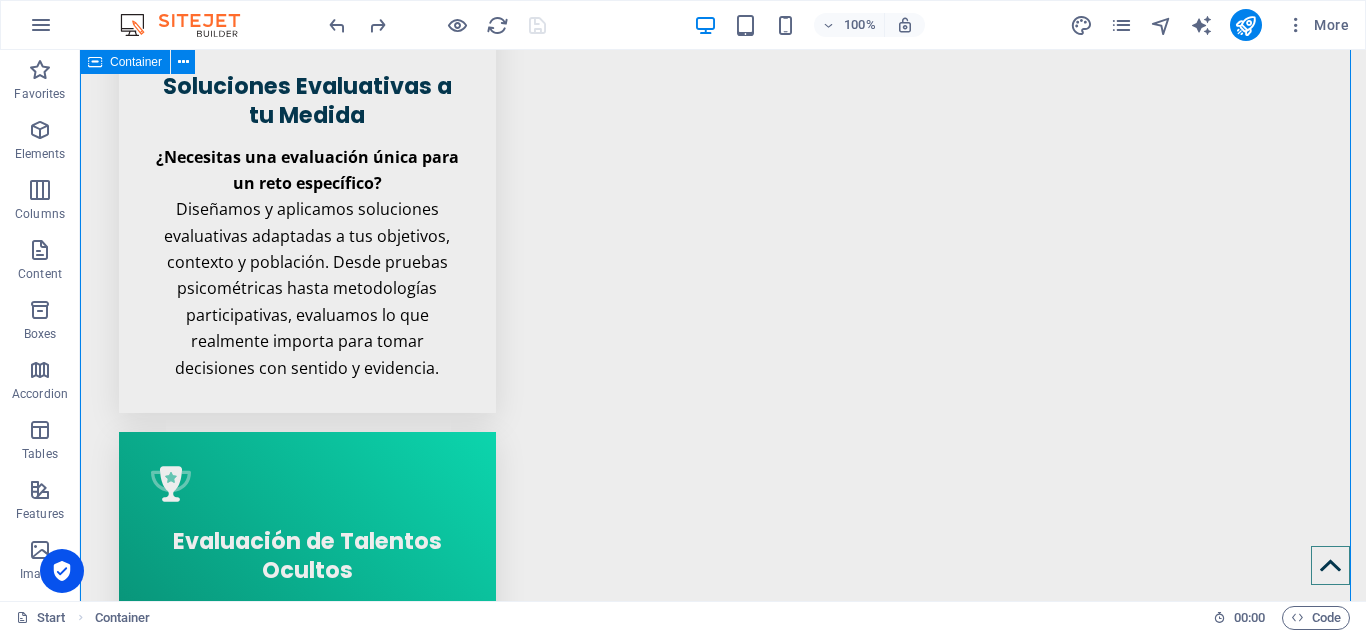 click on "Drop content here or  Add elements  Paste clipboard MiaGestión Comprensión más allá del número. En  MiaGestión  diseñamos experiencias de evaluación que van más allá de los números. Somos un ecosistema digital que integra  medición, investigación, arte y tecnología  para comprender el comportamiento humano en profundidad y apoyar decisiones sostenibles en organizaciones, comunidades y entornos educativos. [DEMOGRAPHIC_DATA] que  evaluar es una forma de cuidar , de mirar con atención lo que impulsa el cambio, el talento y el aprendizaje en las personas y en los equipos. Por eso, combinamos metodologías rigurosas con sensibilidad social y tecnología de vanguardia, para entregar datos [PERSON_NAME], accionables y con sentido. Nos inspiran los retos complejos, las preguntas difíciles y los procesos que requieren una mirada personalizada. Y sobre todo, nos mueve el deseo de que cada decisión tenga impacto real, humano y transformador. ¿Qué nos diferencia? Evaluaciones diseñadas a la medida. Learn more" at bounding box center (723, 6428) 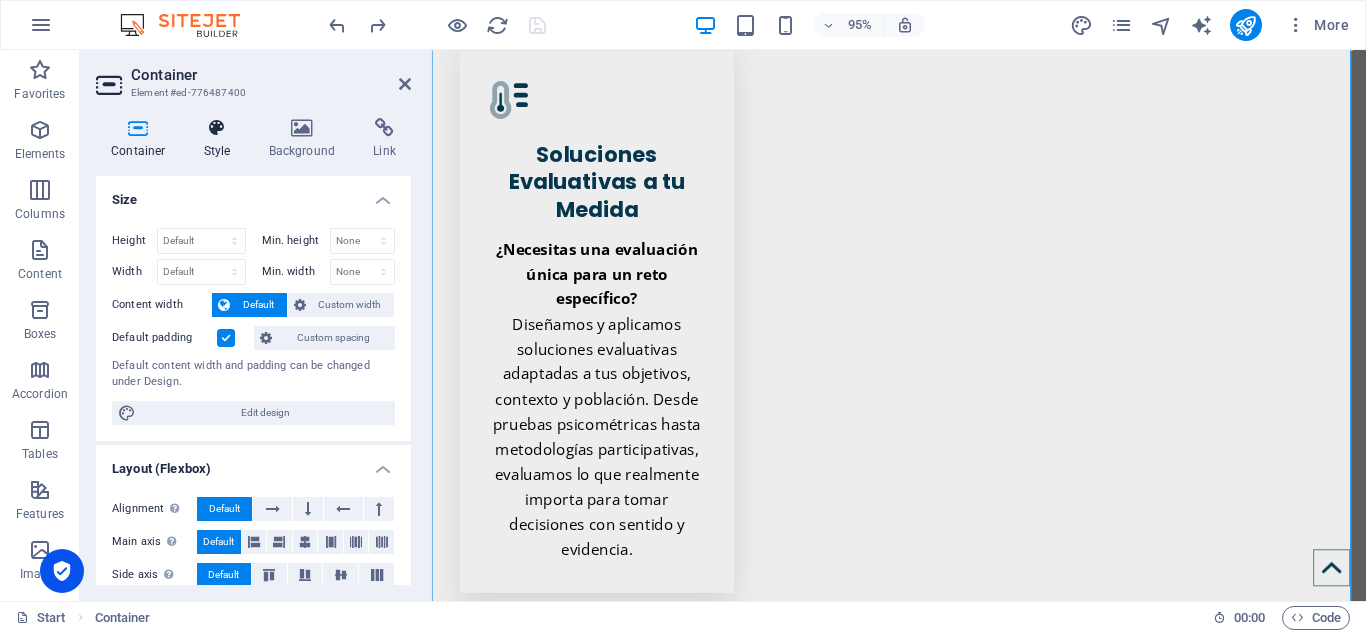 click at bounding box center [217, 128] 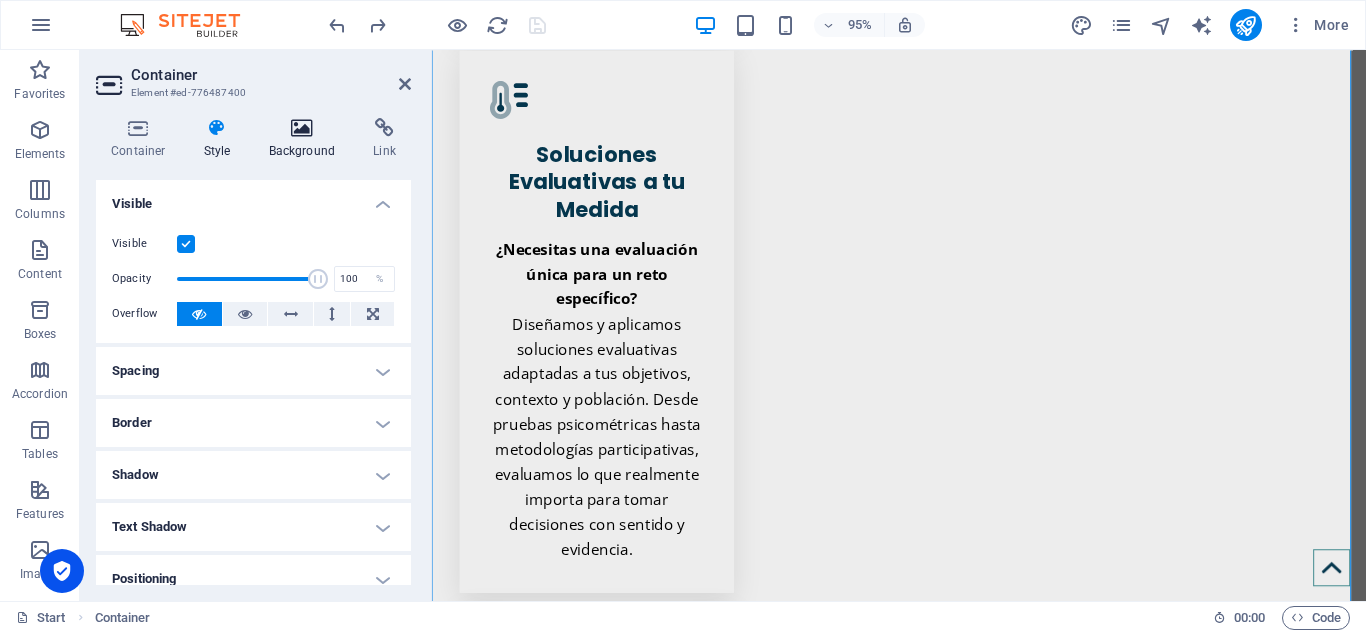 click at bounding box center (302, 128) 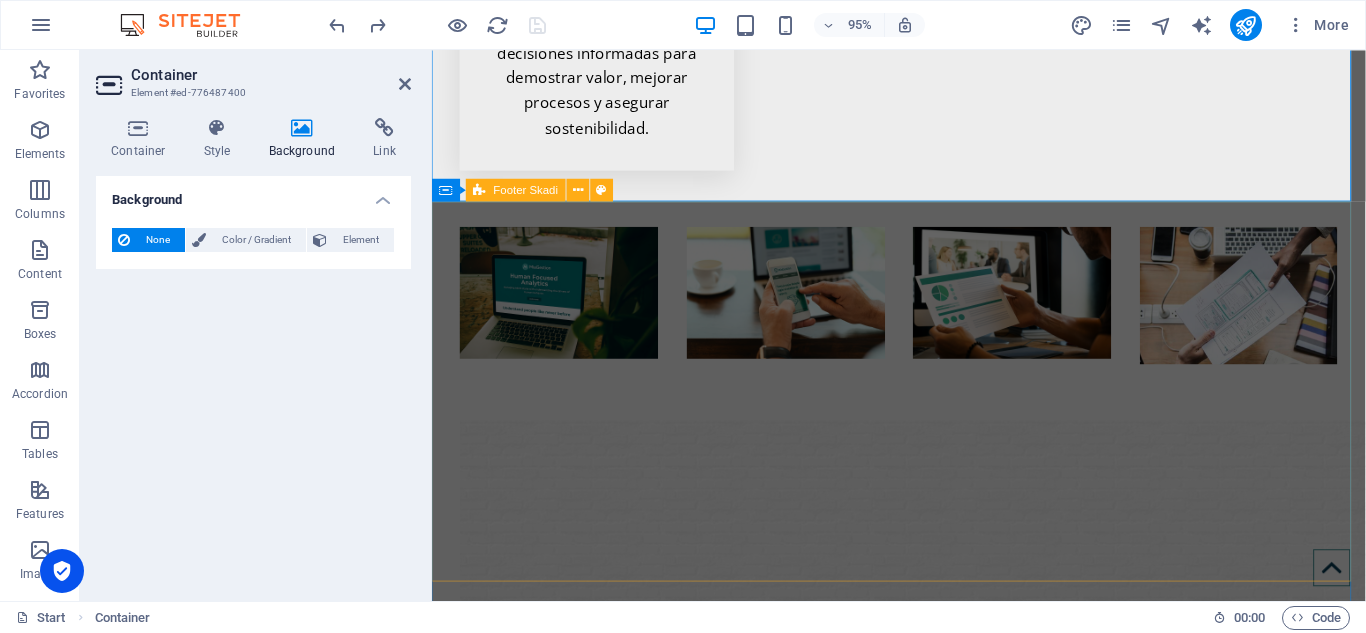 scroll, scrollTop: 4742, scrollLeft: 0, axis: vertical 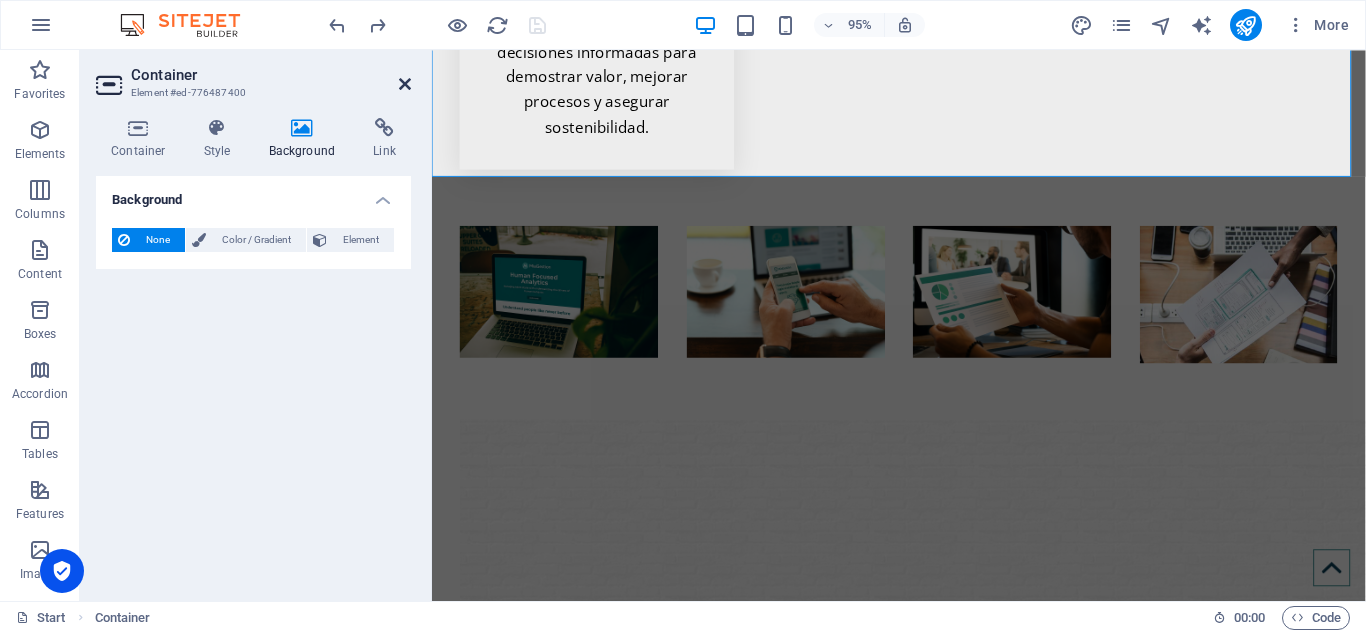 click at bounding box center [405, 84] 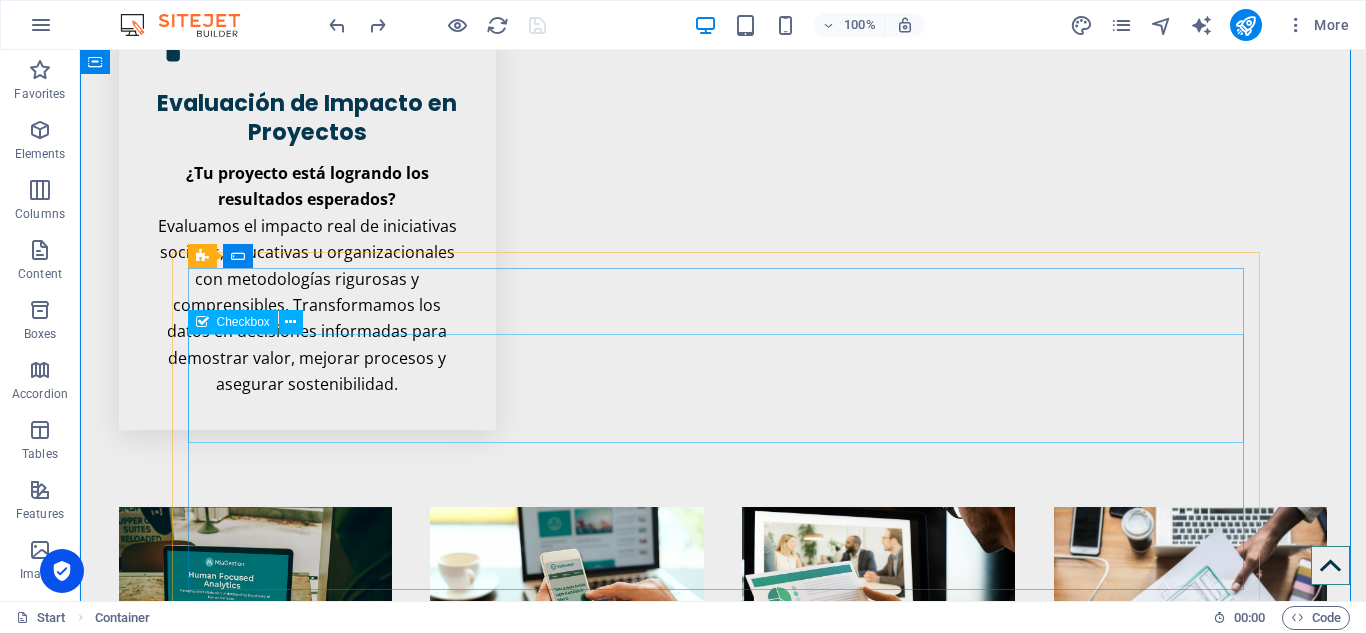 scroll, scrollTop: 4661, scrollLeft: 0, axis: vertical 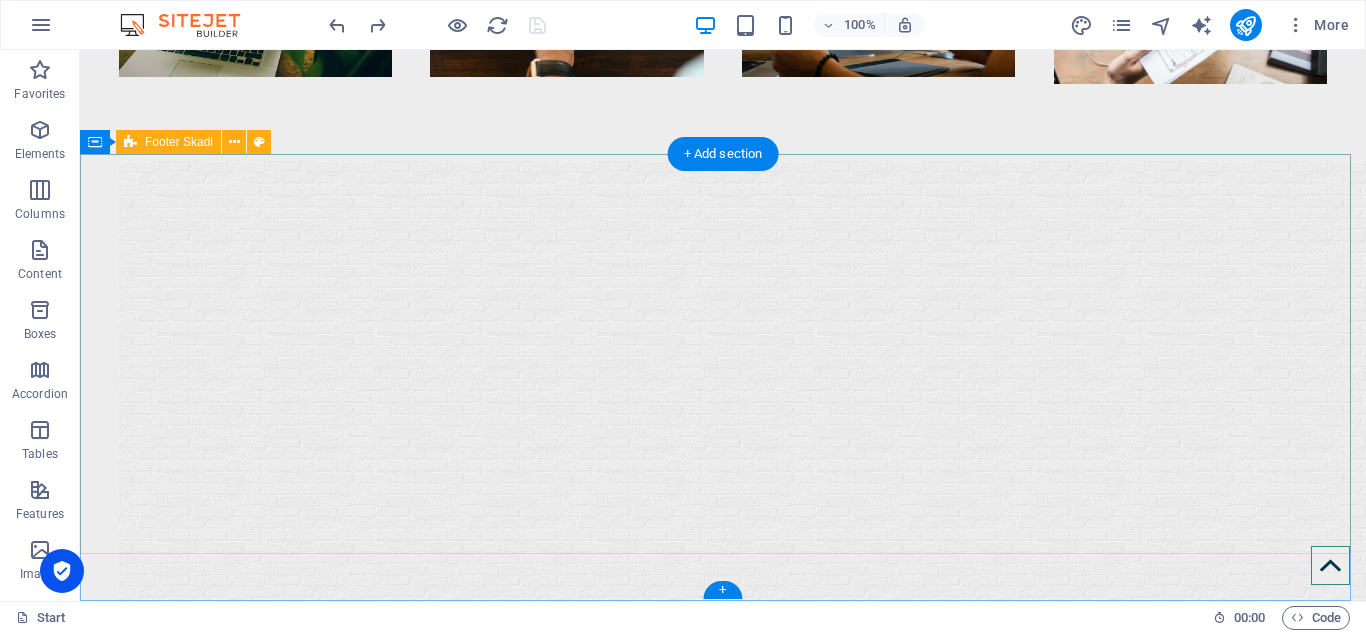 click at bounding box center (723, 6550) 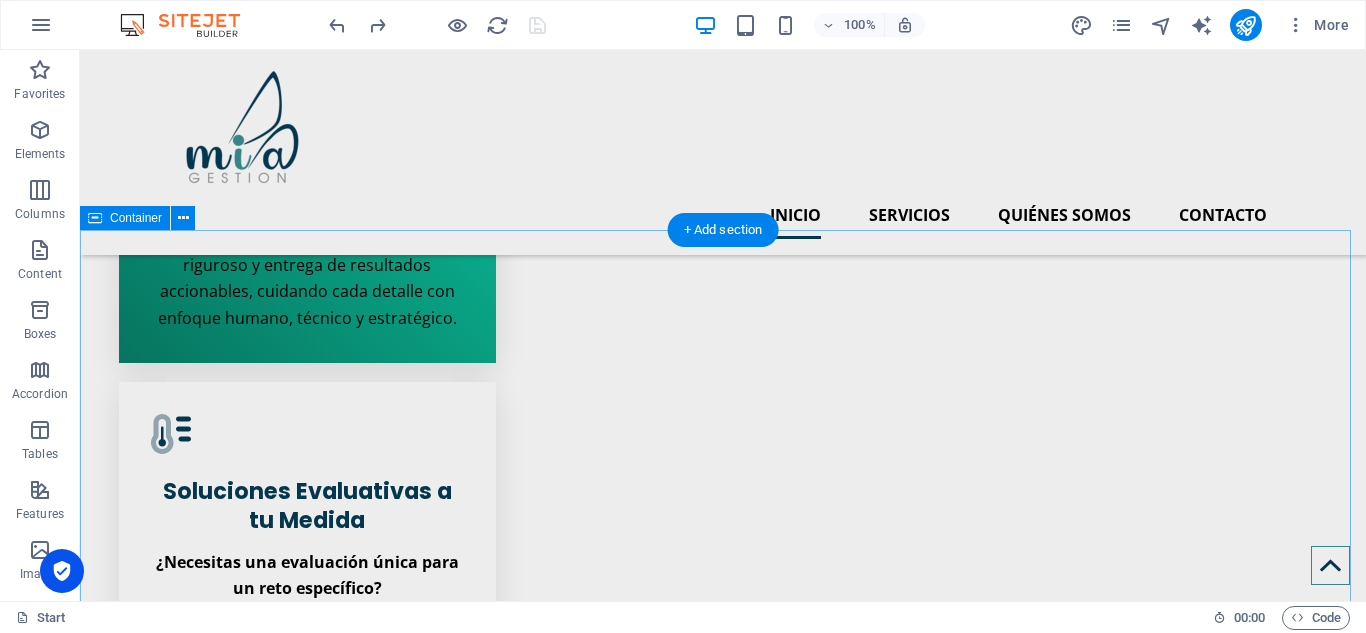 scroll, scrollTop: 2561, scrollLeft: 0, axis: vertical 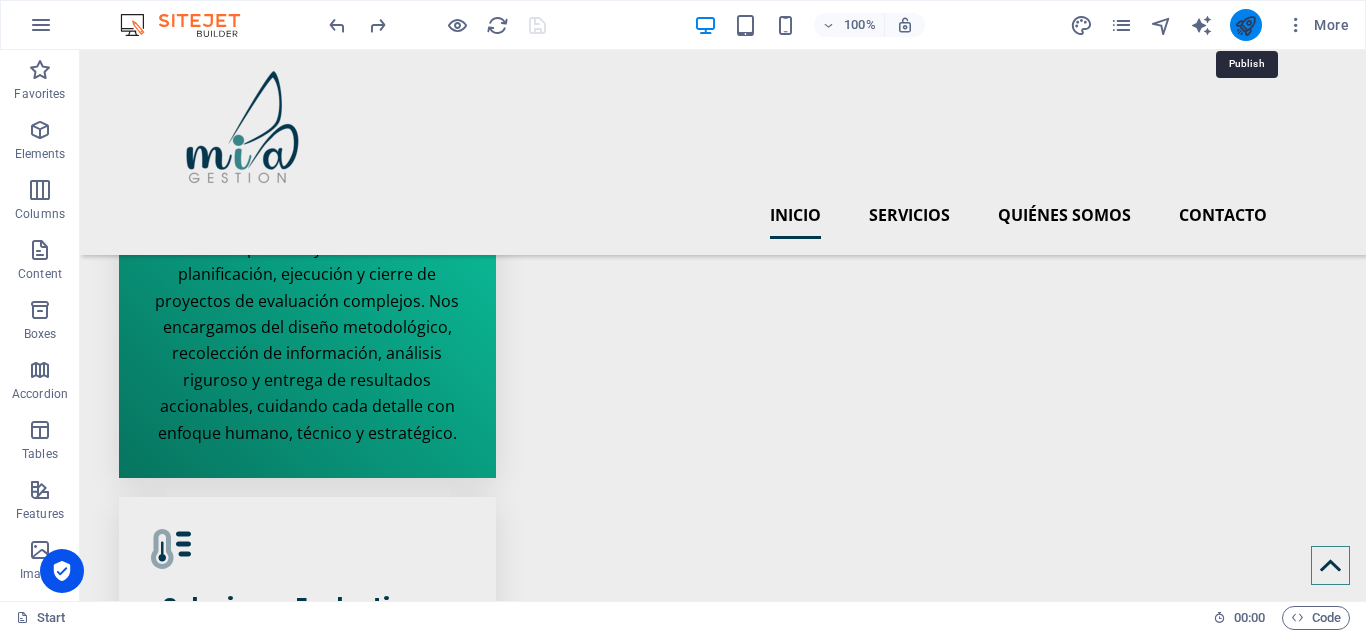 click at bounding box center [1245, 25] 